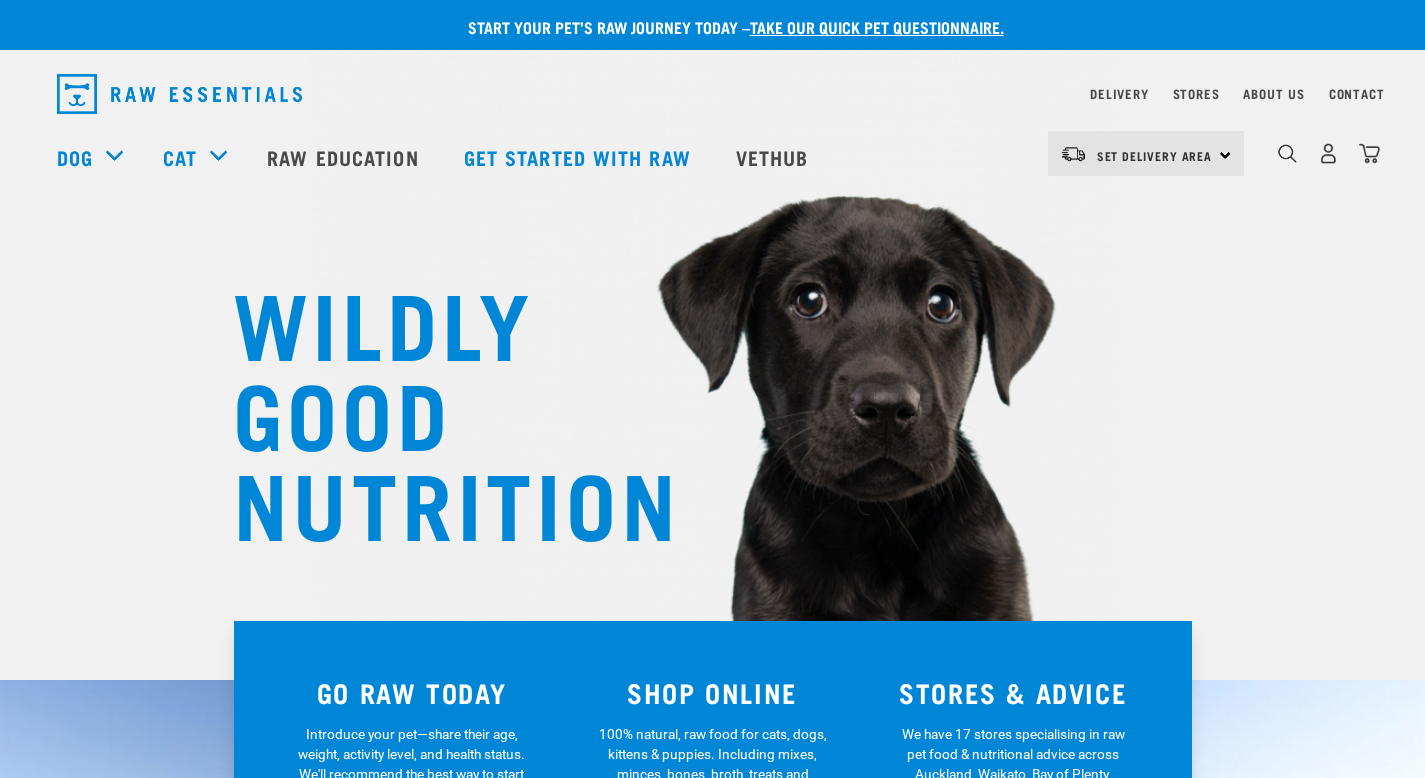 scroll, scrollTop: 0, scrollLeft: 0, axis: both 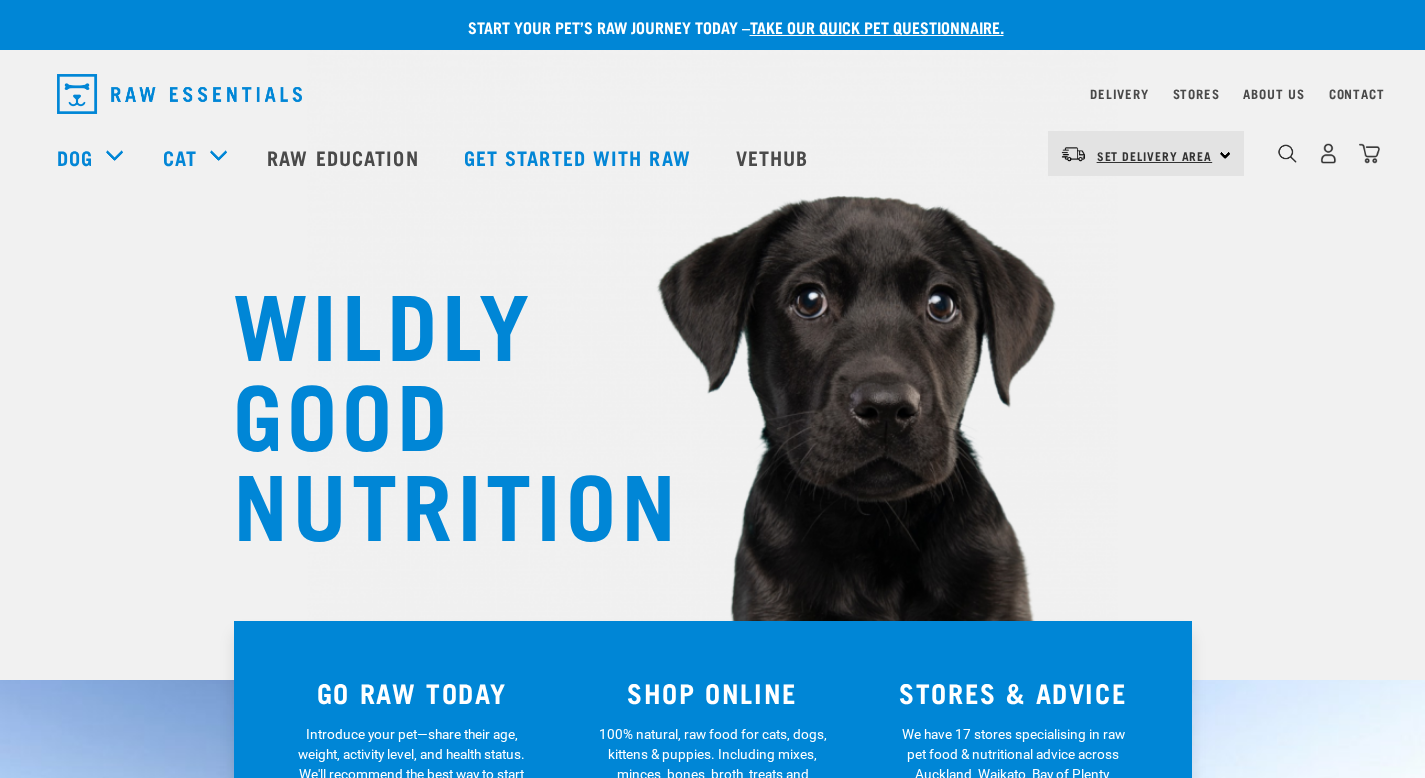click on "Set Delivery Area" at bounding box center [1155, 156] 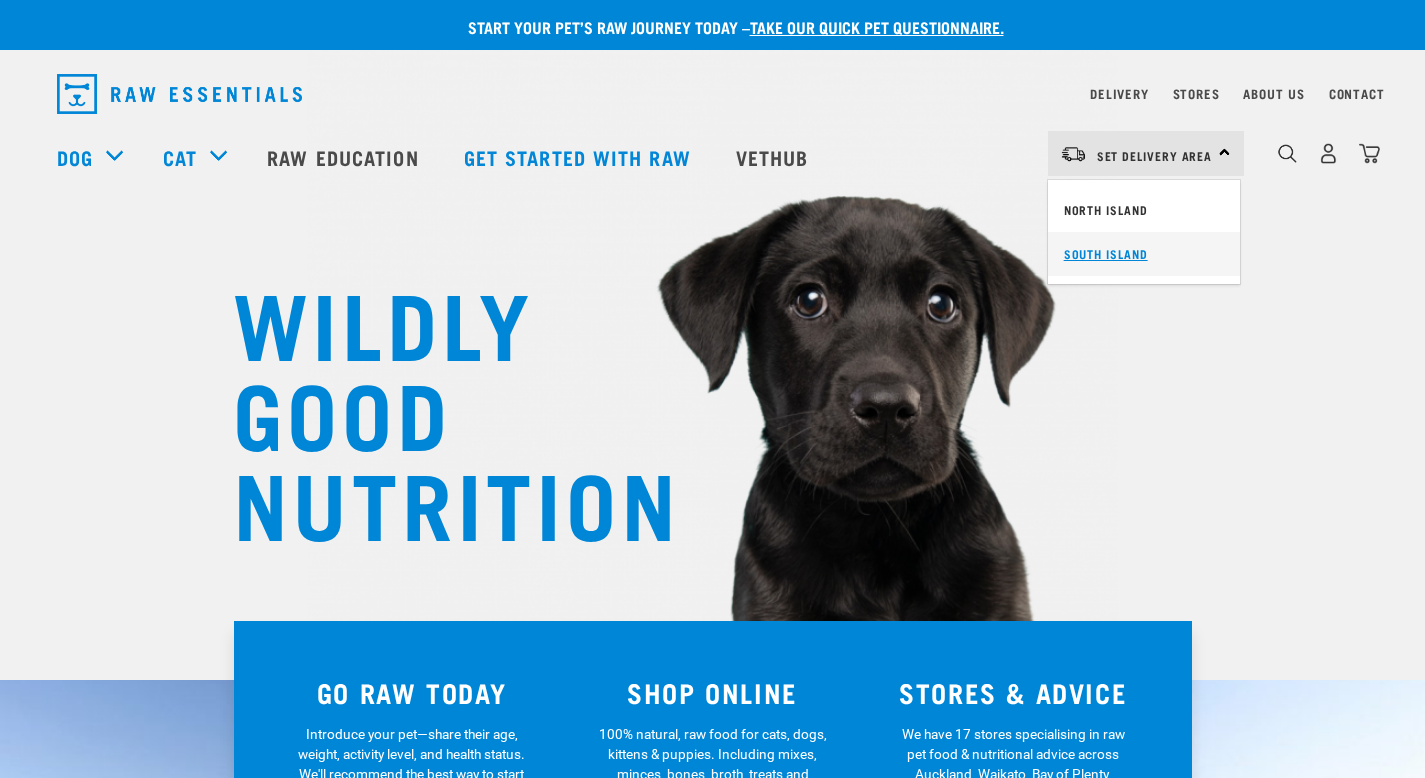 click on "South Island" at bounding box center [1144, 254] 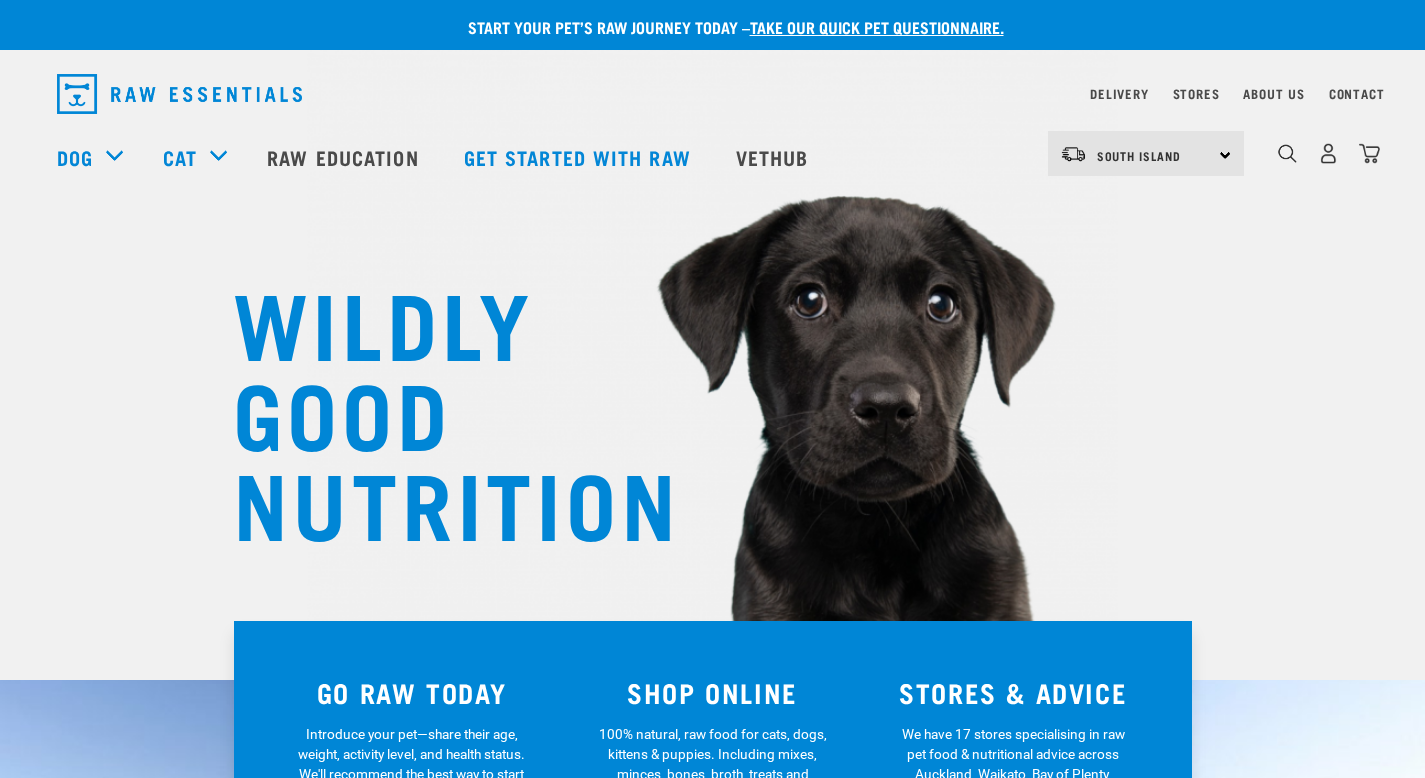 scroll, scrollTop: 0, scrollLeft: 0, axis: both 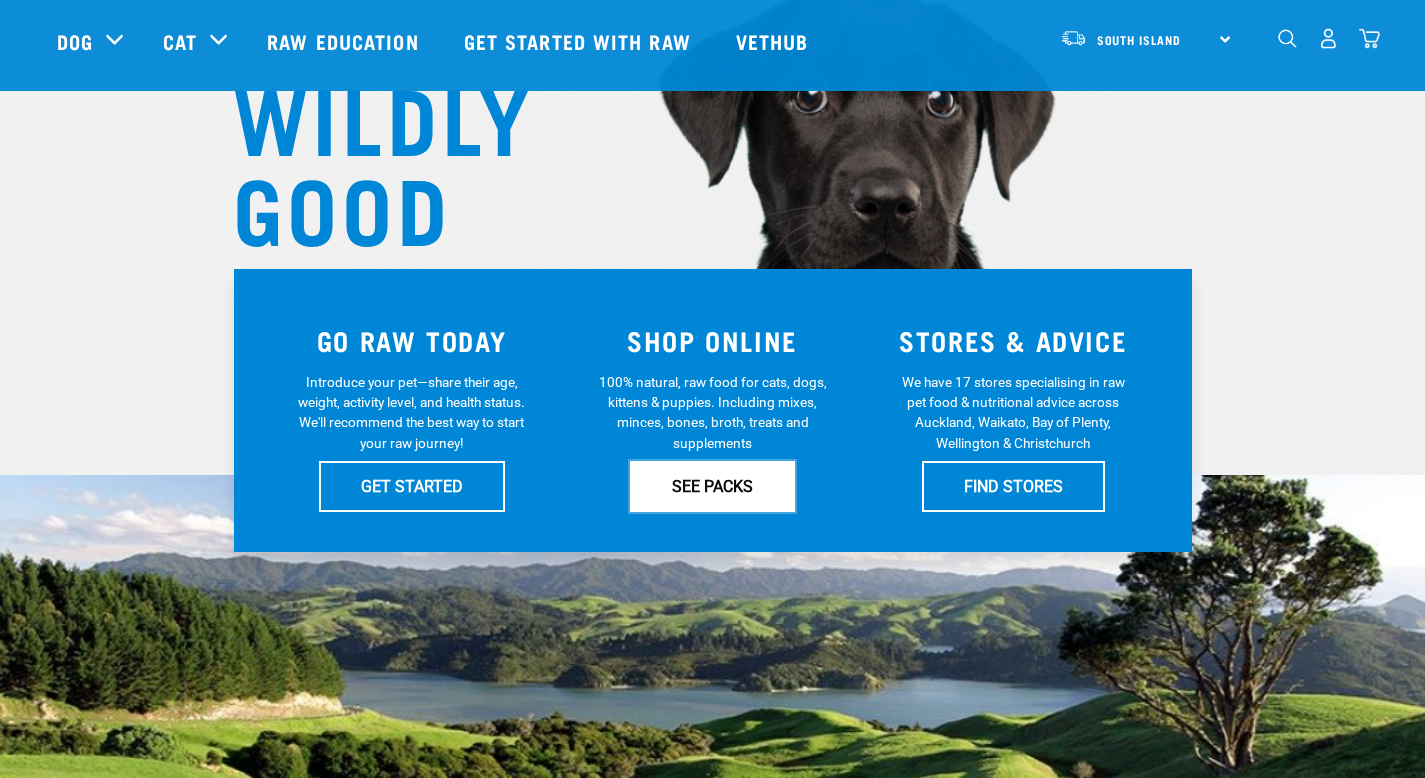 click on "SEE PACKS" at bounding box center [712, 486] 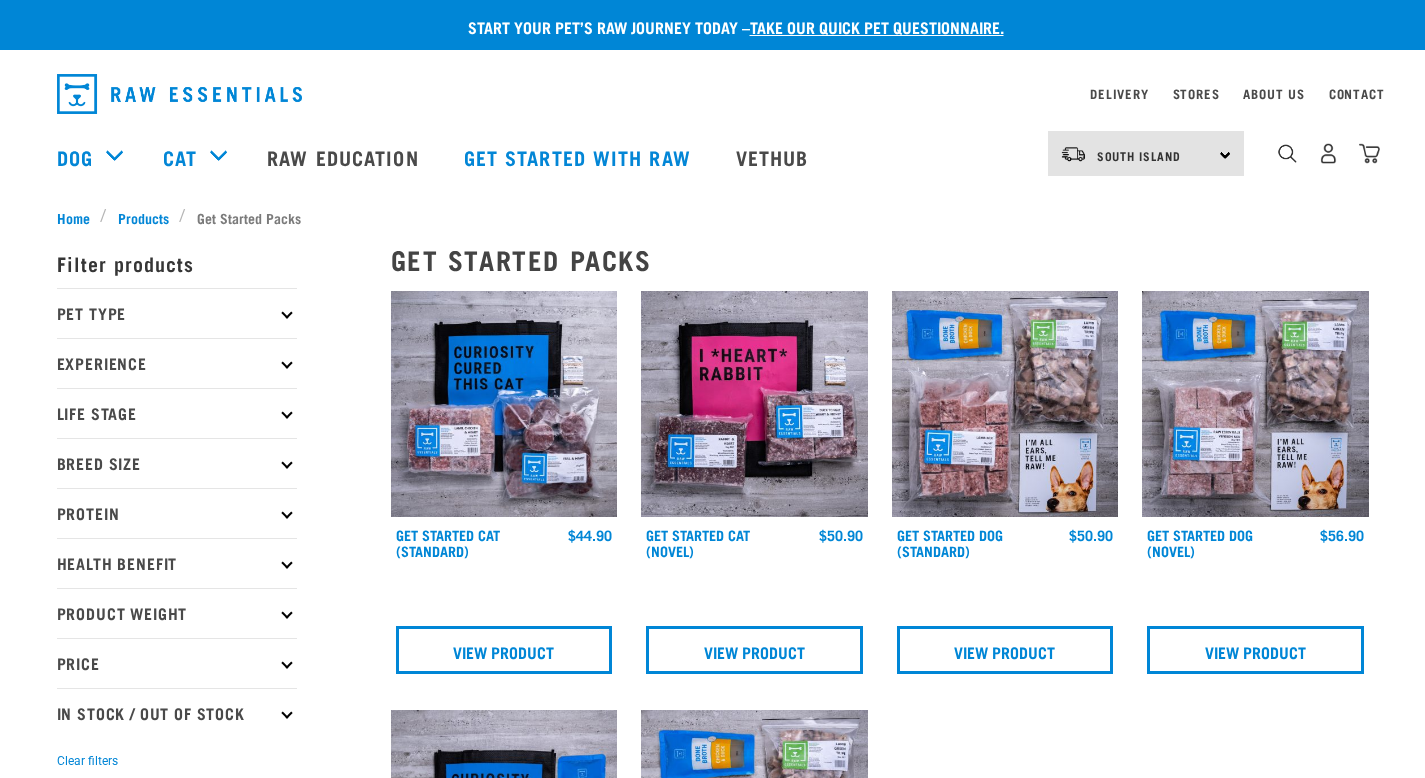 scroll, scrollTop: 0, scrollLeft: 0, axis: both 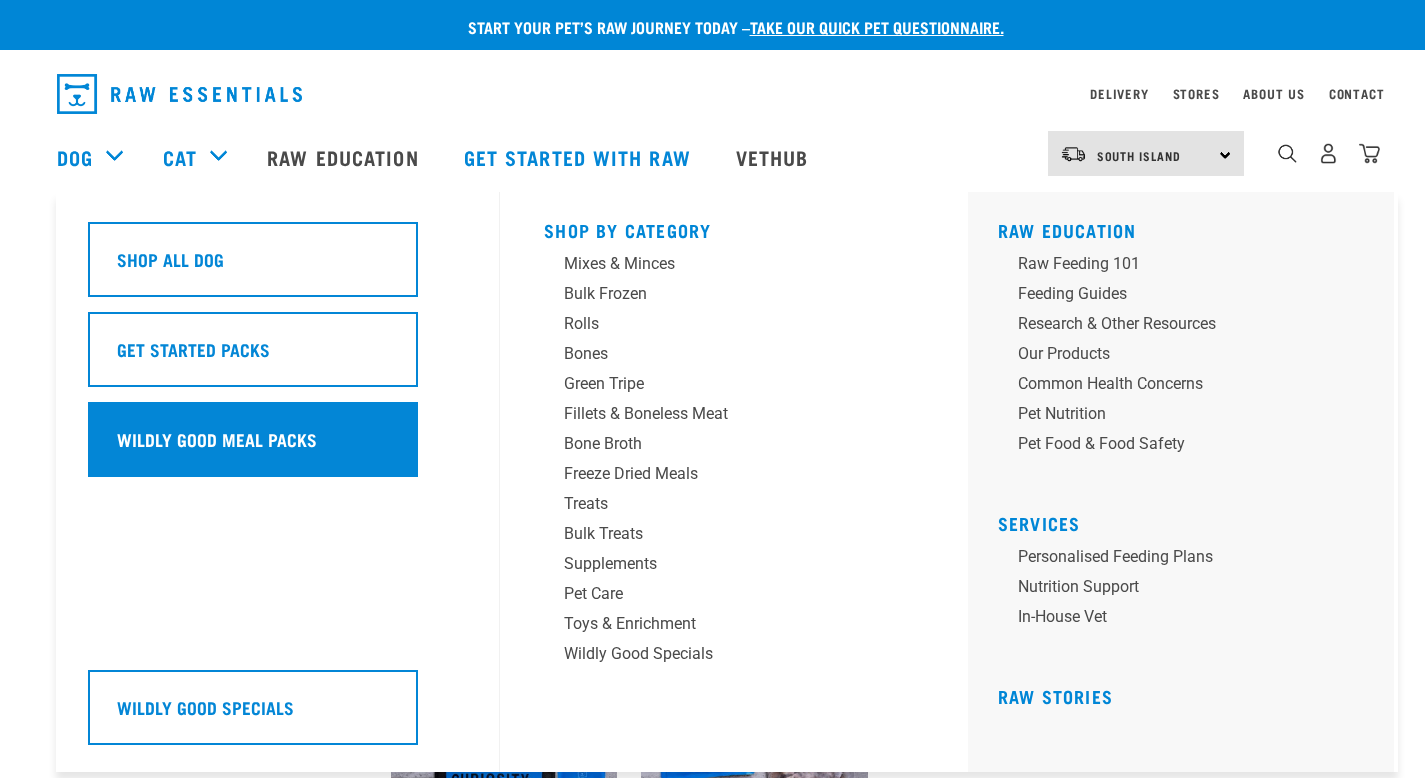 click on "Wildly Good Meal Packs" at bounding box center [217, 439] 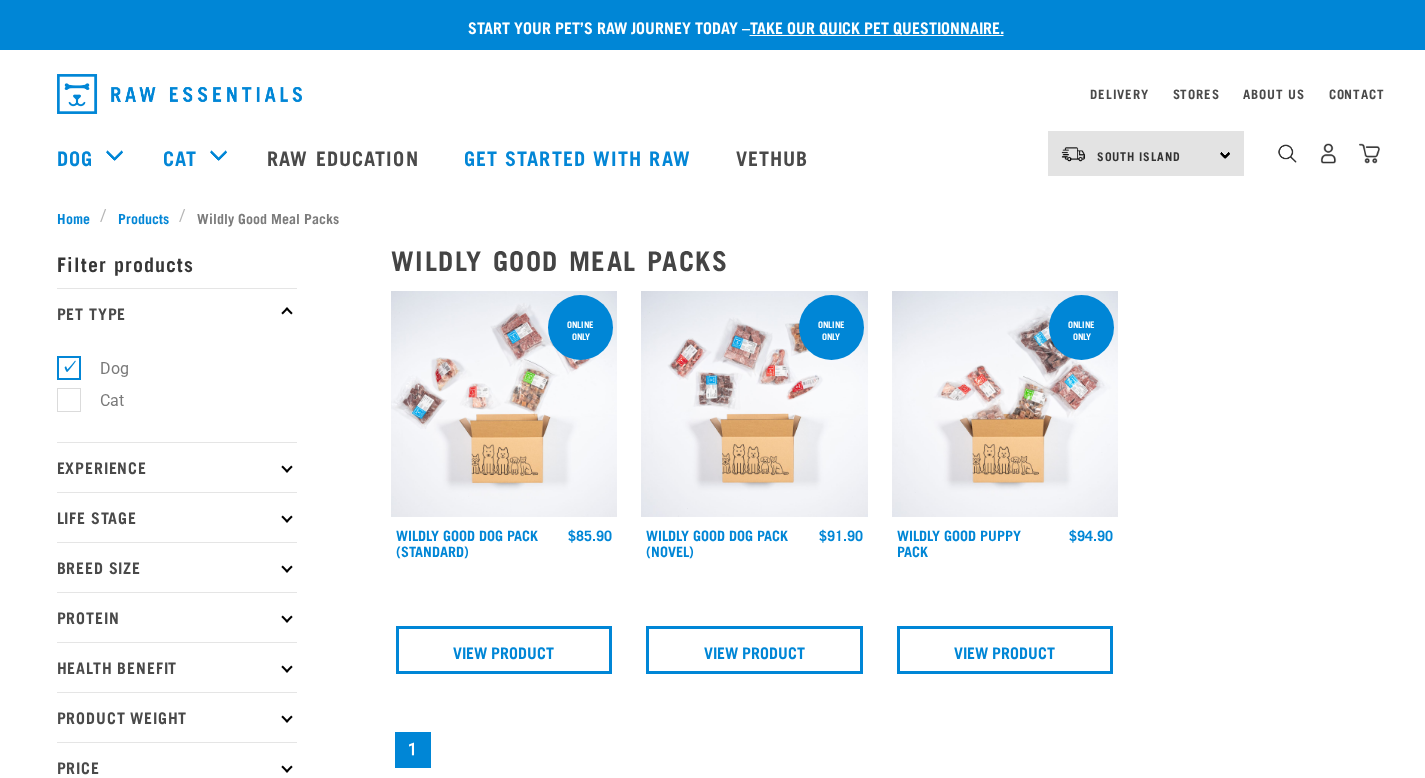 scroll, scrollTop: 0, scrollLeft: 0, axis: both 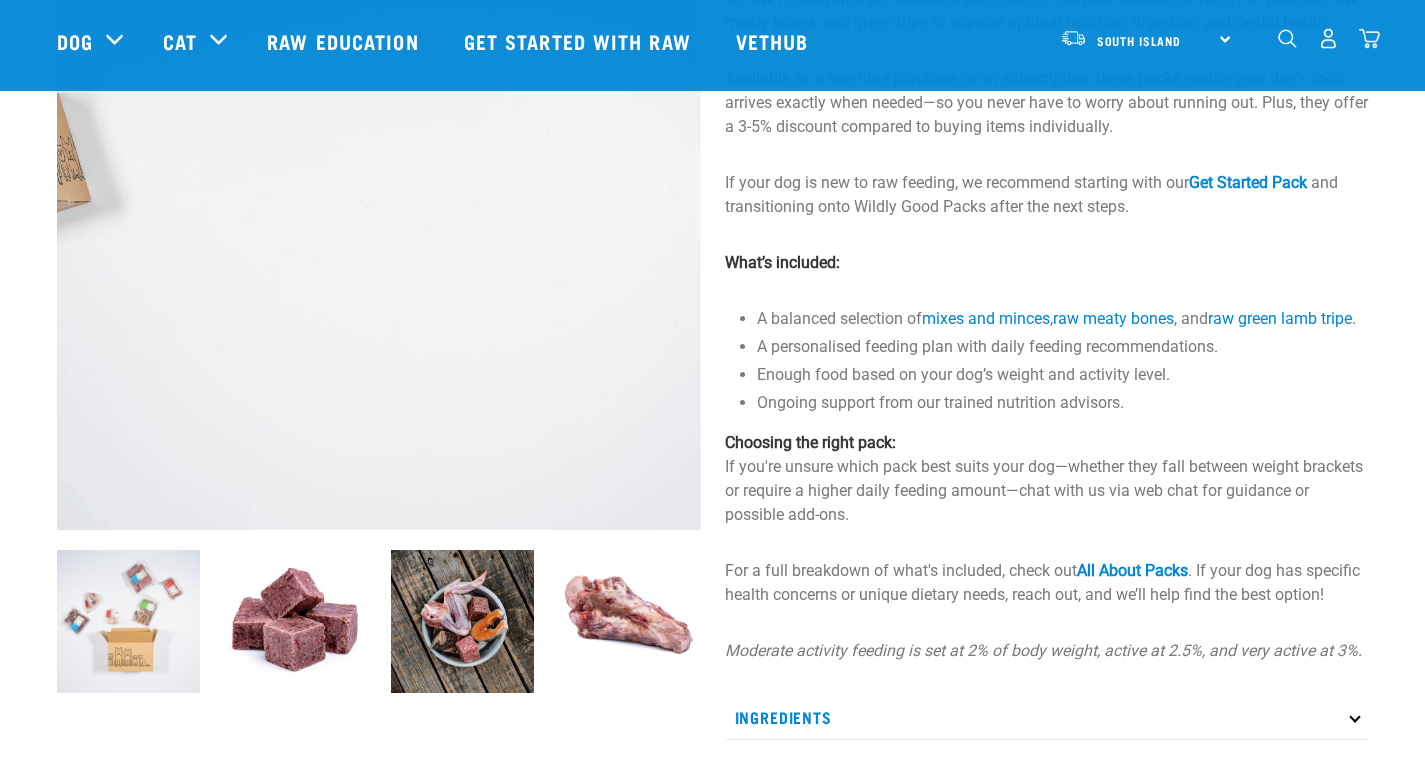 click at bounding box center [462, 621] 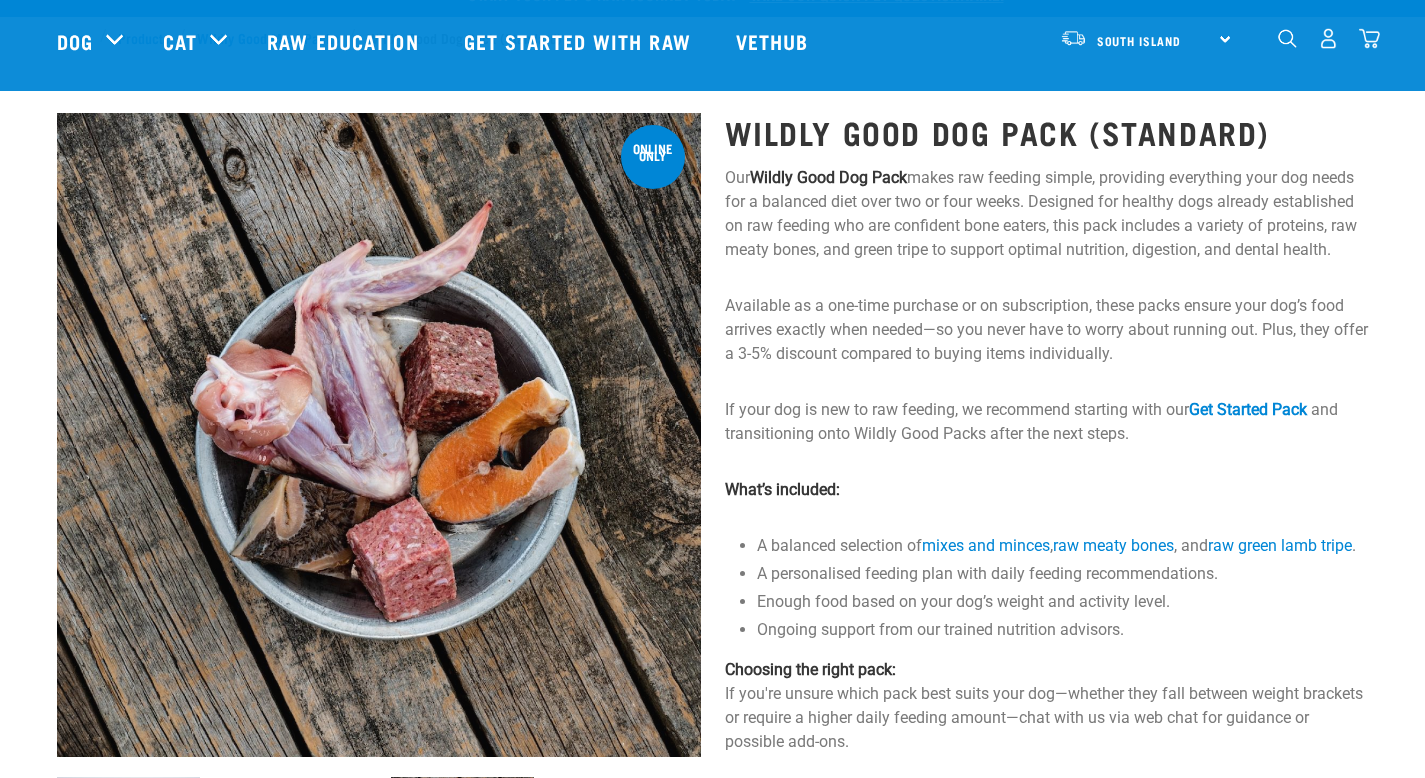 scroll, scrollTop: 0, scrollLeft: 0, axis: both 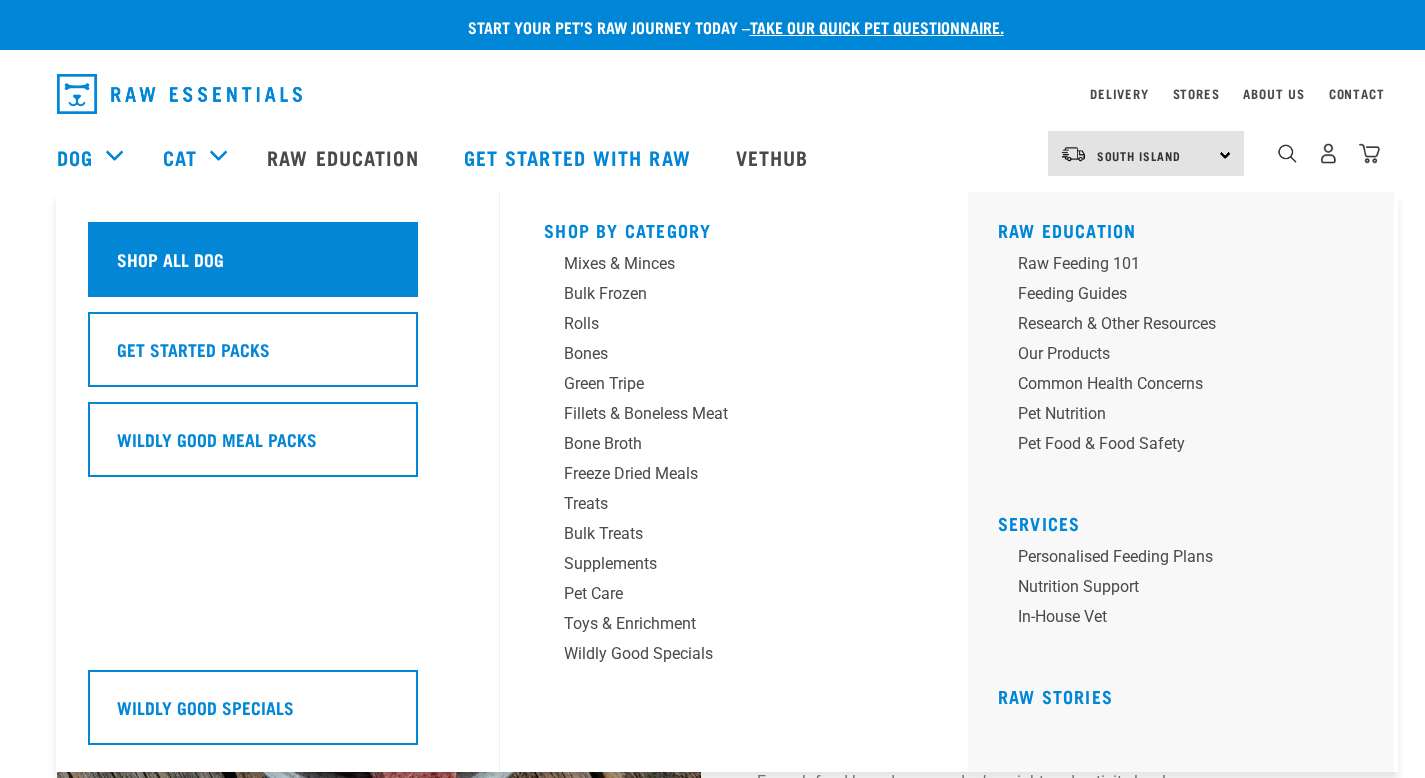 click on "Shop All Dog" at bounding box center [170, 259] 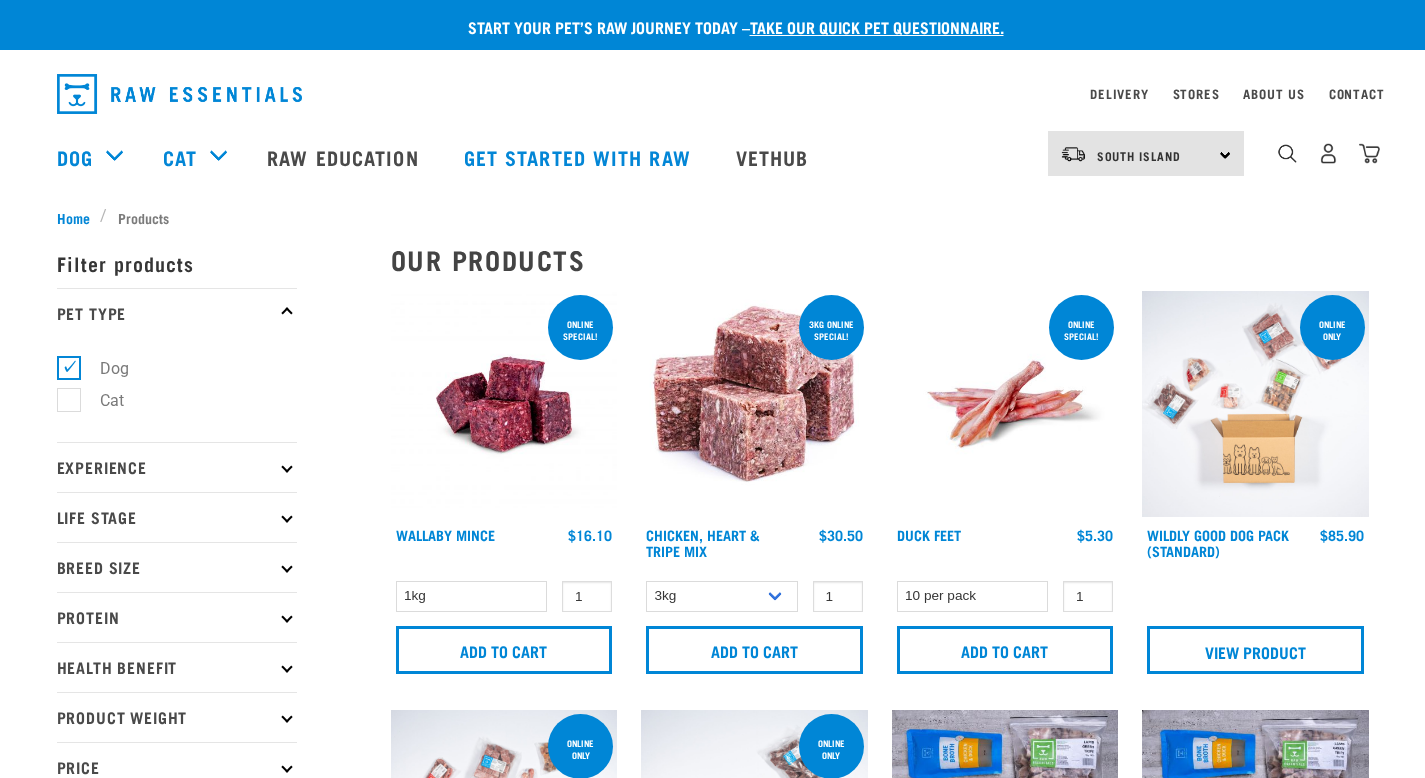 scroll, scrollTop: 0, scrollLeft: 0, axis: both 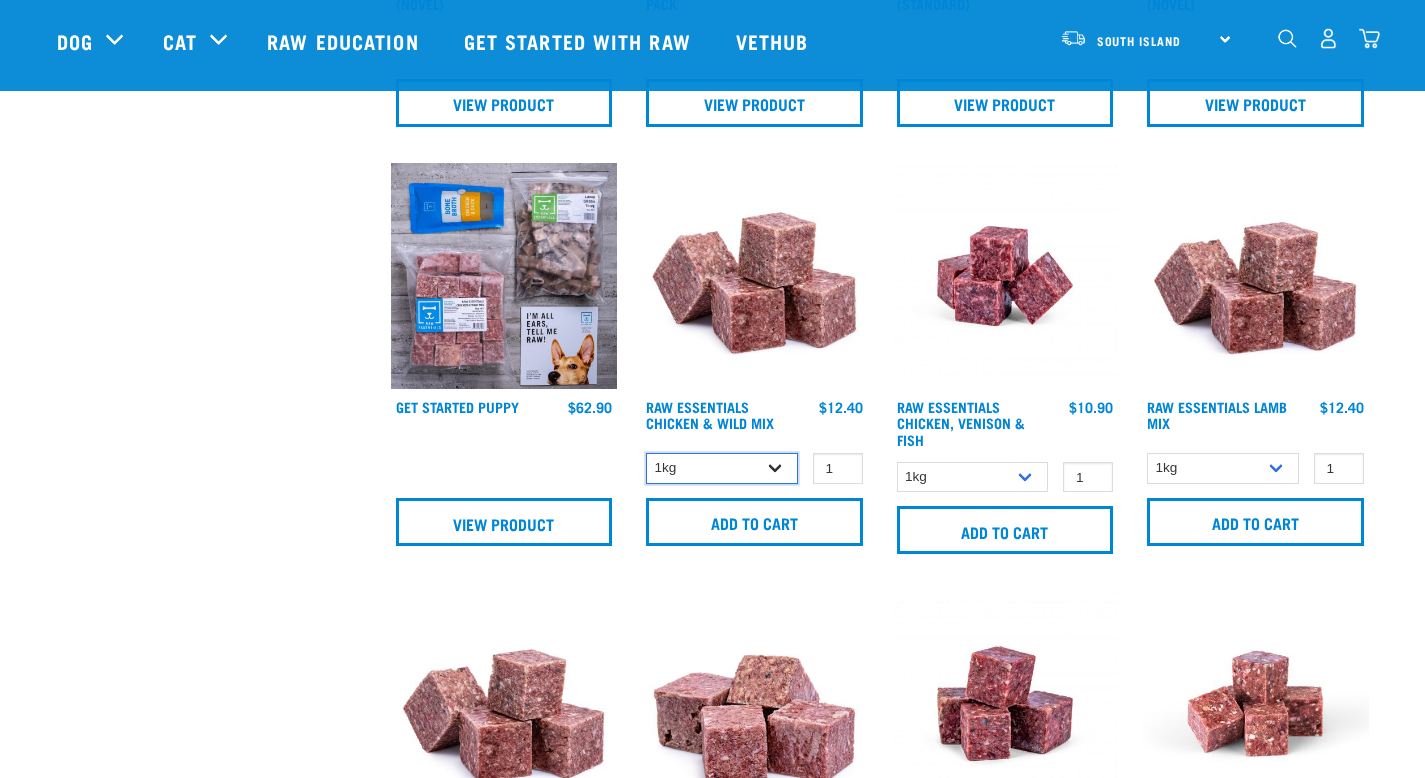 click on "1kg
3kg" at bounding box center (722, 468) 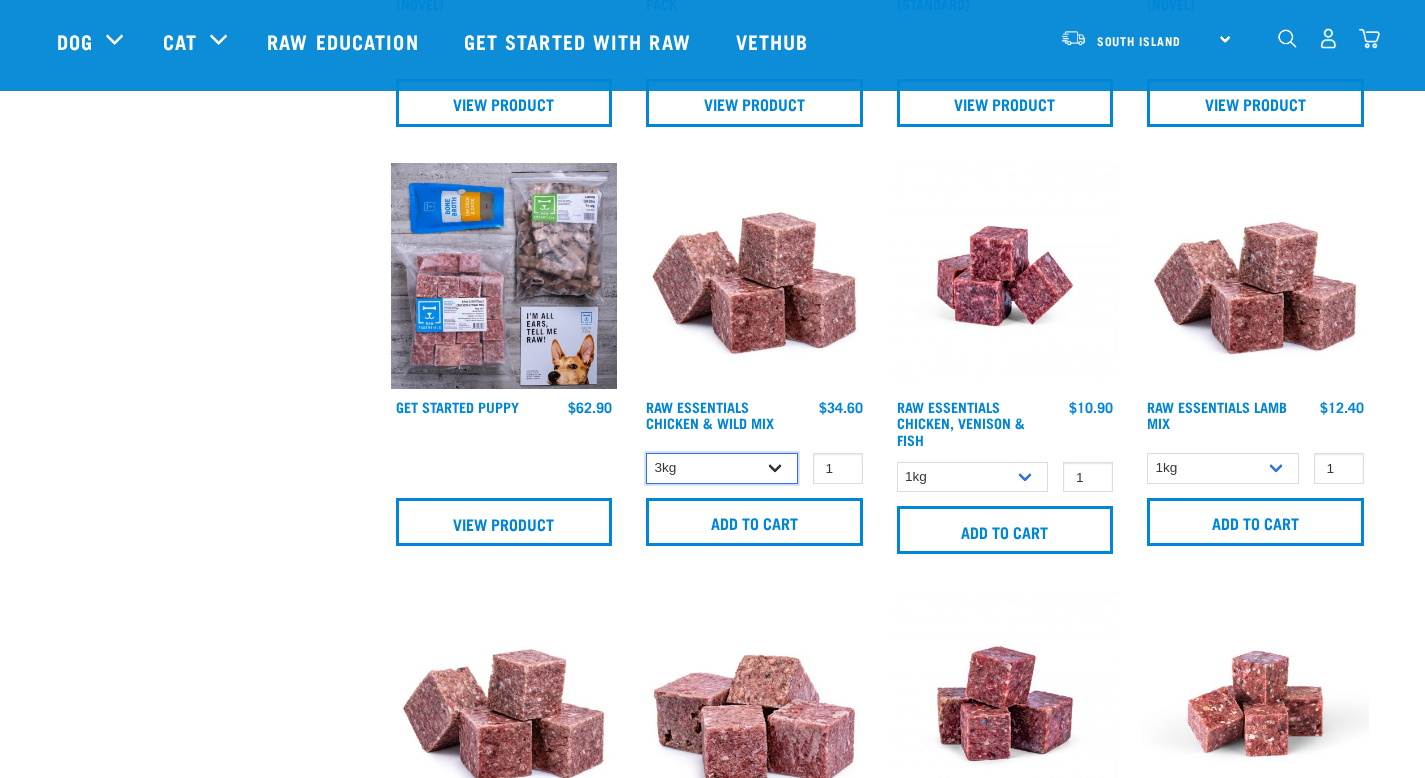 click on "1kg
3kg" at bounding box center (722, 468) 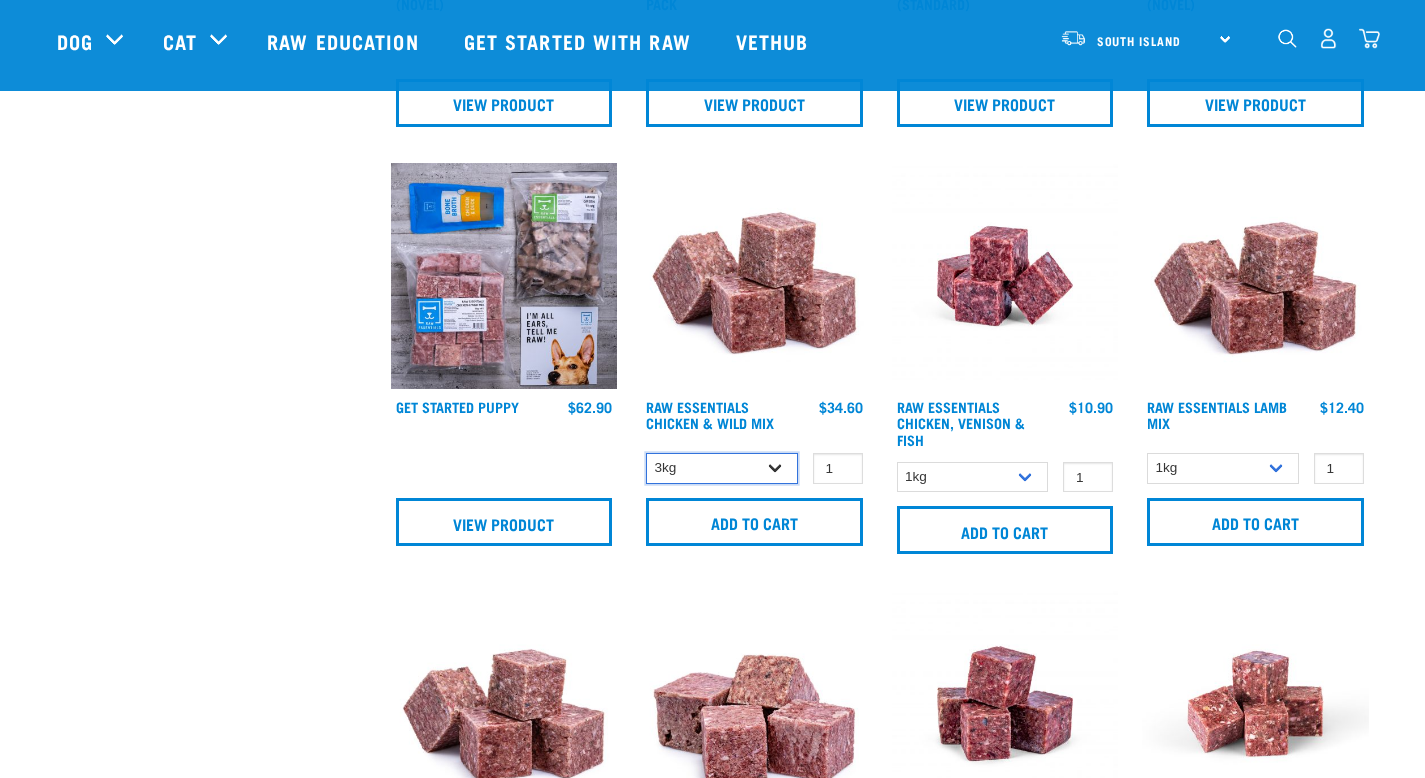 select on "708" 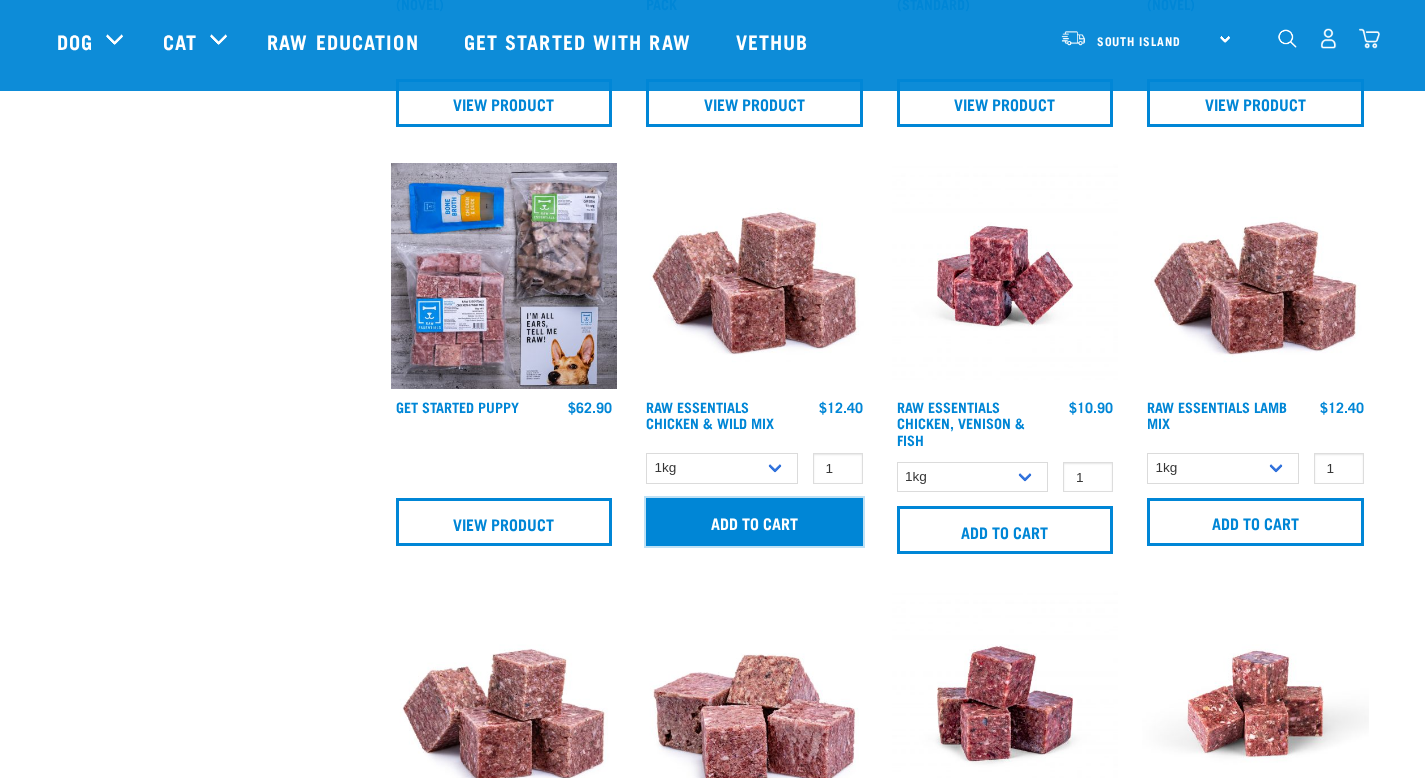 click on "Add to cart" at bounding box center [754, 522] 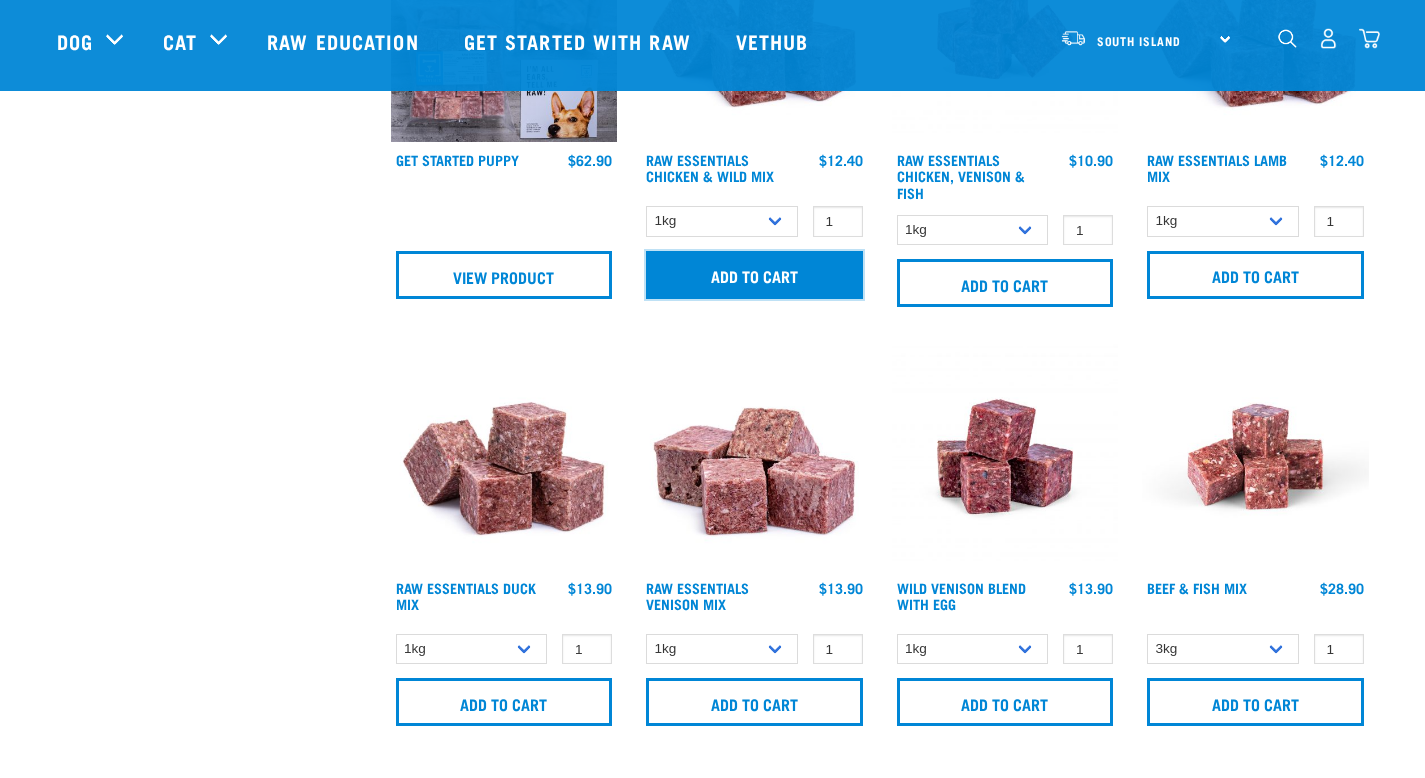 scroll, scrollTop: 1076, scrollLeft: 0, axis: vertical 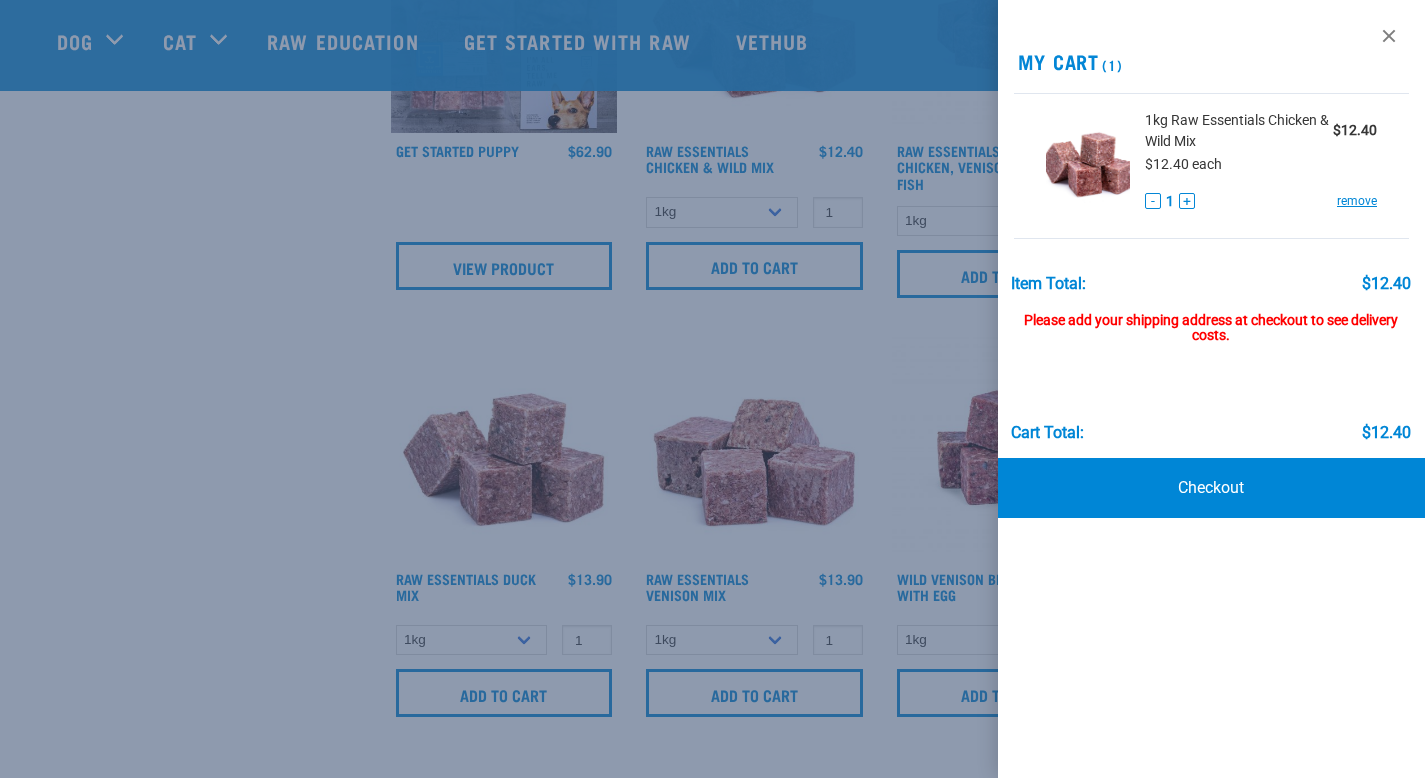 click at bounding box center [712, 389] 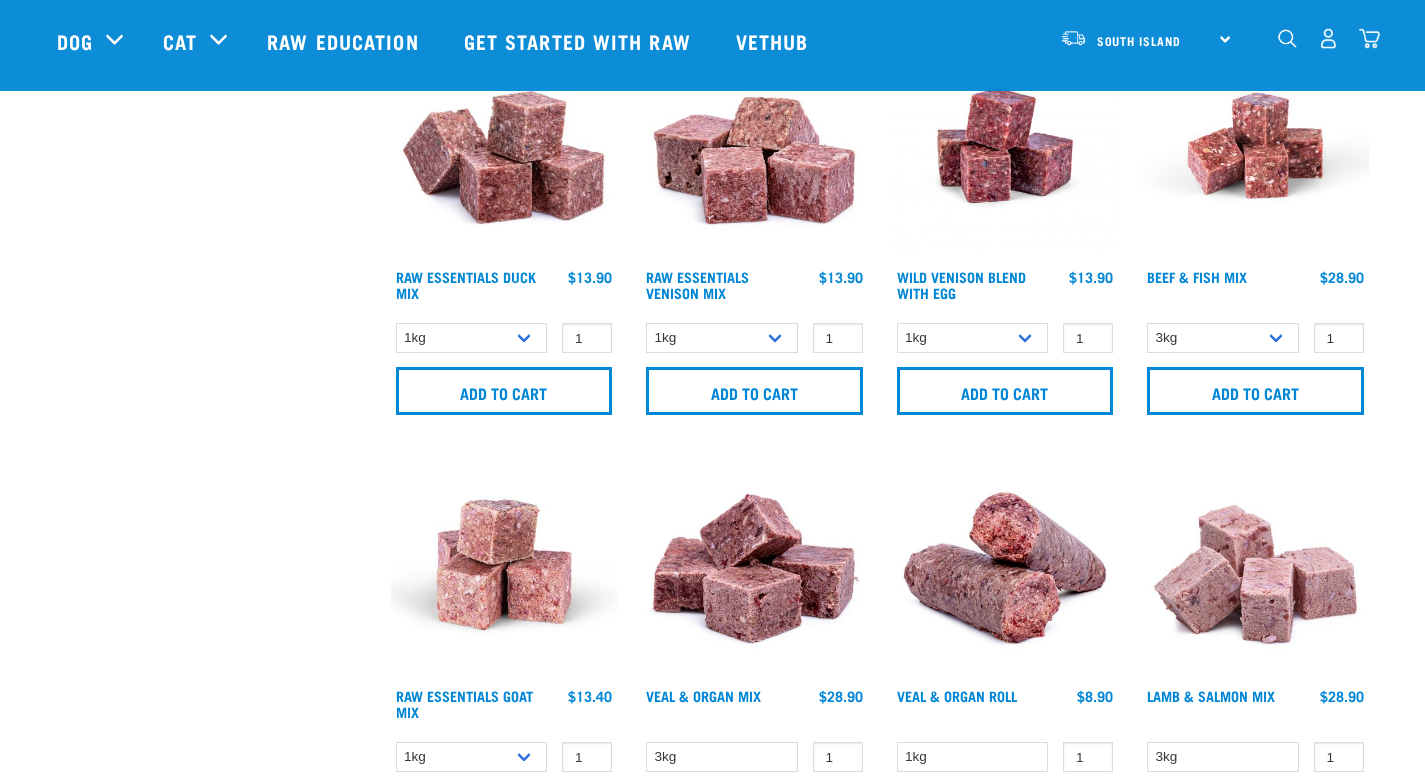 scroll, scrollTop: 1396, scrollLeft: 0, axis: vertical 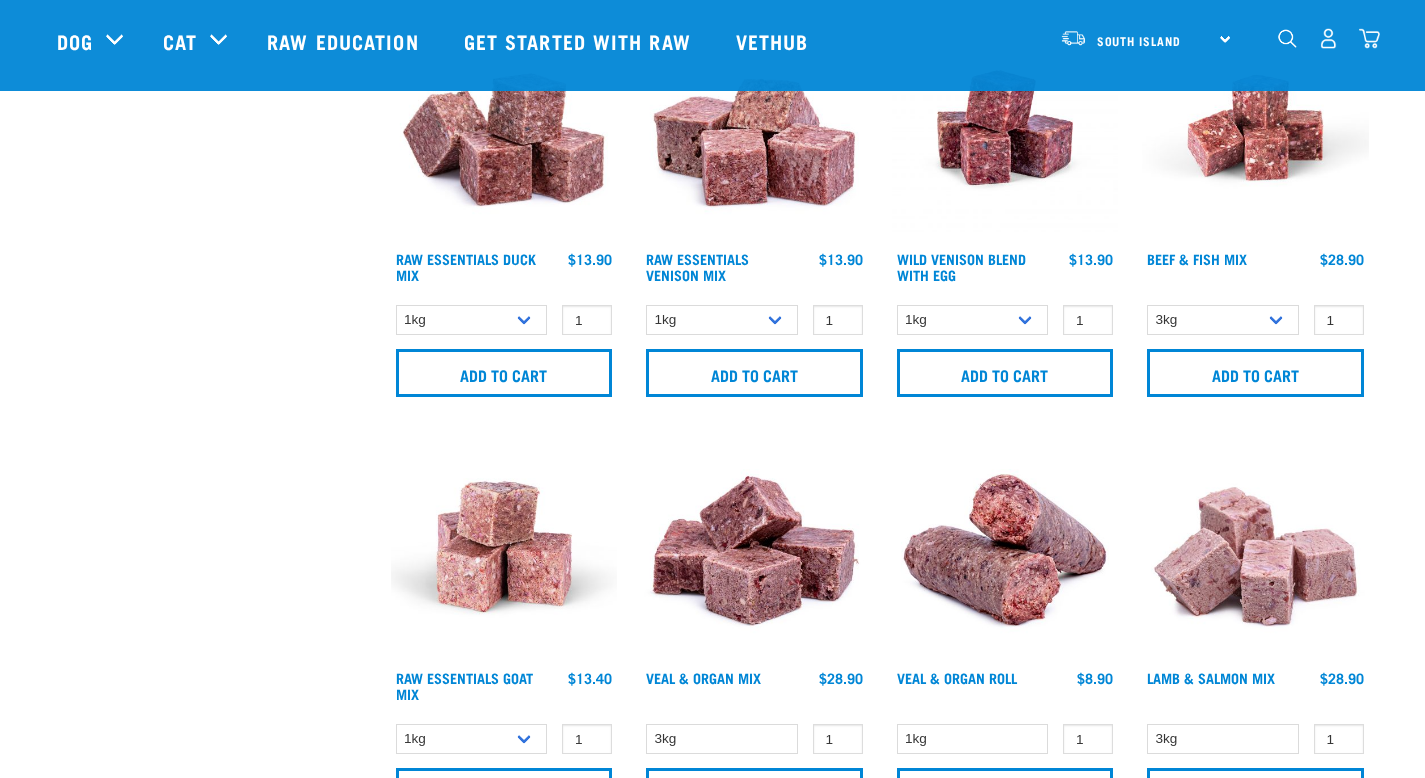 click at bounding box center (1328, 38) 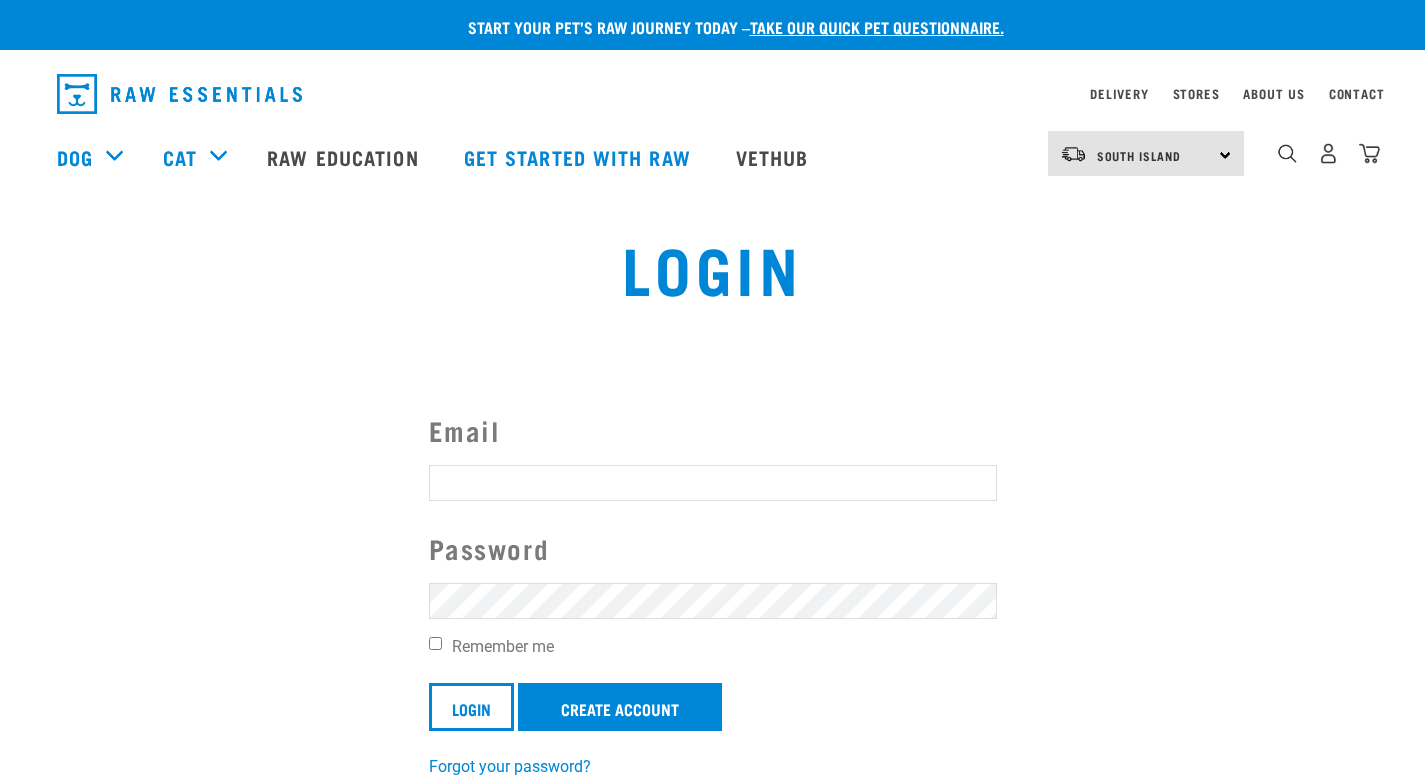 scroll, scrollTop: 0, scrollLeft: 0, axis: both 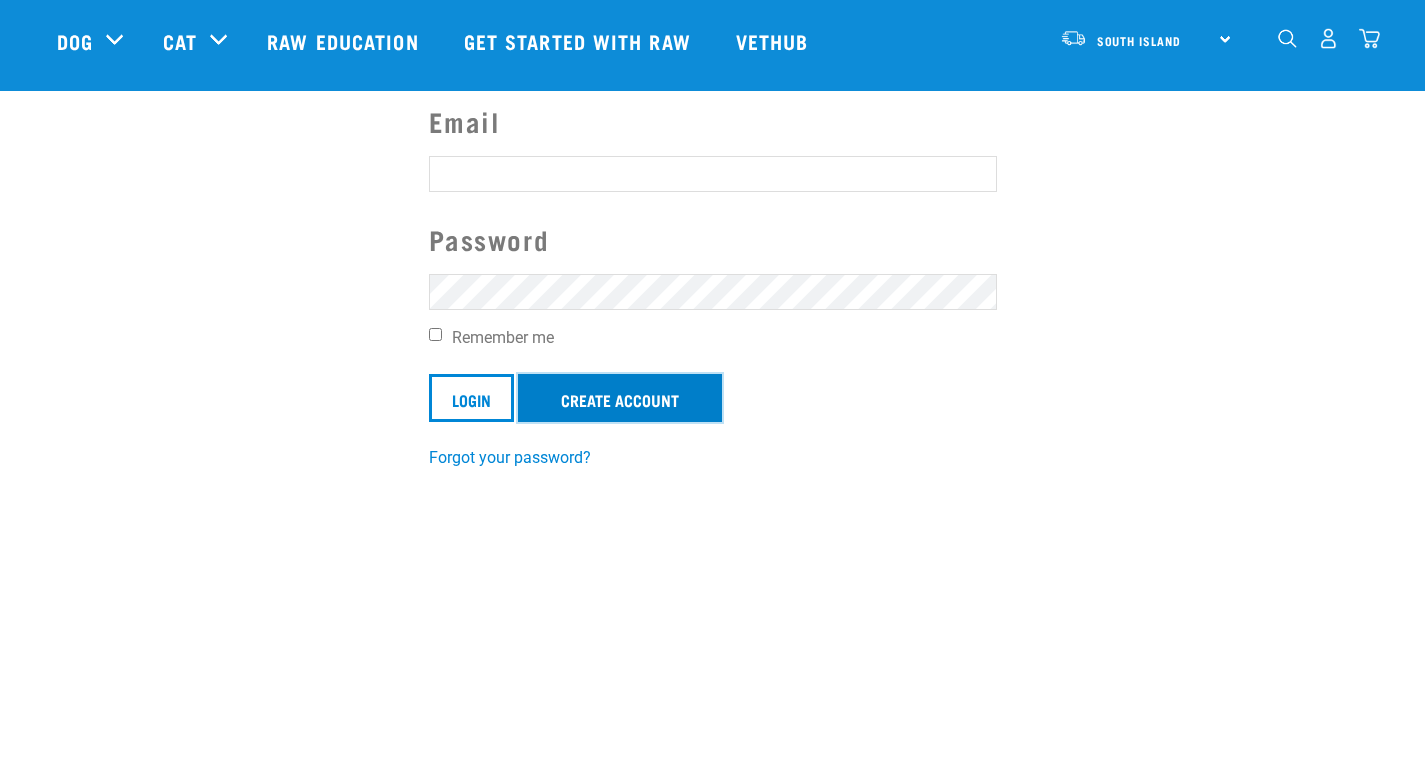 click on "Create Account" at bounding box center (620, 398) 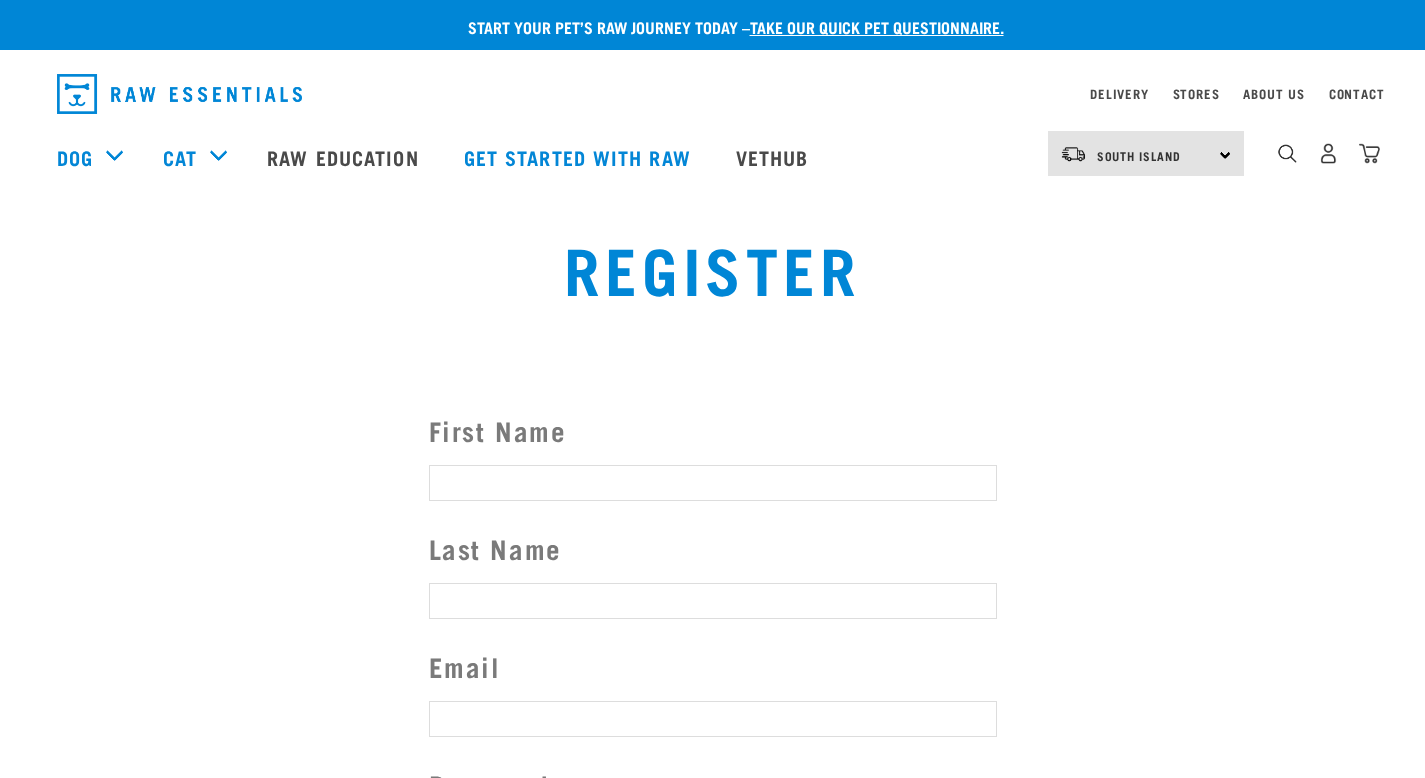 scroll, scrollTop: 0, scrollLeft: 0, axis: both 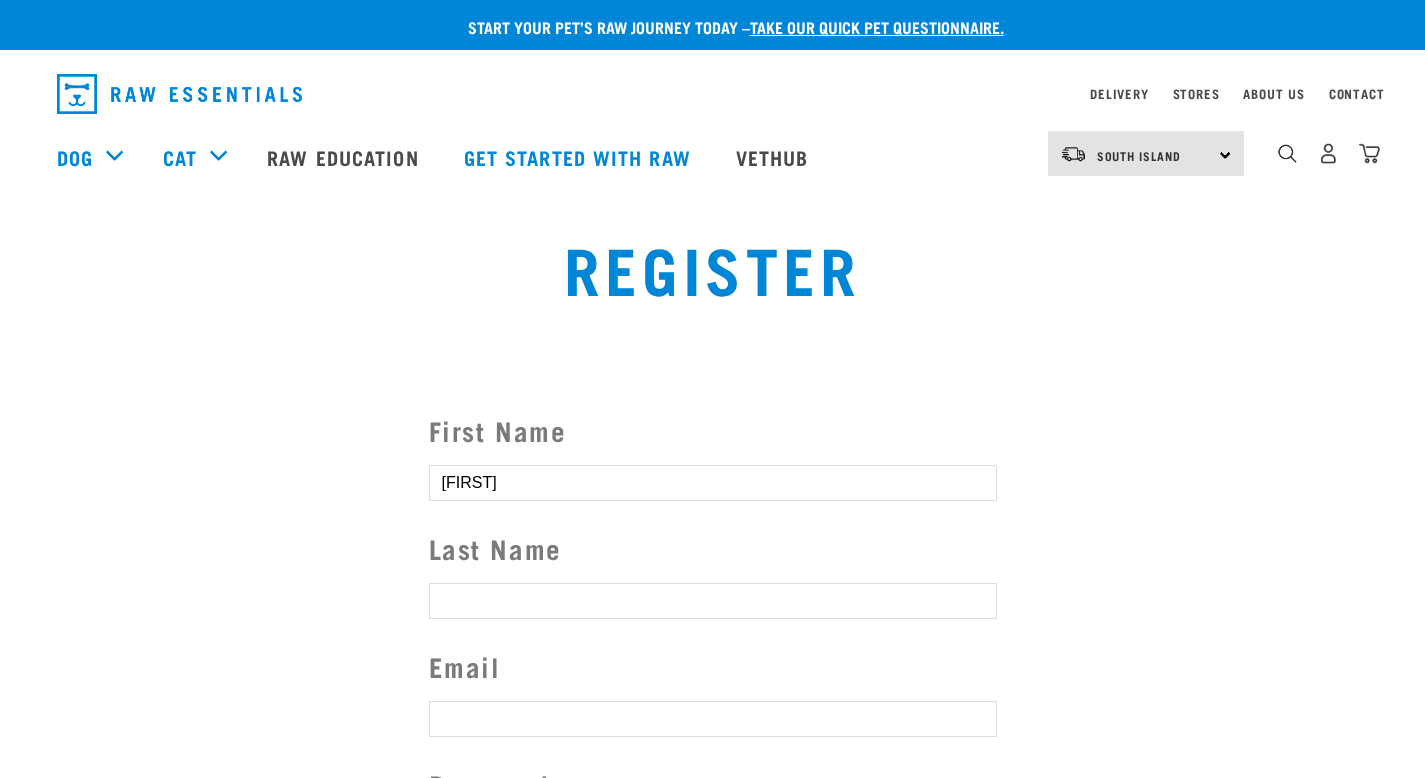 type on "[FIRST]" 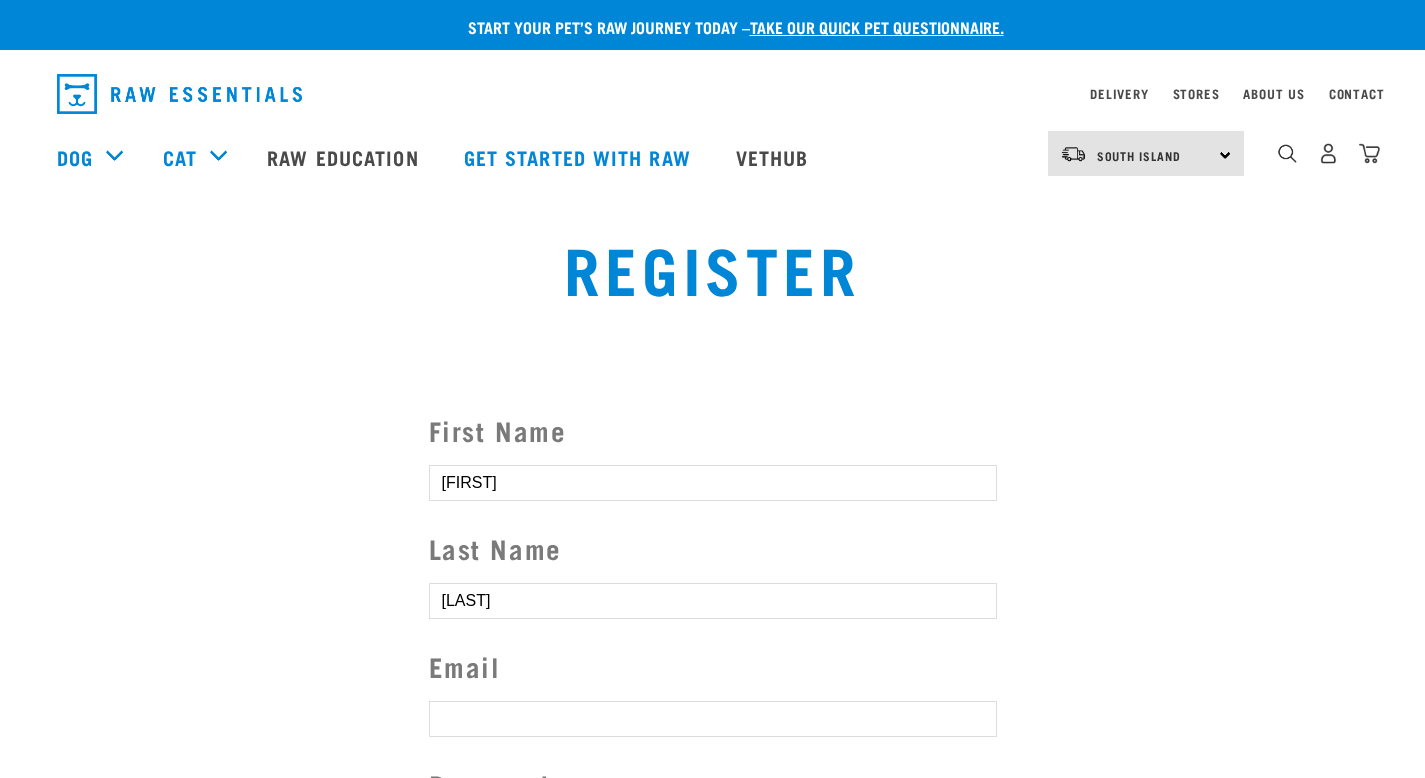 type on "[LAST]" 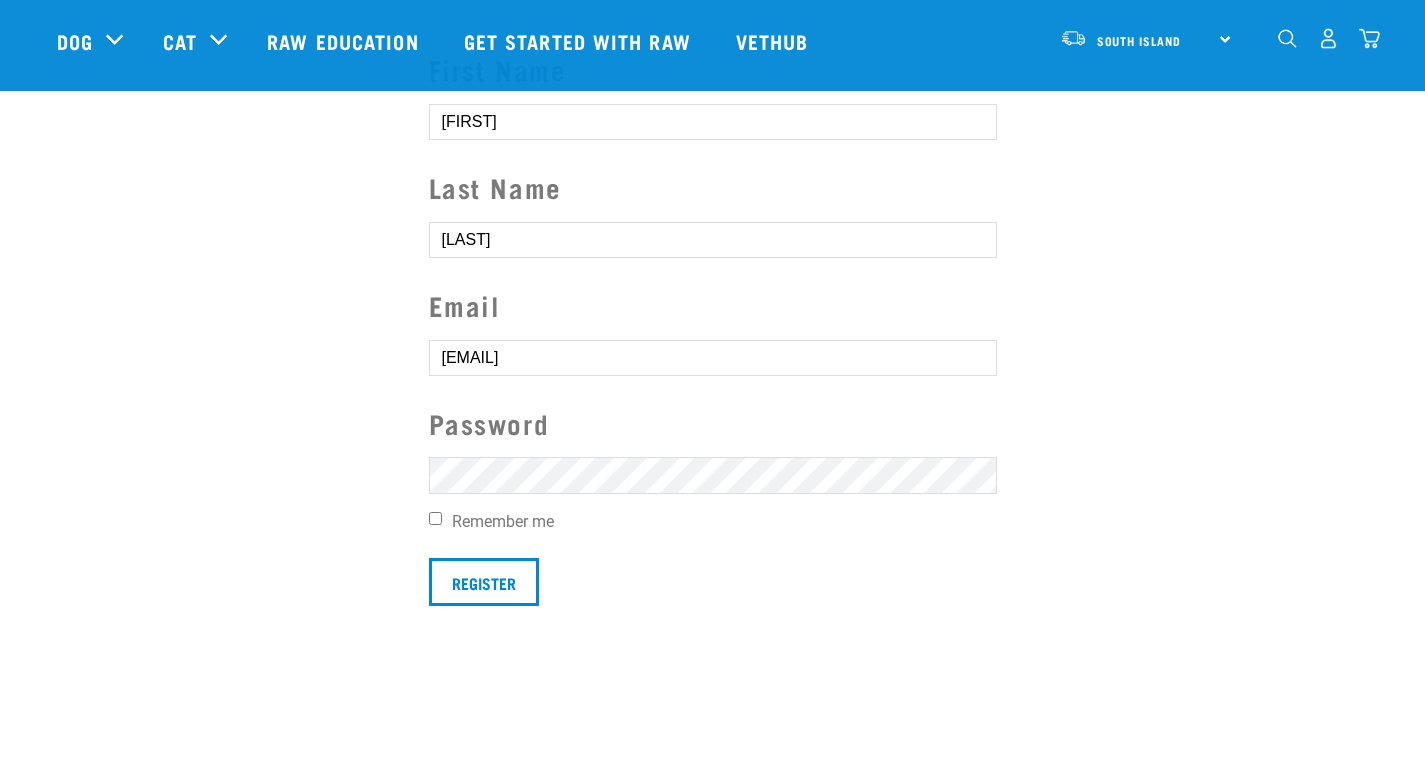 scroll, scrollTop: 259, scrollLeft: 0, axis: vertical 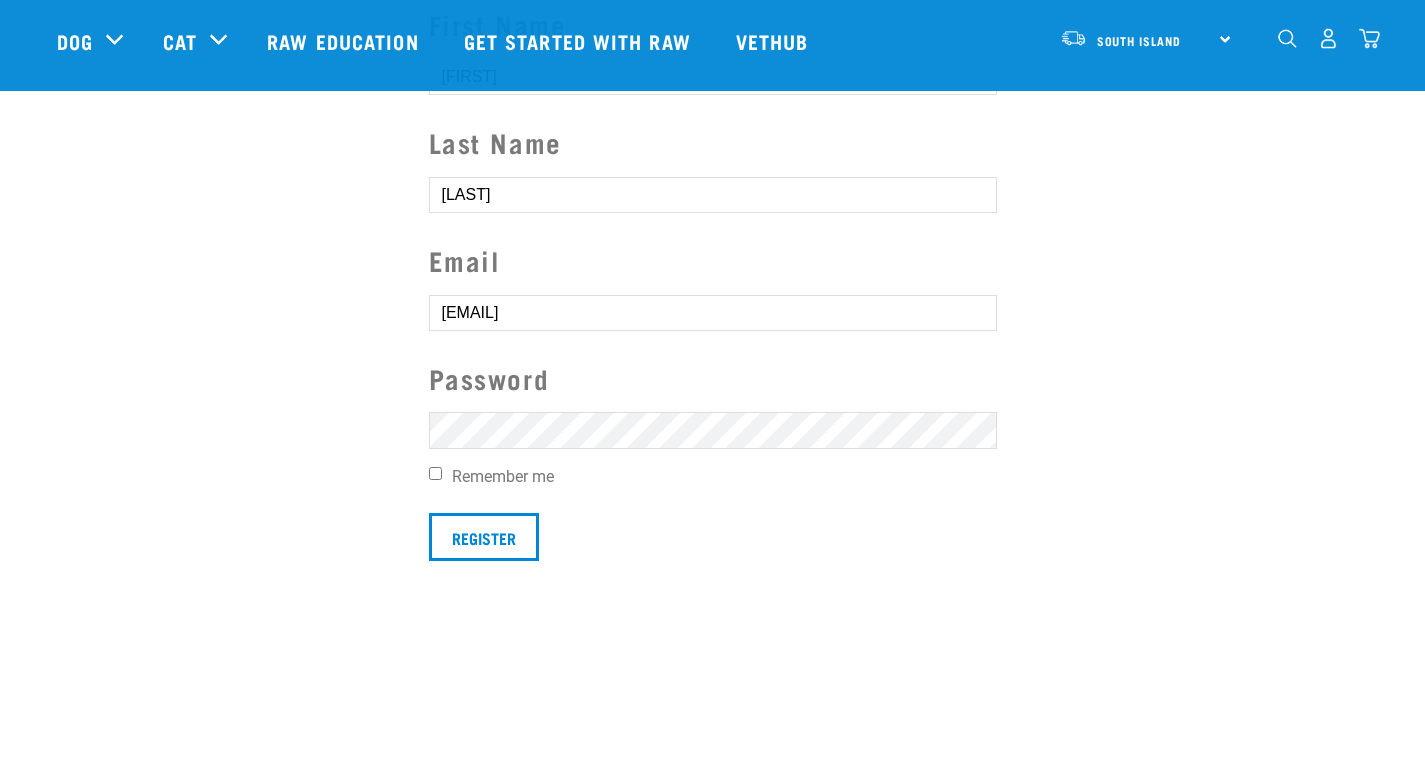 type on "[EMAIL]" 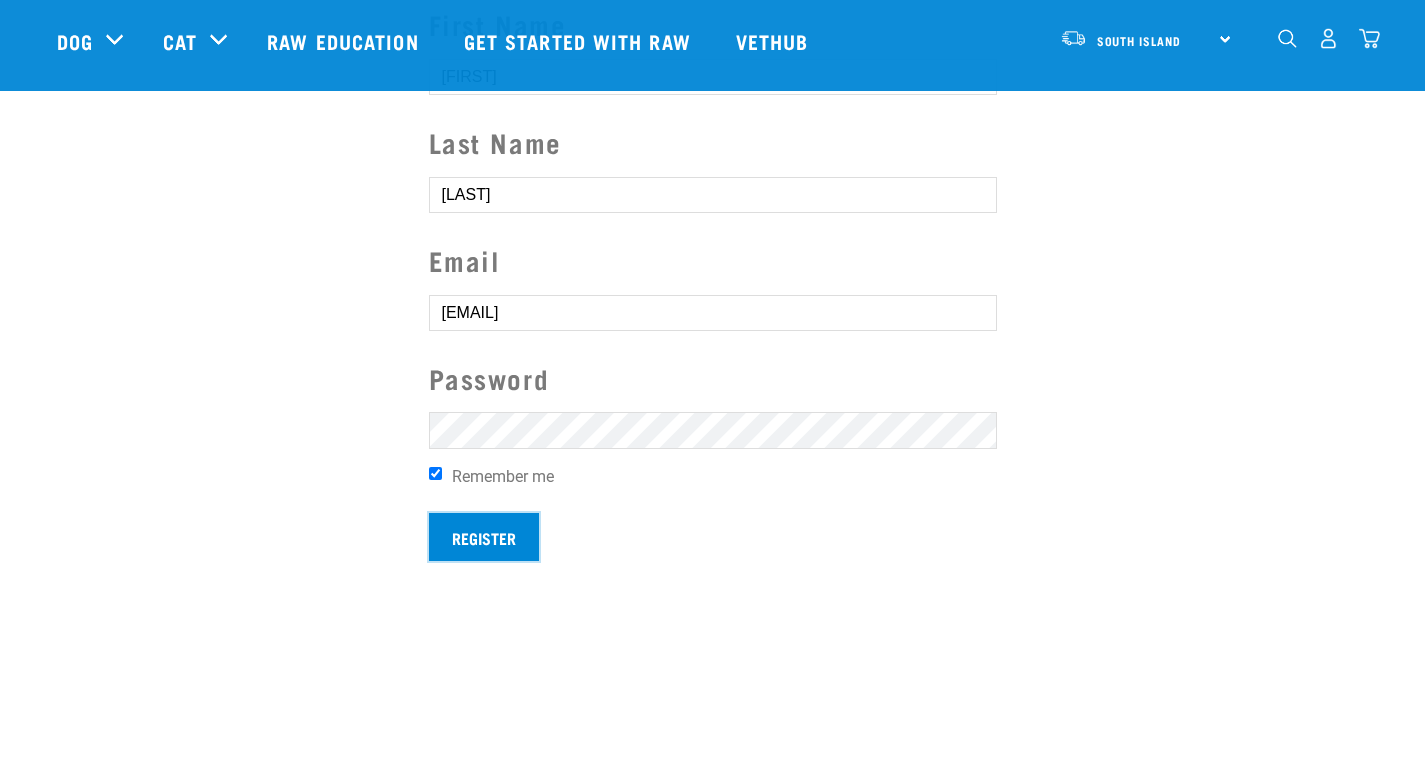 click on "Register" at bounding box center (484, 537) 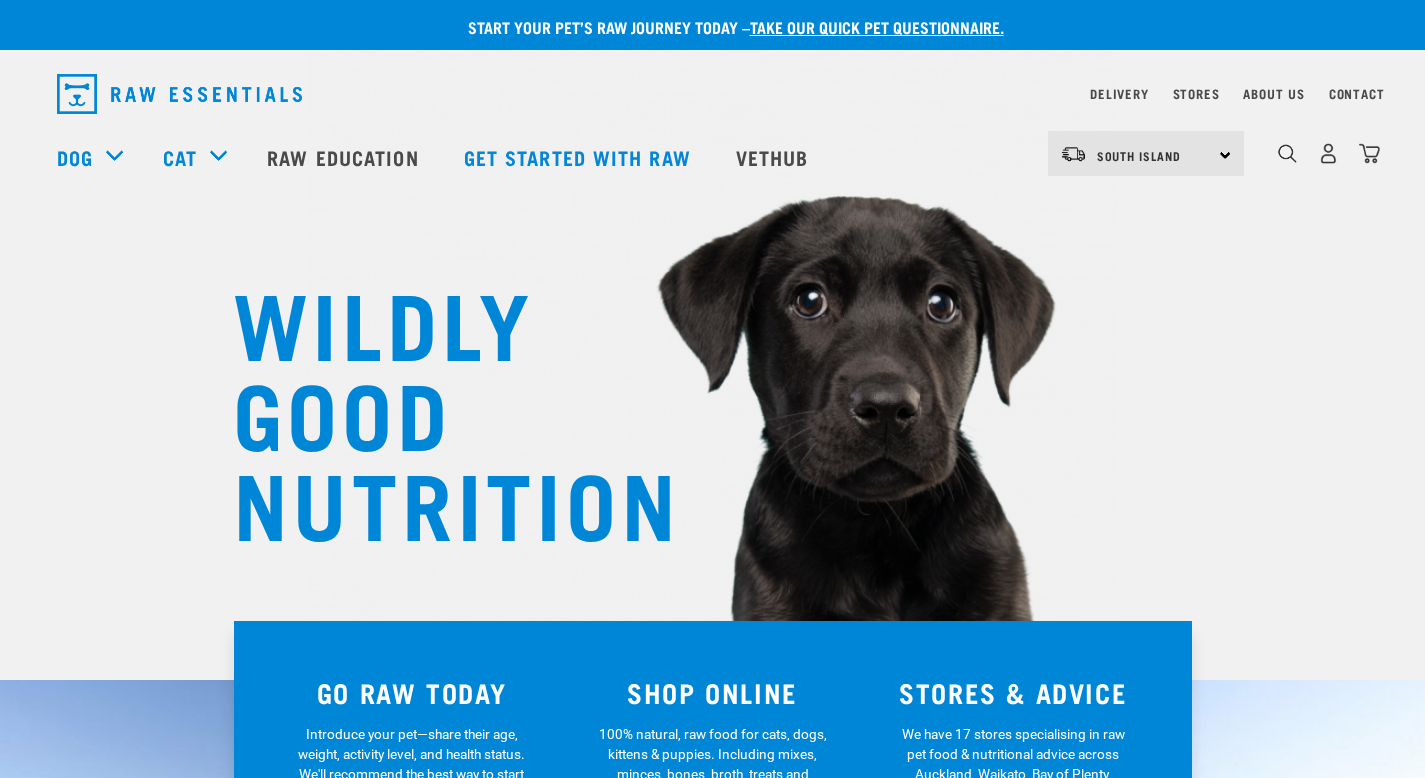scroll, scrollTop: 0, scrollLeft: 0, axis: both 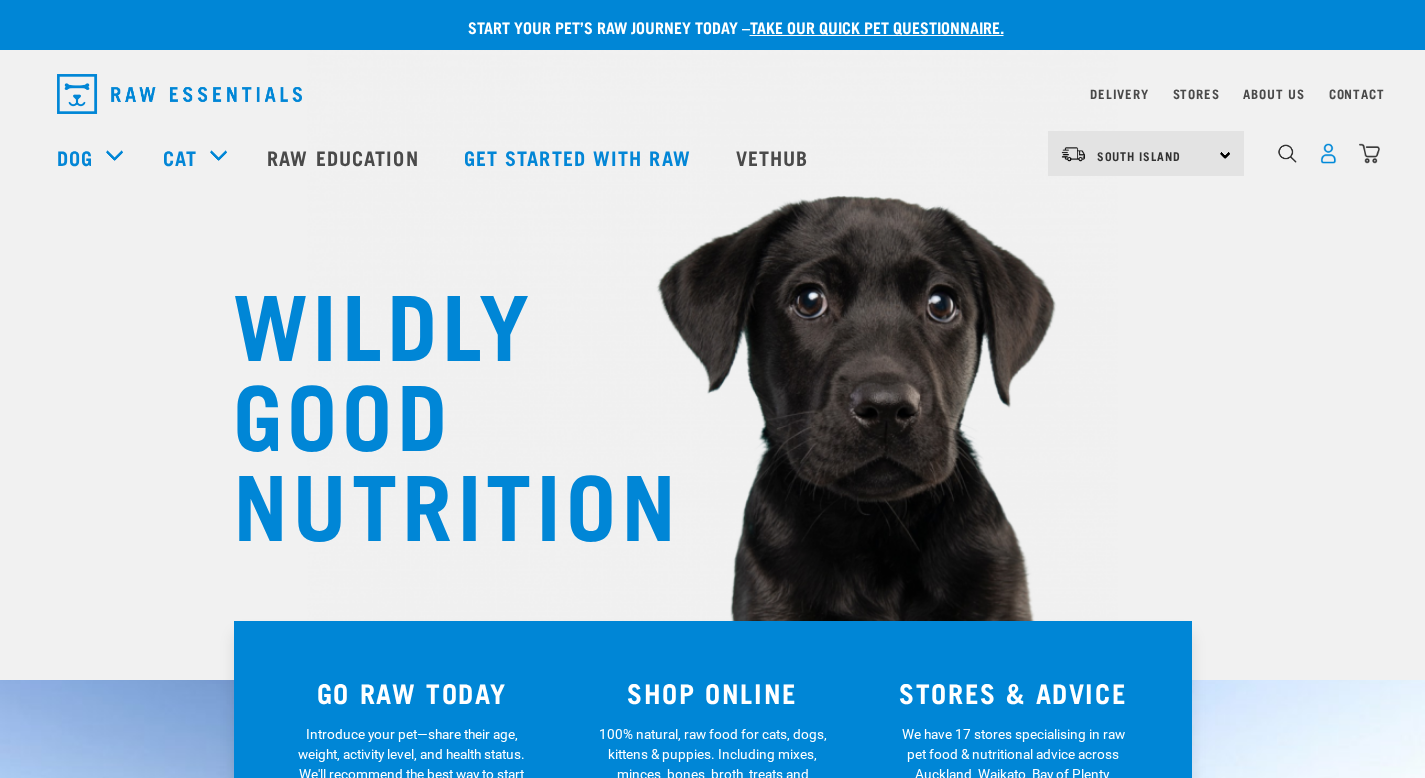 click at bounding box center [1328, 153] 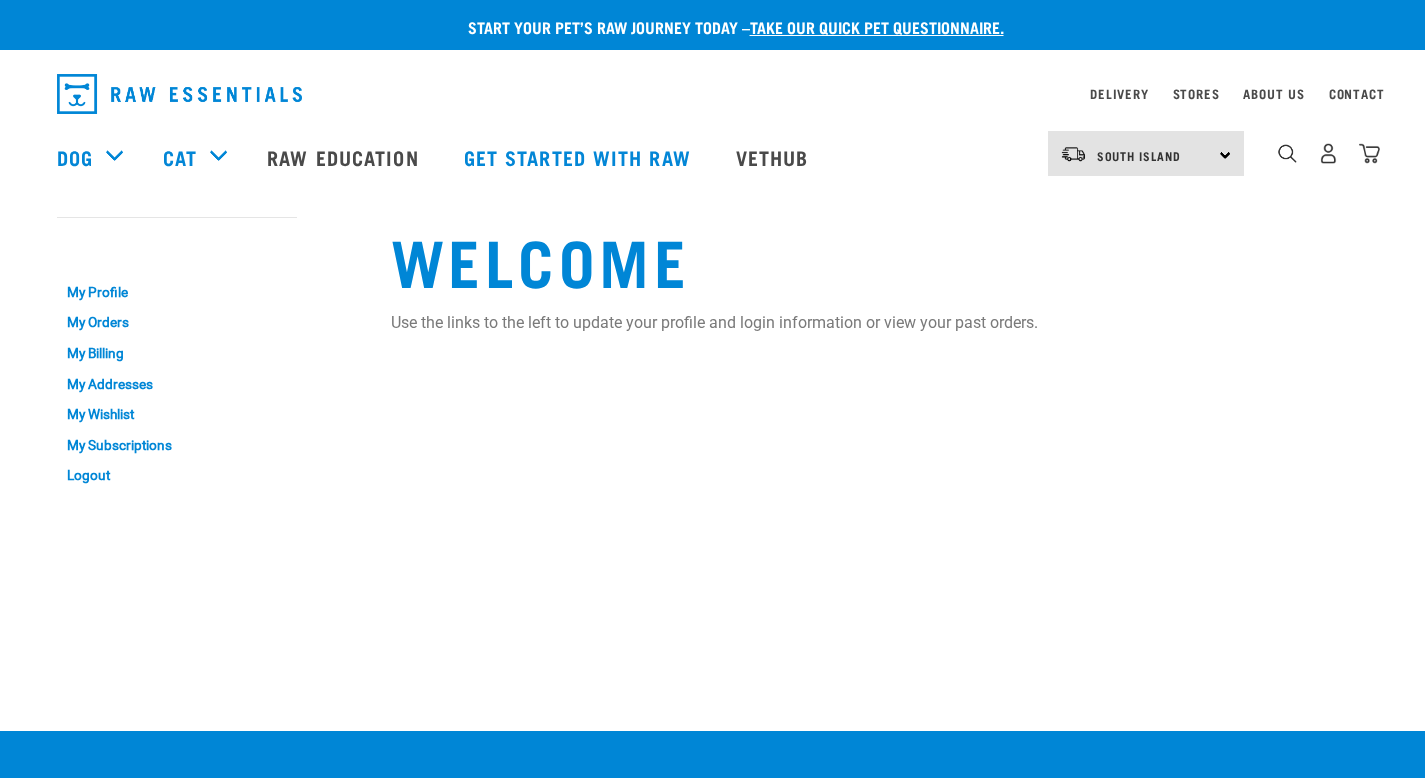 scroll, scrollTop: 0, scrollLeft: 0, axis: both 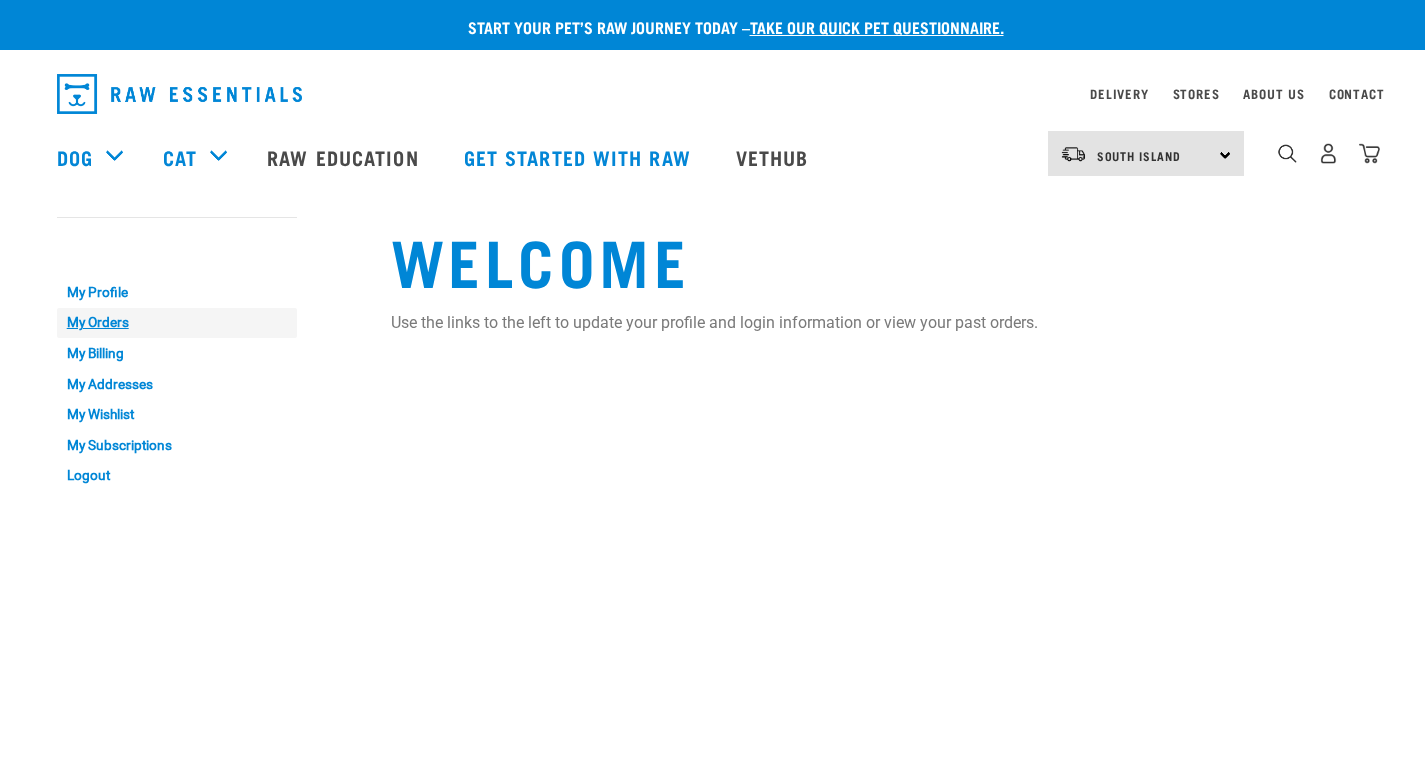 click on "My Orders" at bounding box center (177, 323) 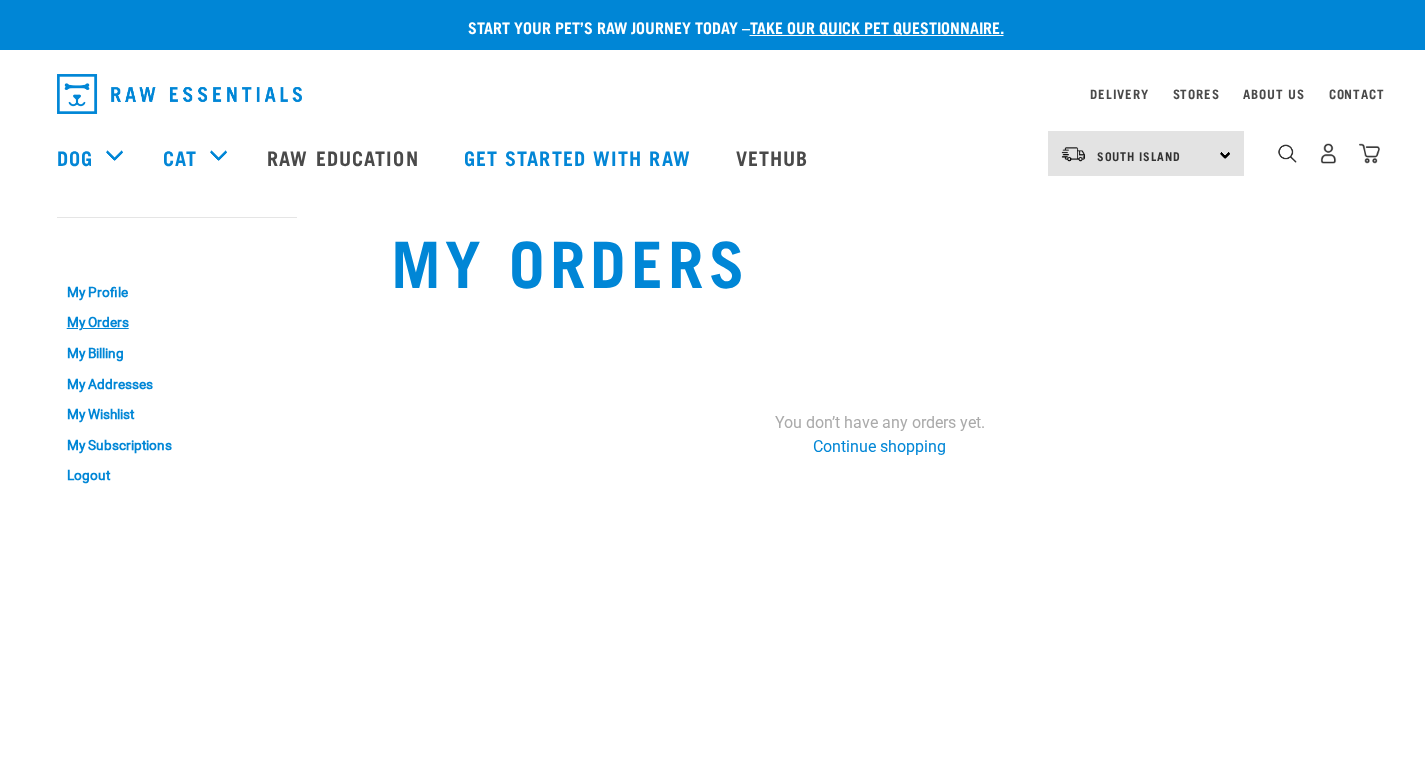 scroll, scrollTop: 0, scrollLeft: 0, axis: both 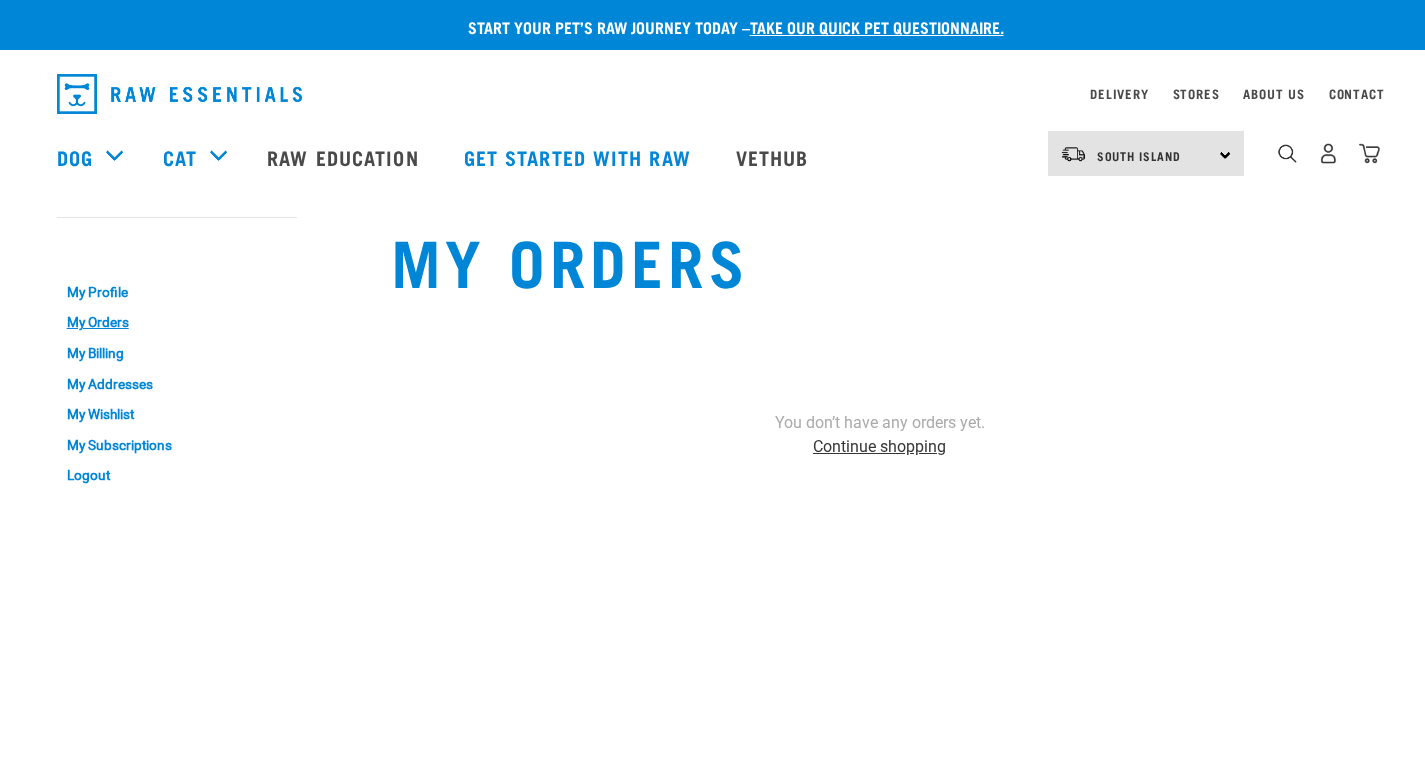 click on "Continue shopping" at bounding box center (879, 446) 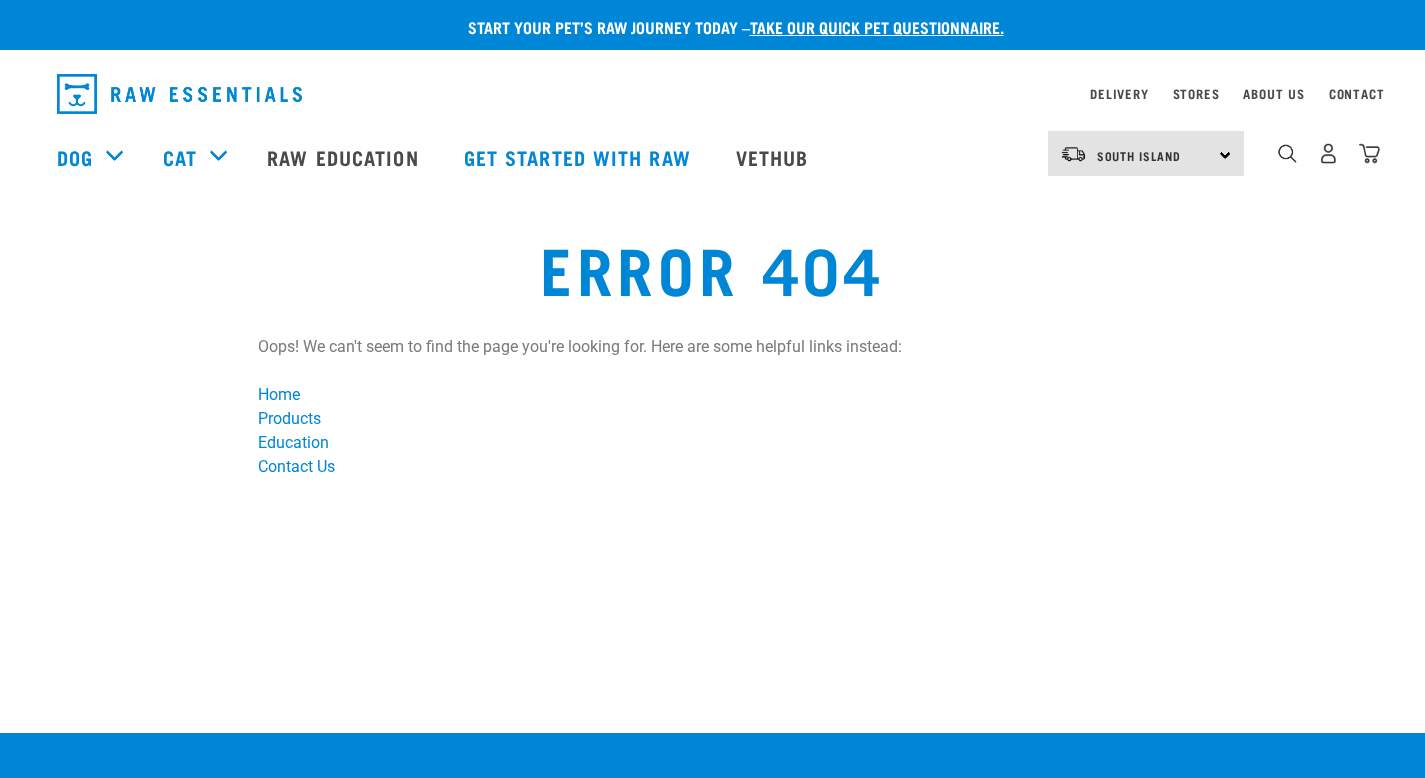 scroll, scrollTop: 0, scrollLeft: 0, axis: both 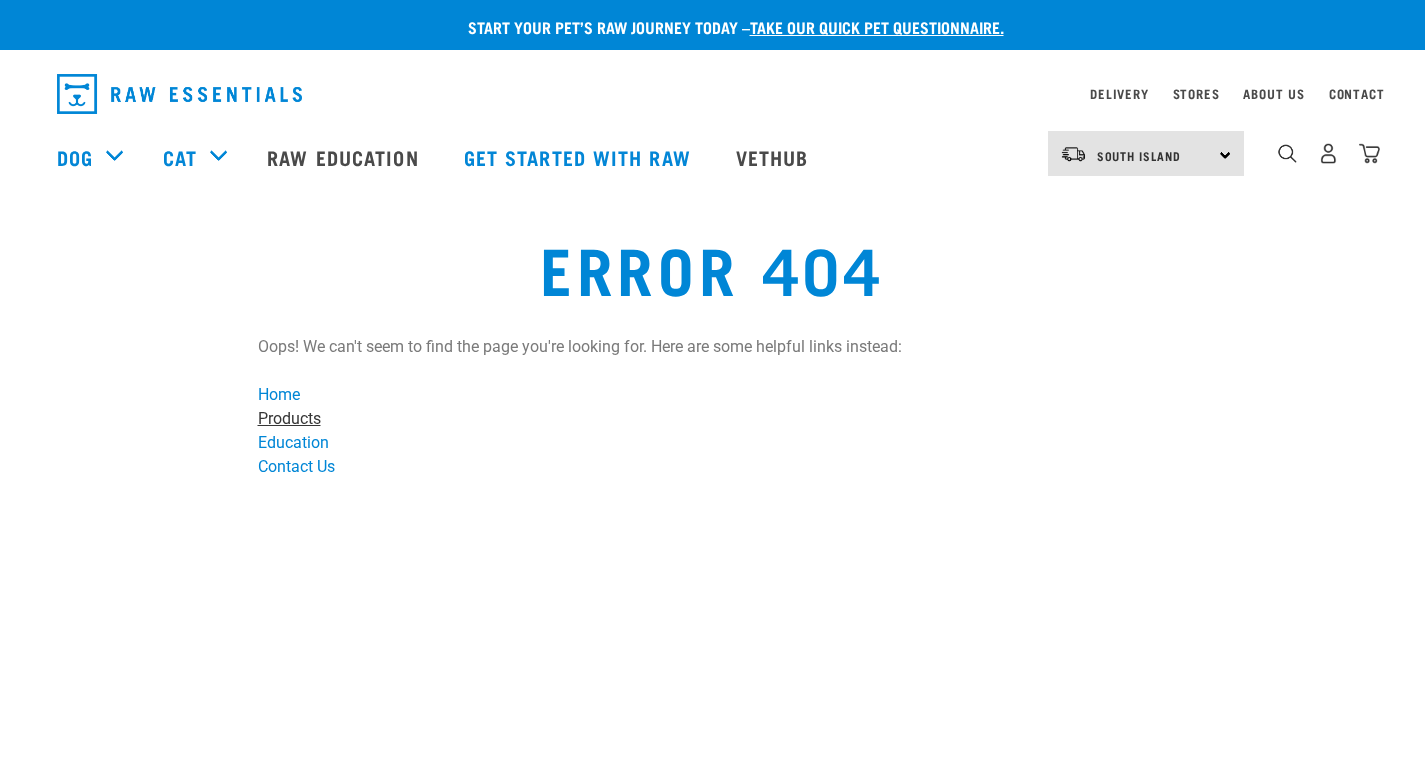 click on "Products" at bounding box center [289, 418] 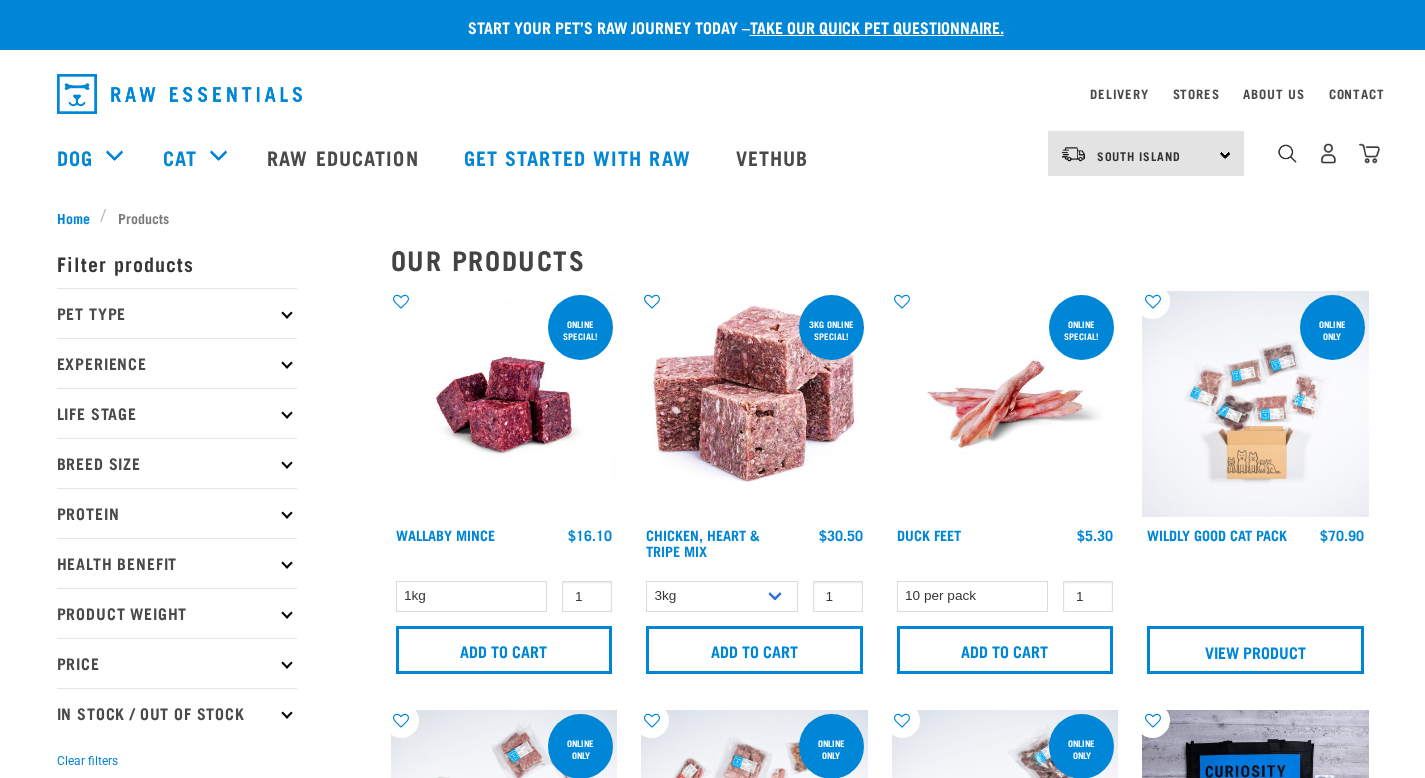 scroll, scrollTop: 0, scrollLeft: 0, axis: both 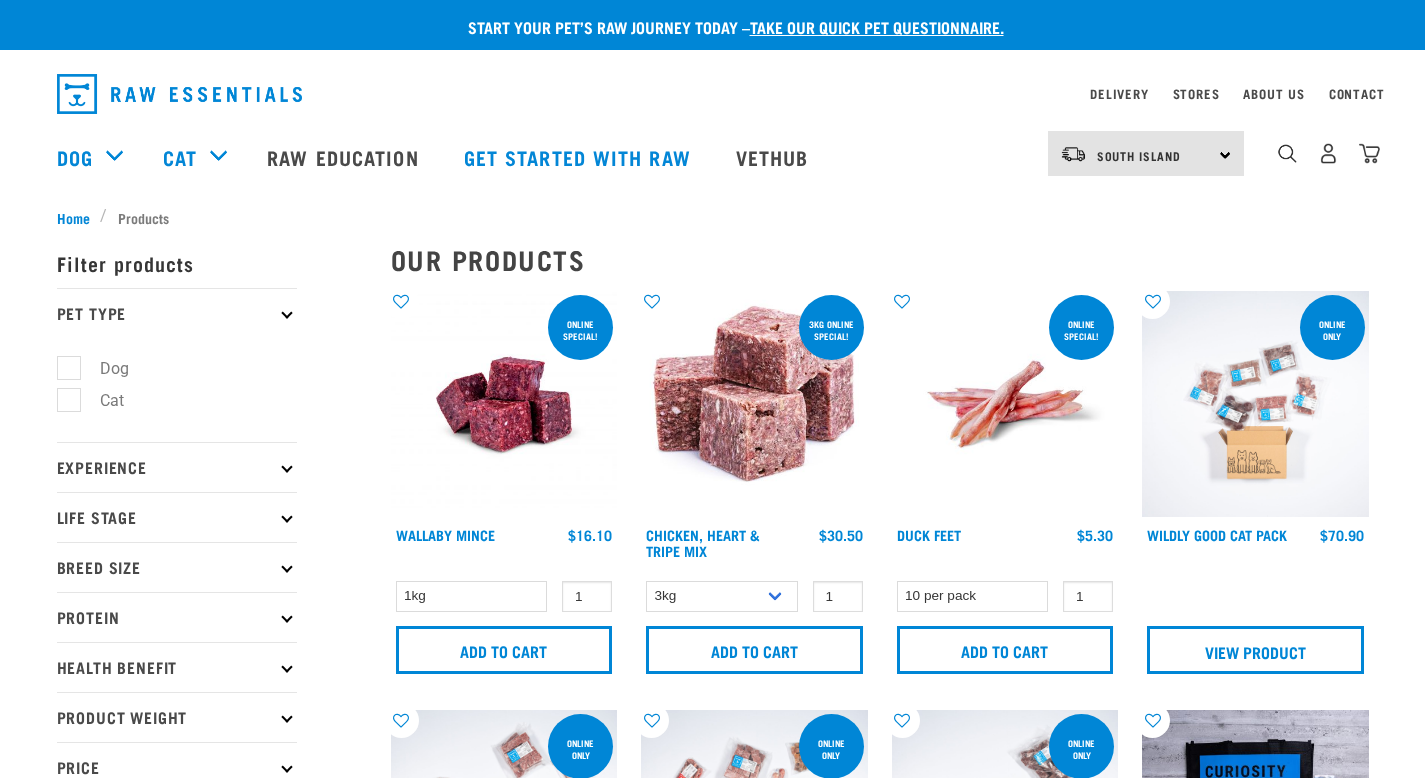 click on "Dog" at bounding box center (102, 368) 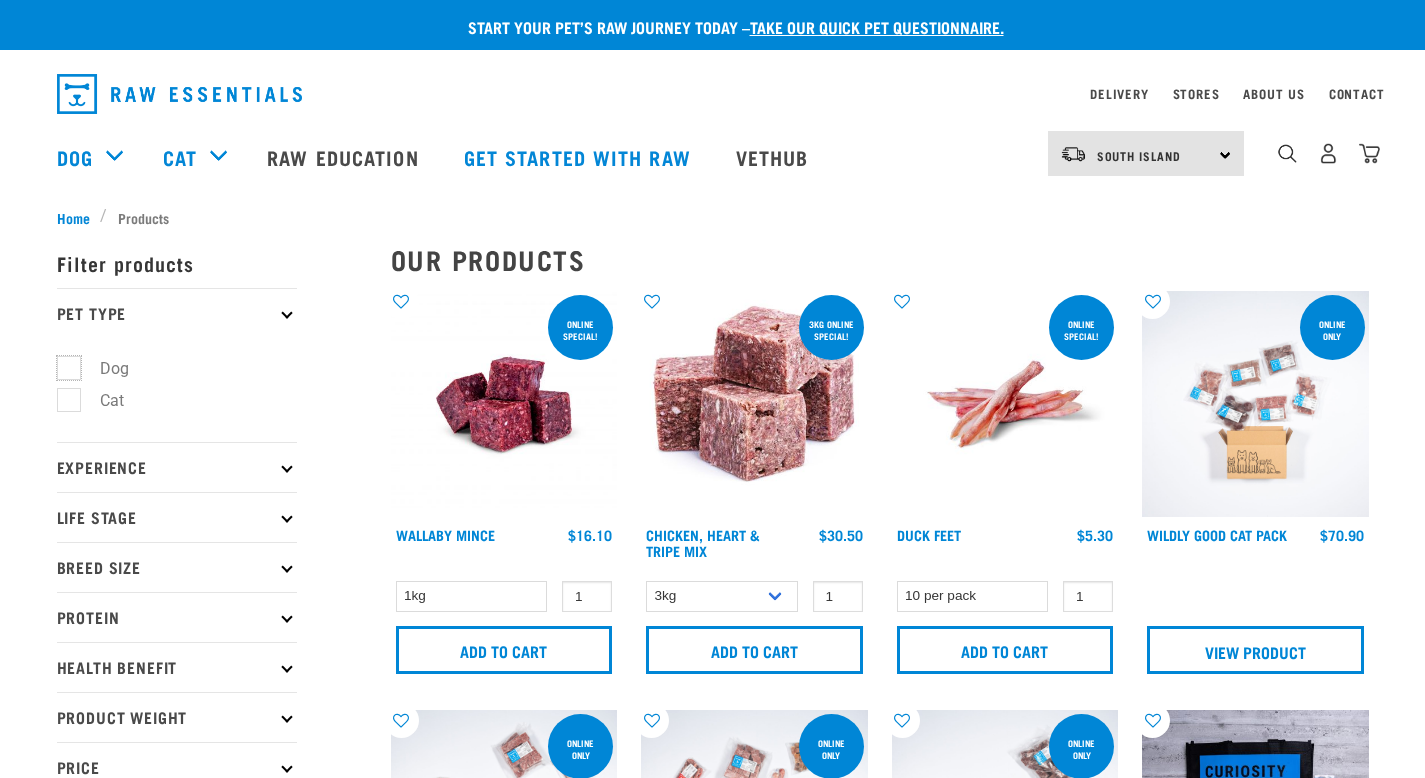 checkbox on "true" 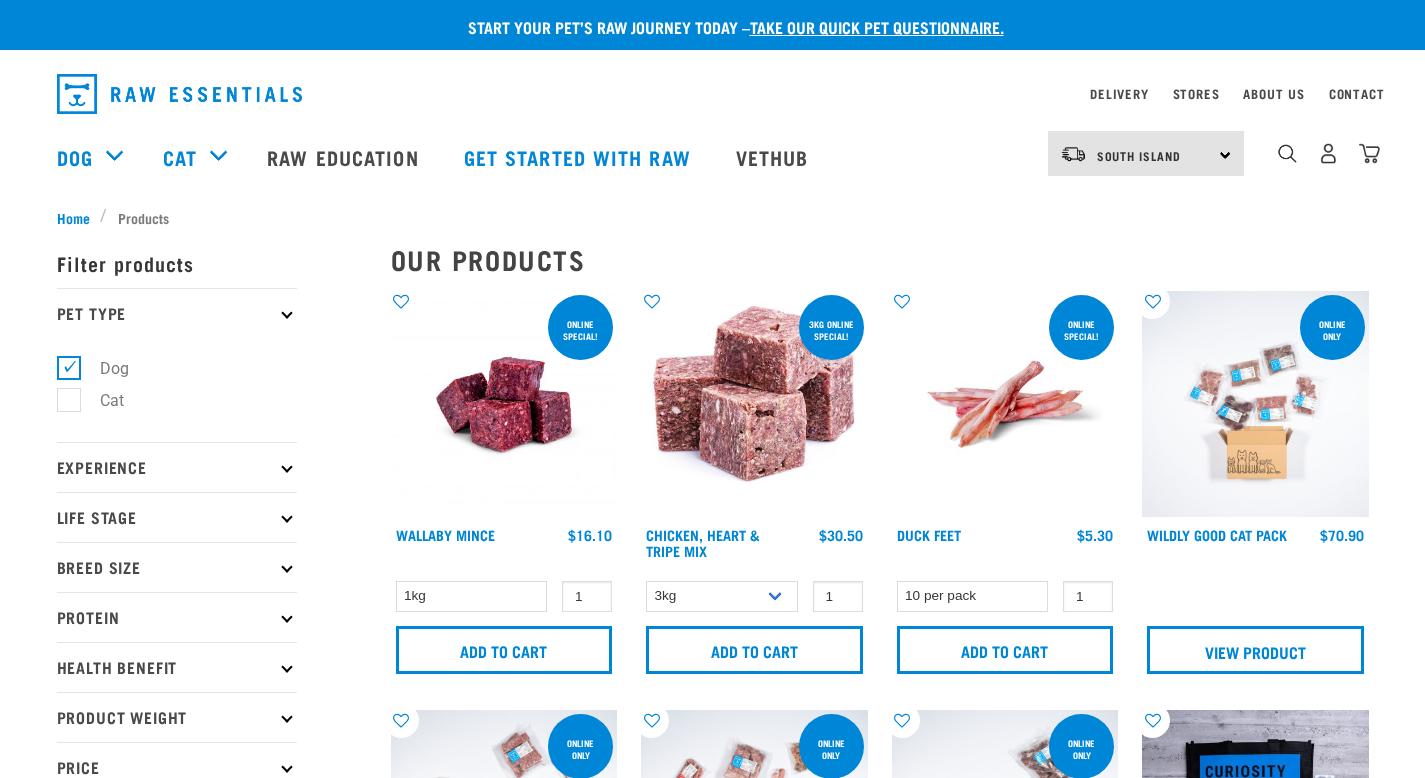 click on "Breed Size" at bounding box center [177, 567] 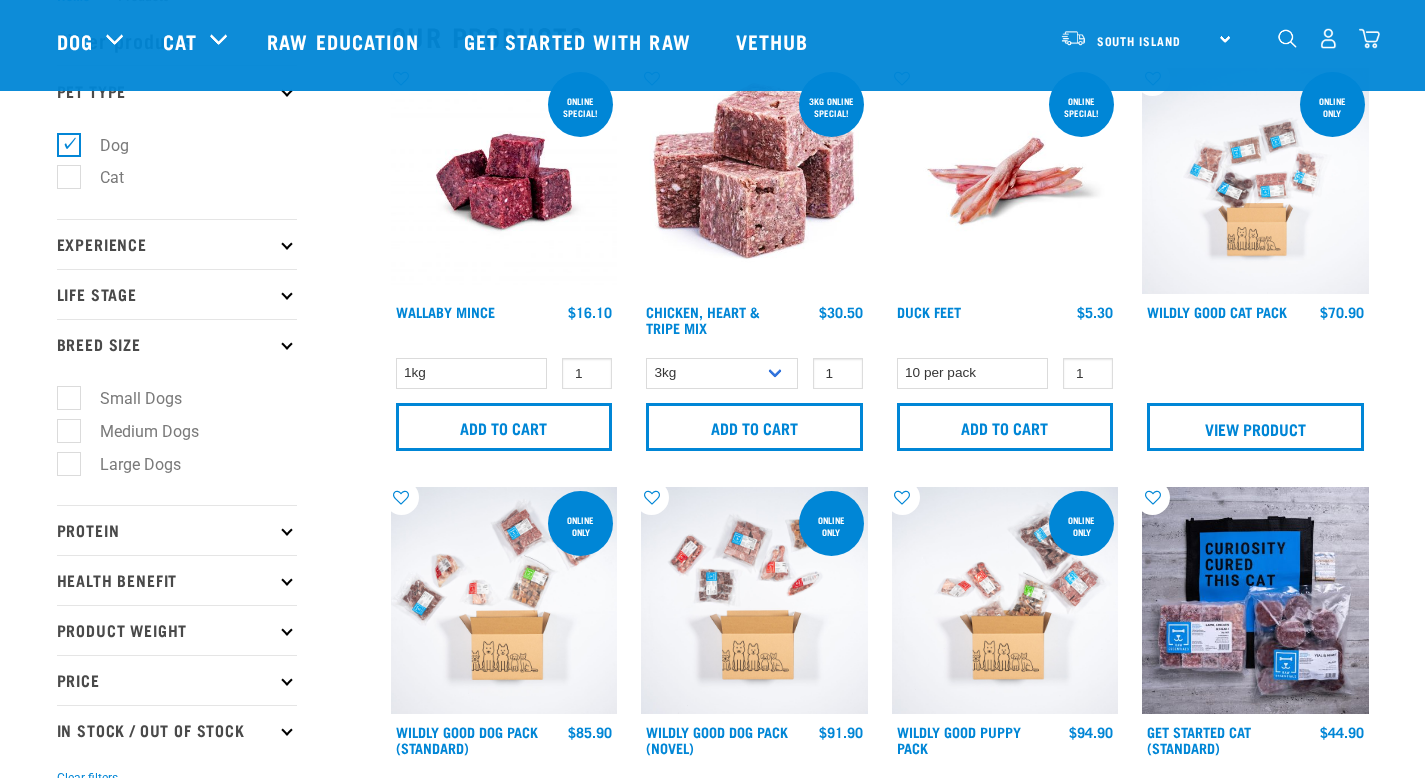 scroll, scrollTop: 100, scrollLeft: 0, axis: vertical 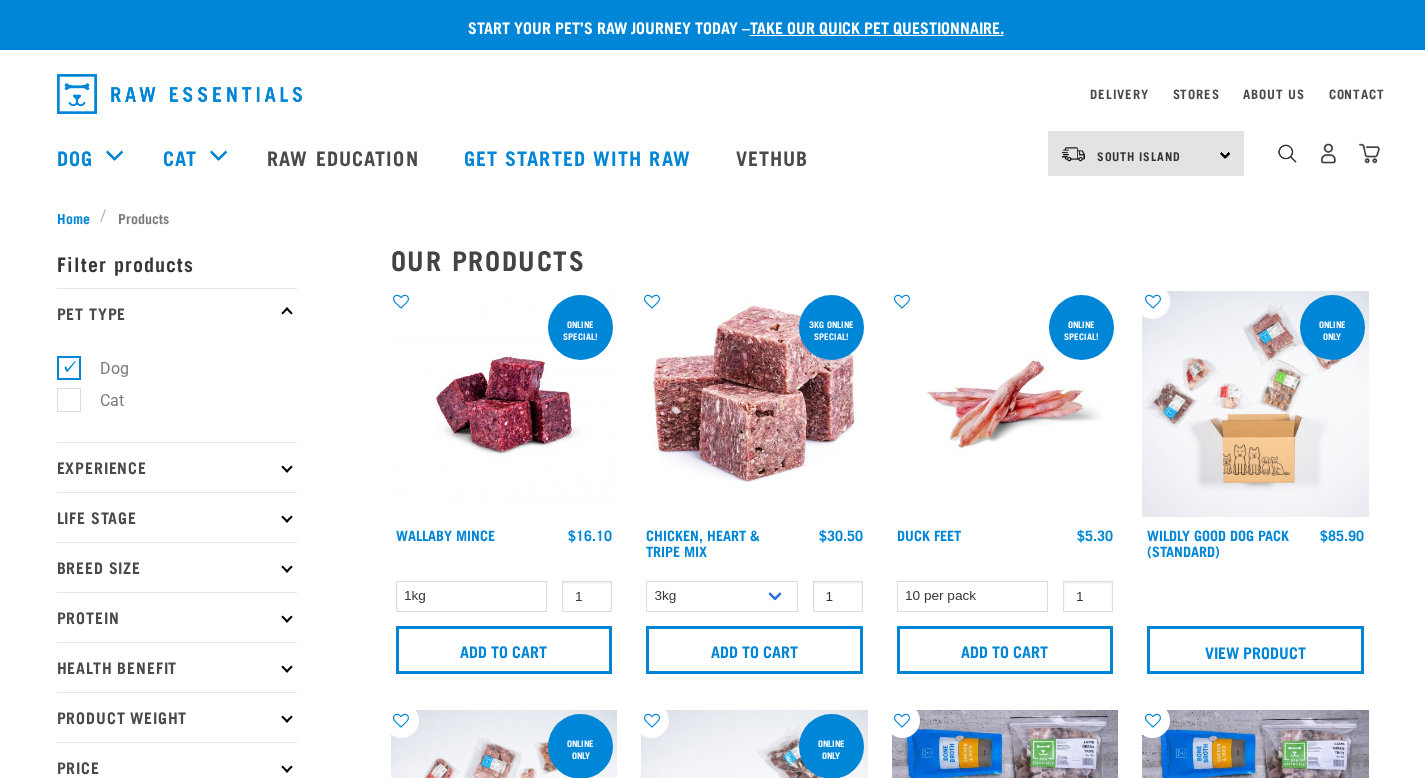 click on "Breed Size" at bounding box center (177, 567) 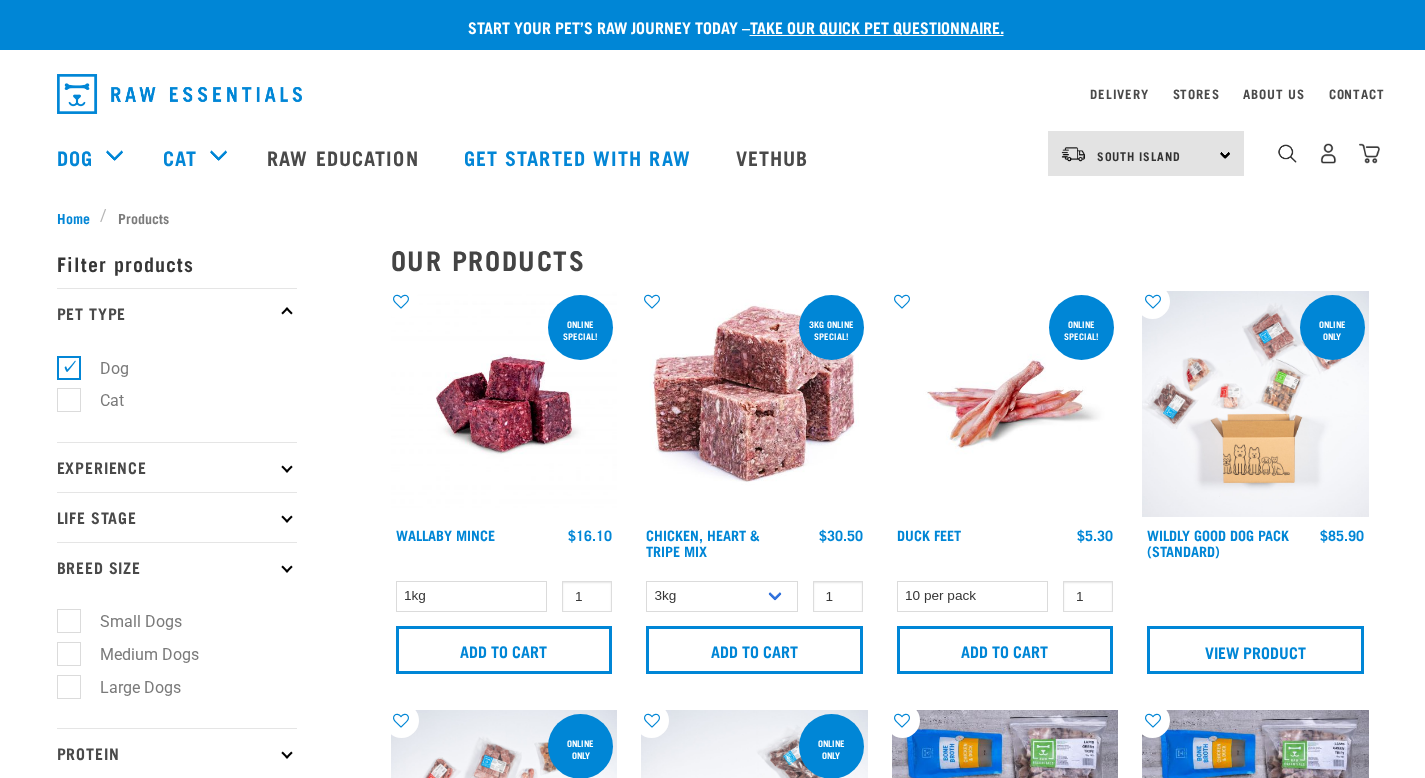 click on "Small Dogs" at bounding box center [129, 621] 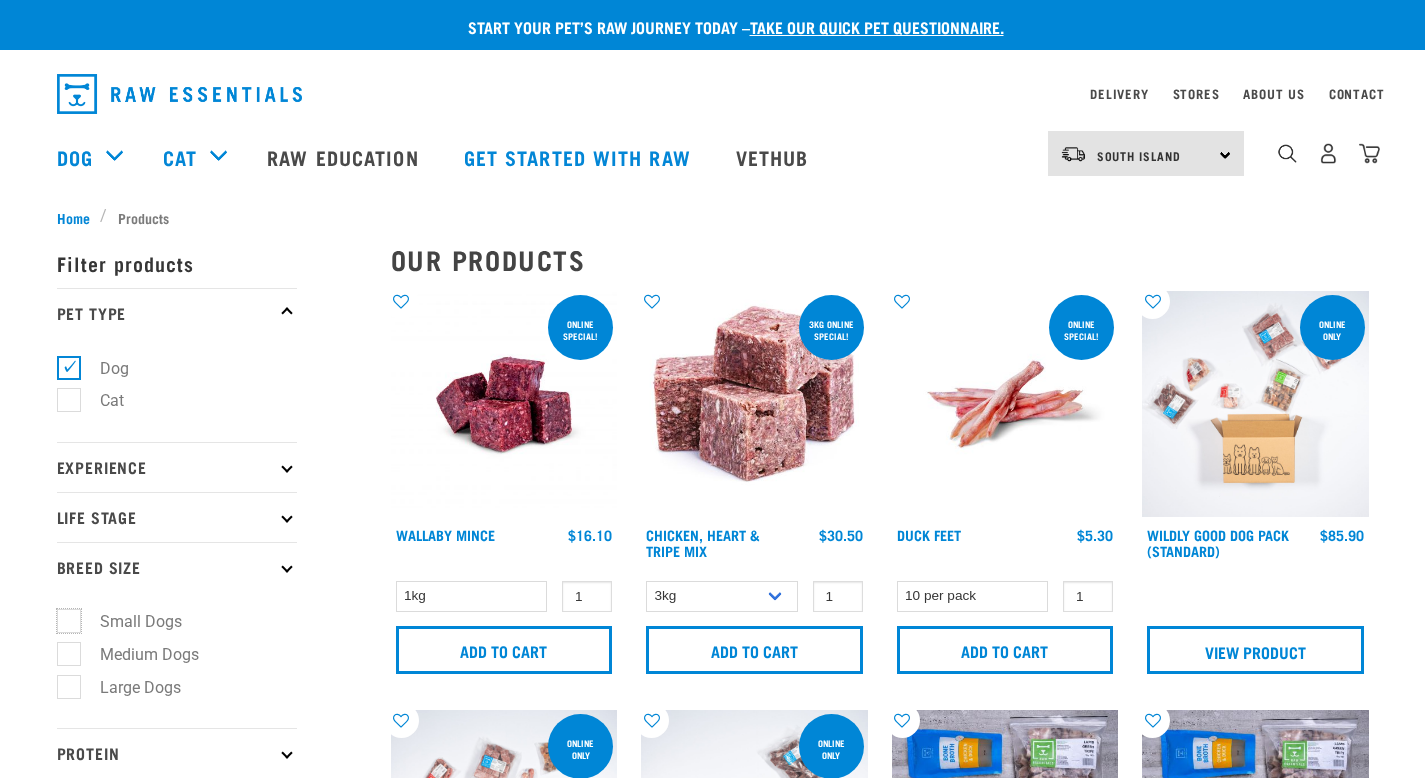click on "Small Dogs" at bounding box center [63, 618] 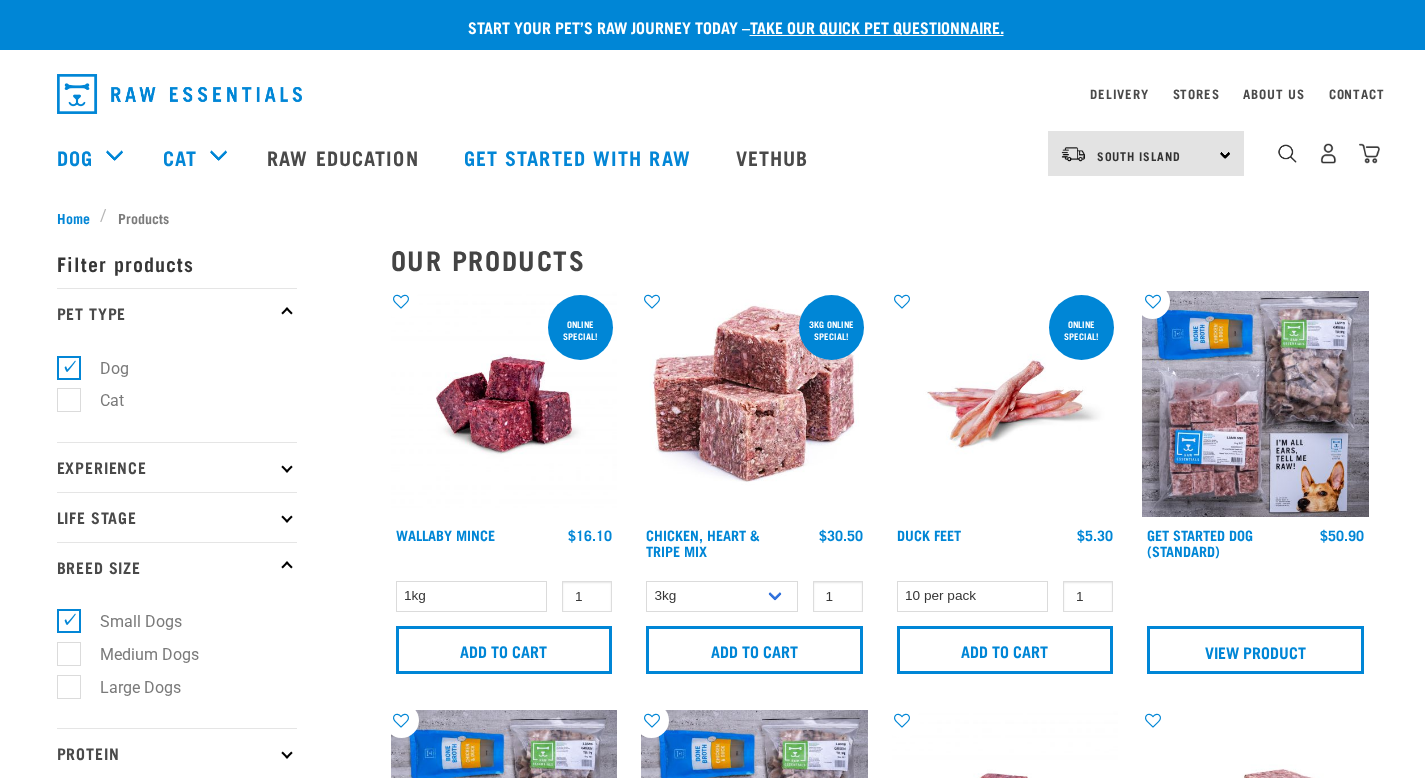 scroll, scrollTop: 0, scrollLeft: 0, axis: both 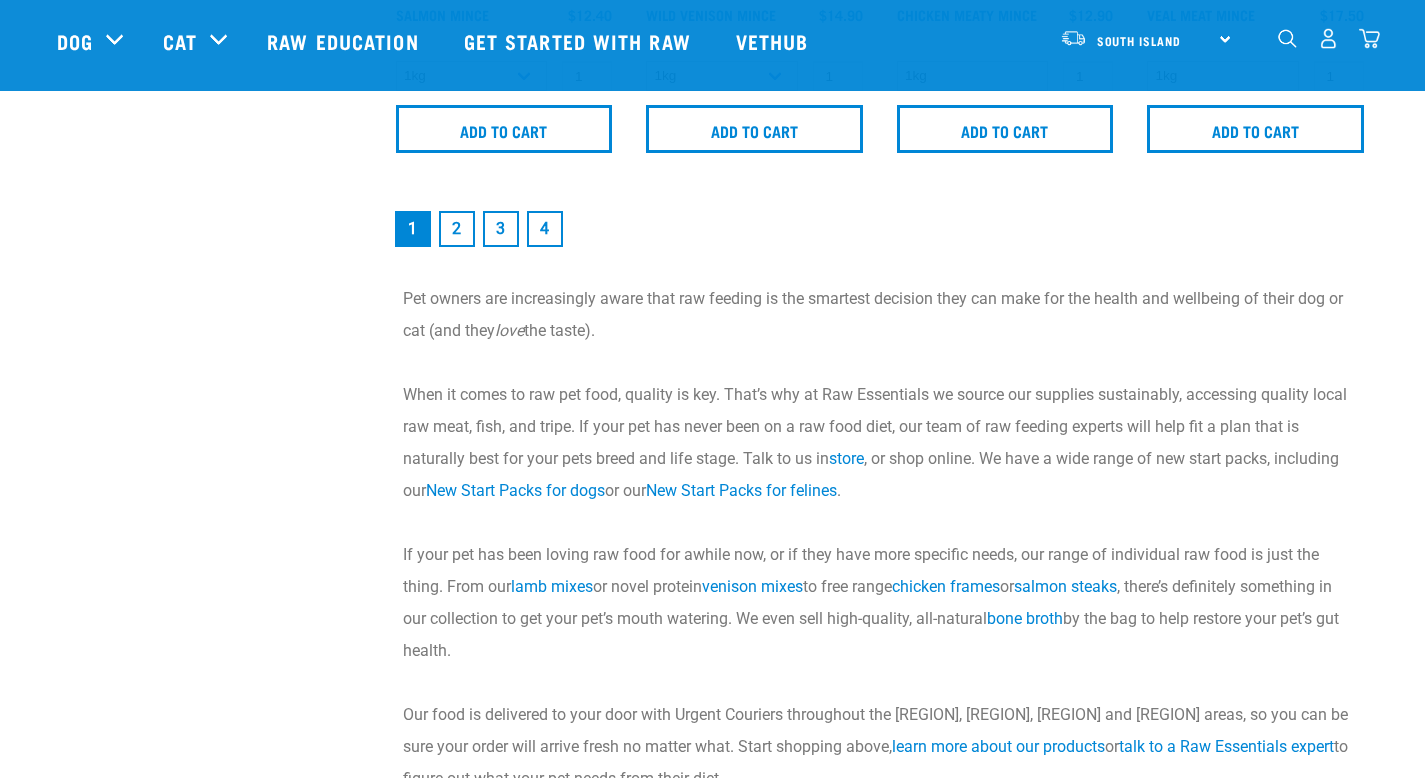 click on "2" at bounding box center (457, 229) 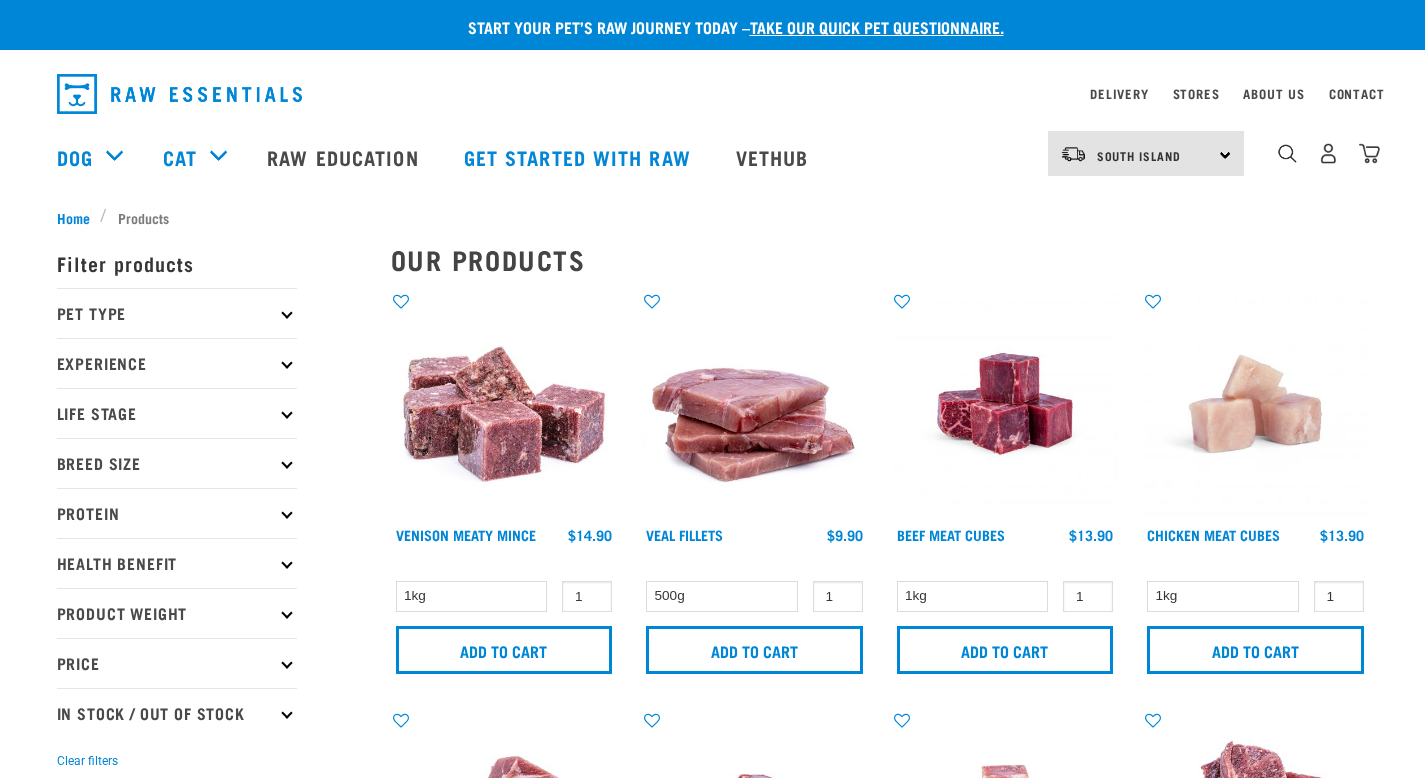 scroll, scrollTop: 0, scrollLeft: 0, axis: both 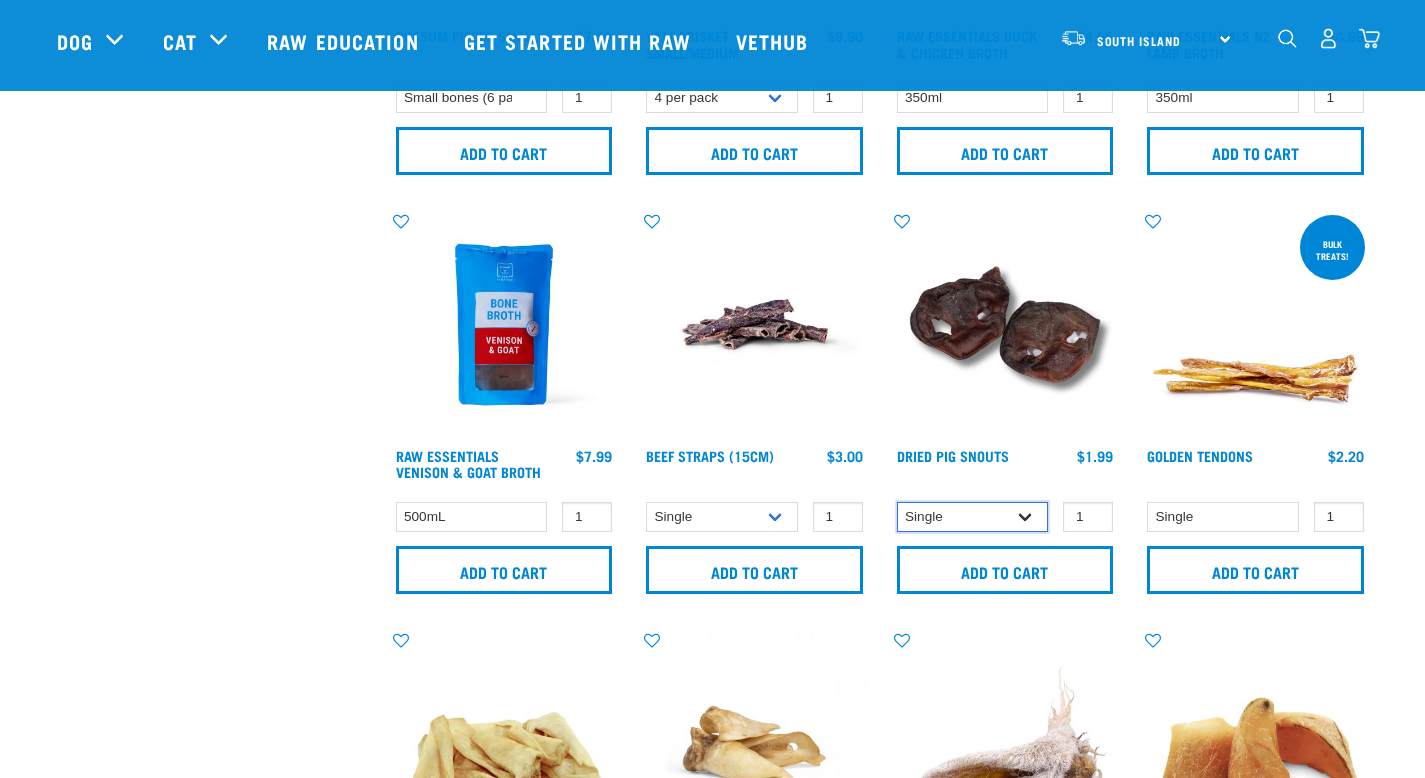 click on "Single
10 per pack
25 per pack" at bounding box center [973, 517] 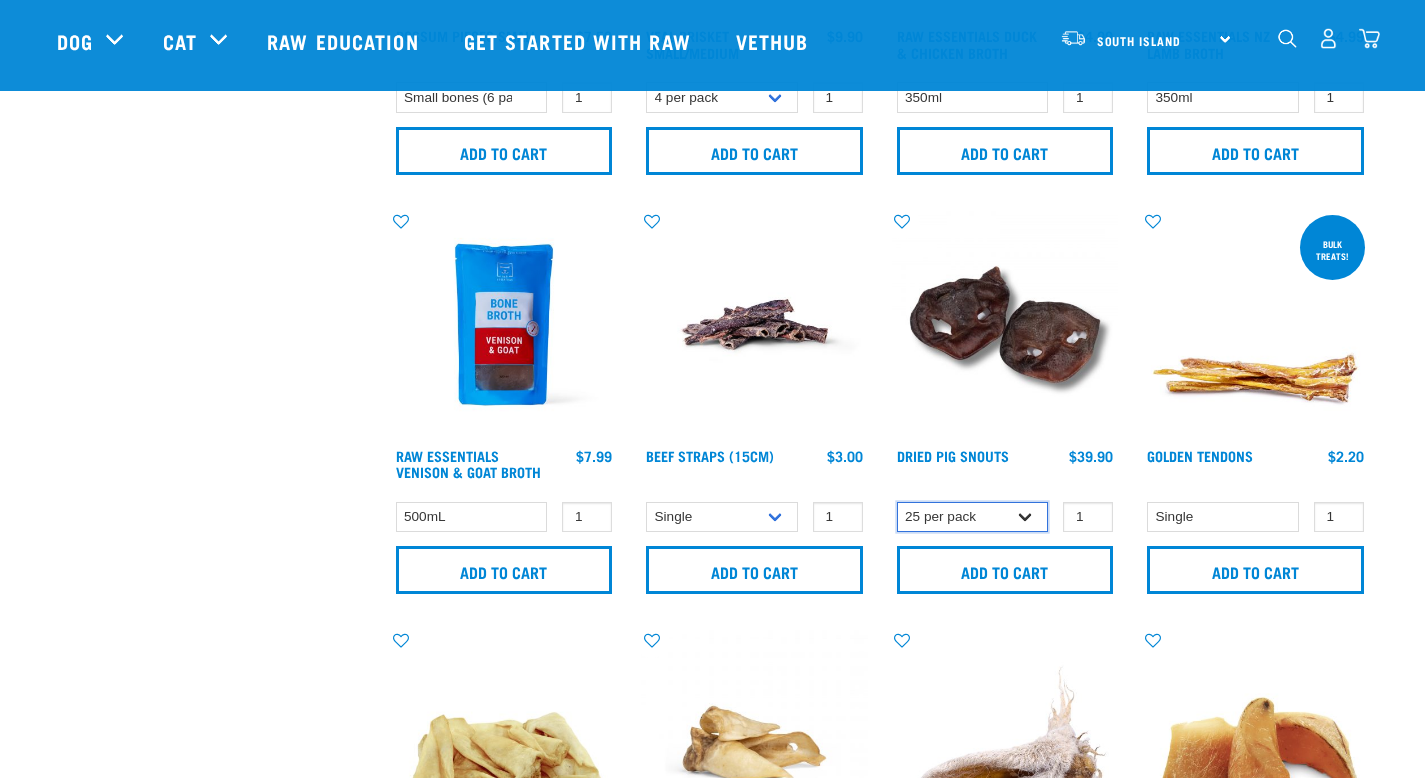 click on "Single
10 per pack
25 per pack" at bounding box center [973, 517] 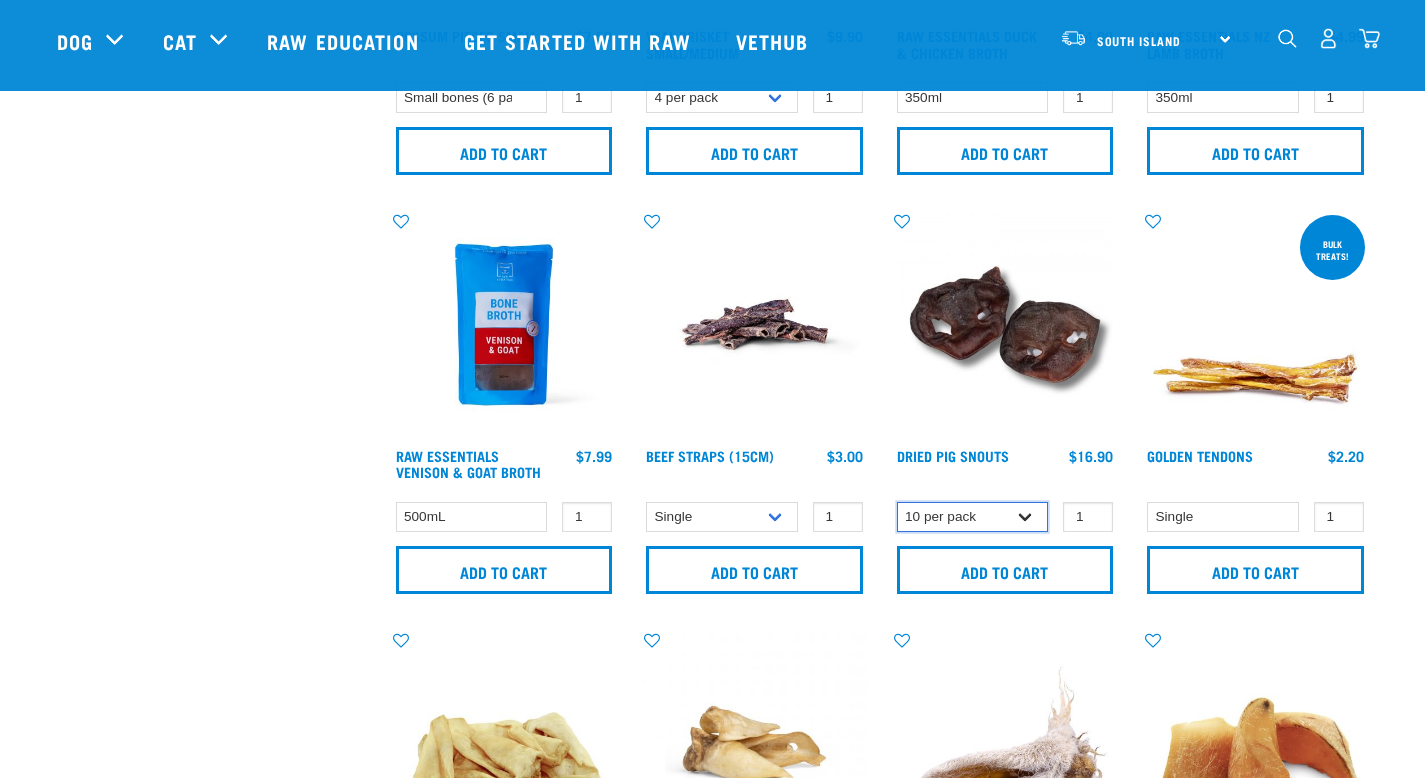click on "Single
10 per pack
25 per pack" at bounding box center (973, 517) 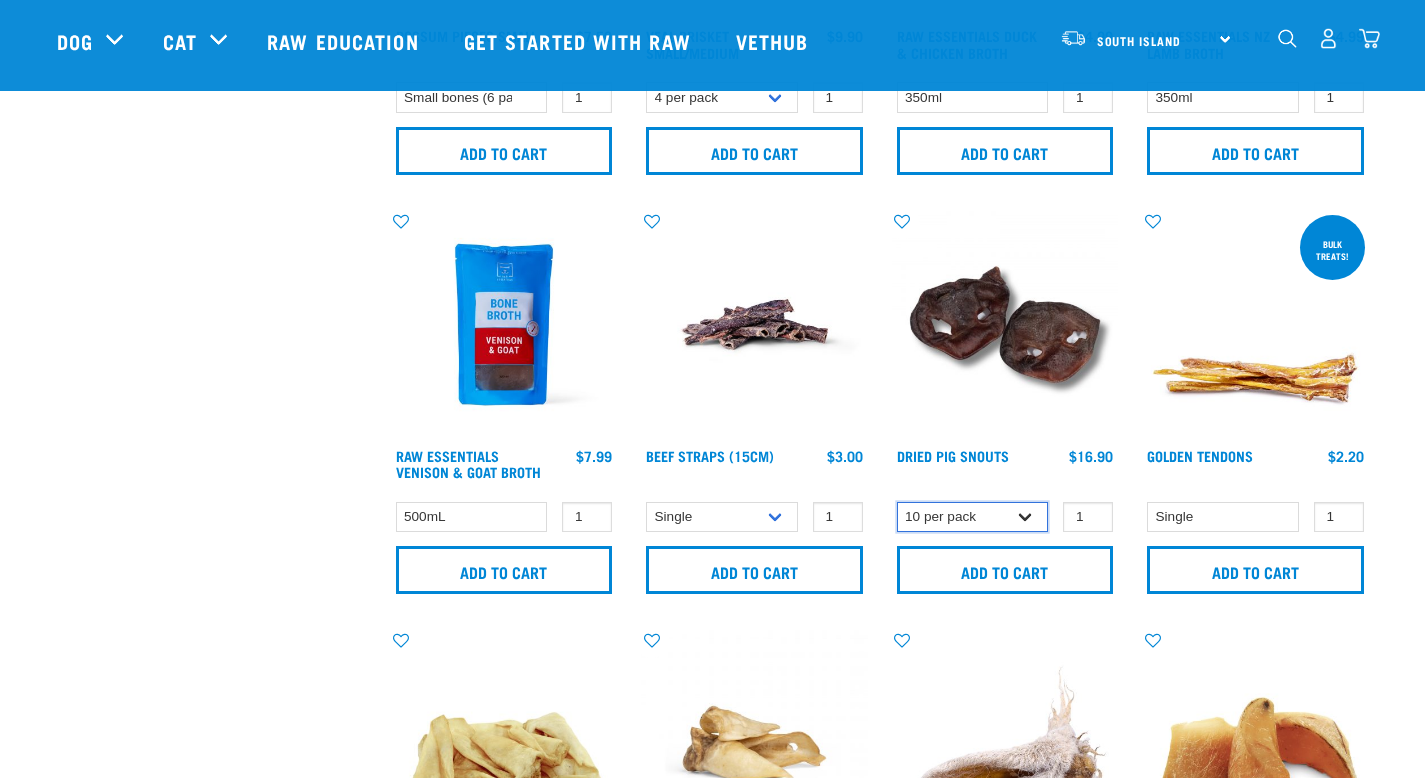 select on "443098" 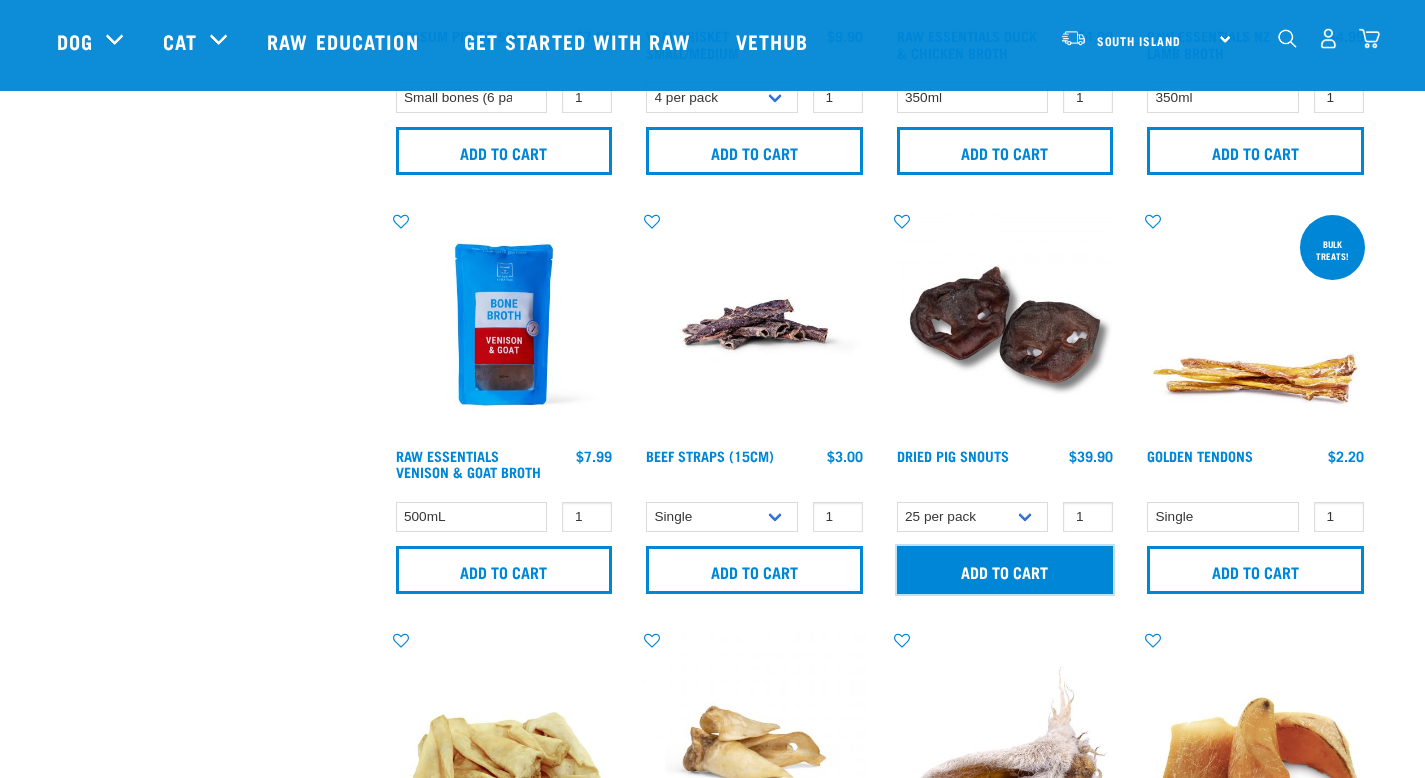 click on "Add to cart" at bounding box center (1005, 570) 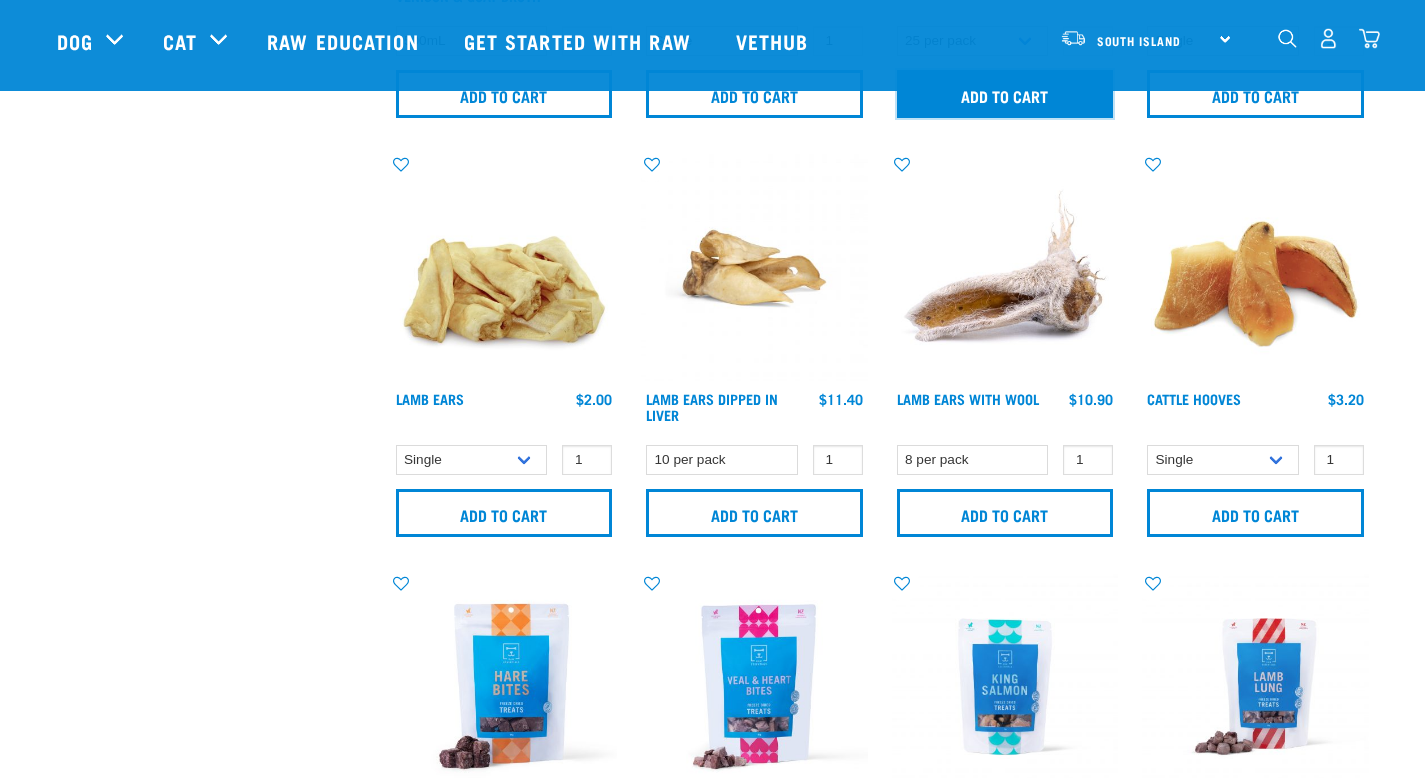 scroll, scrollTop: 2506, scrollLeft: 0, axis: vertical 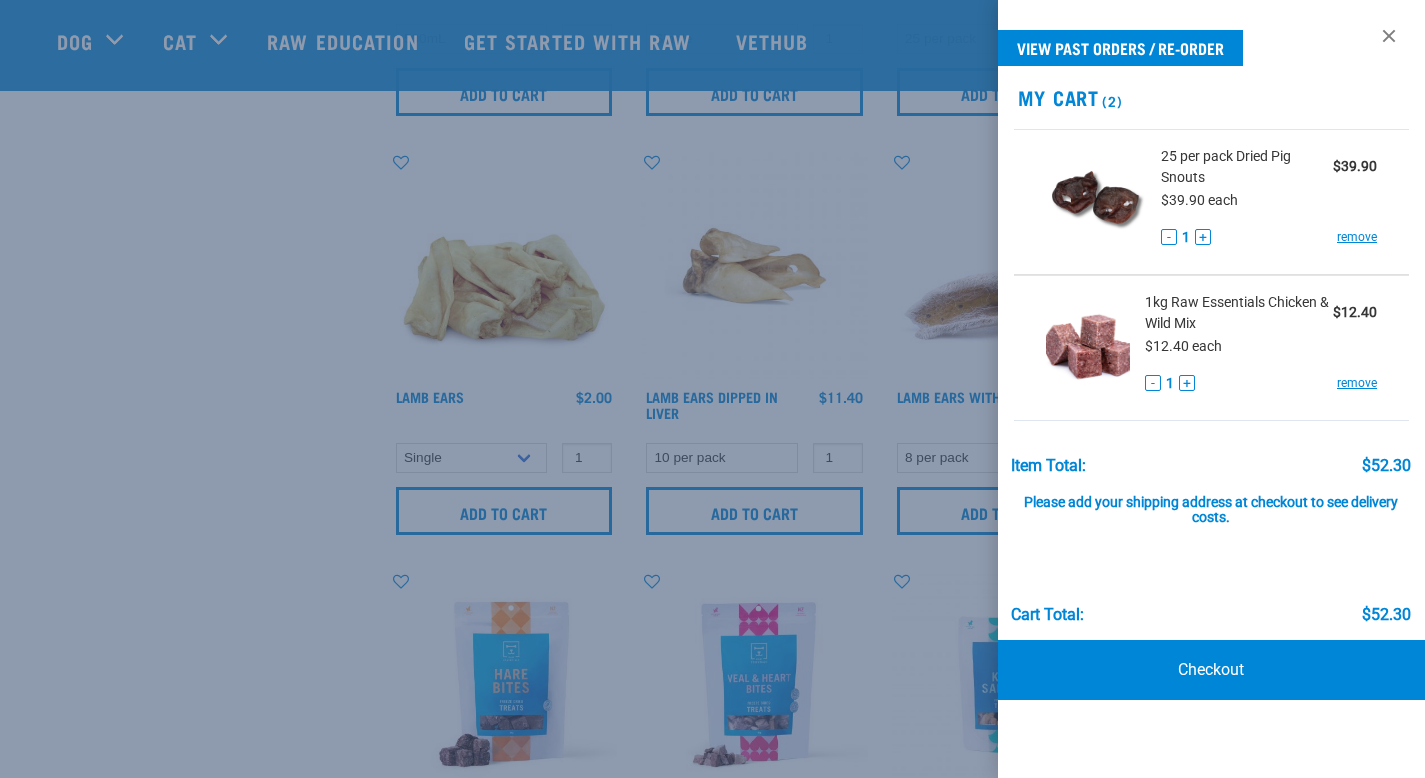 click at bounding box center [712, 389] 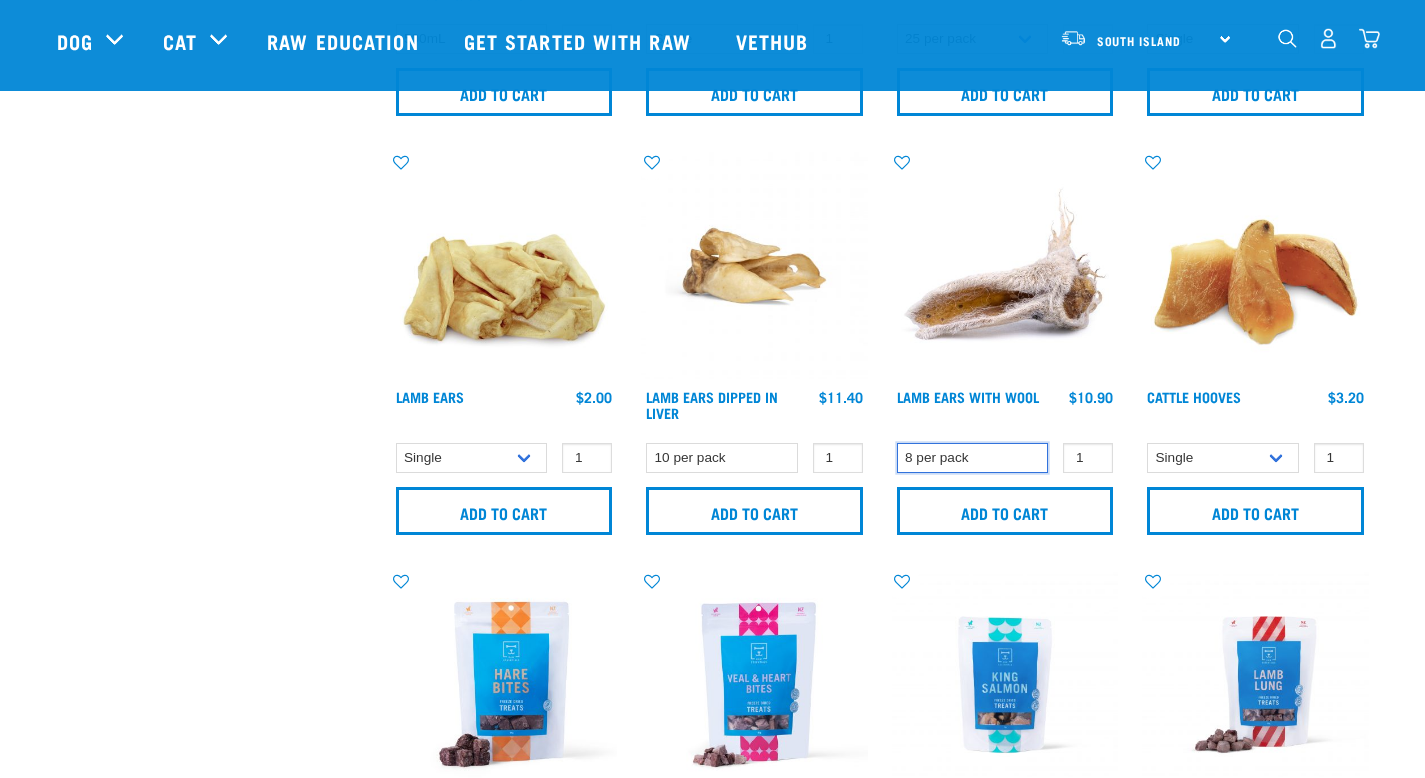click on "8 per pack" at bounding box center (973, 458) 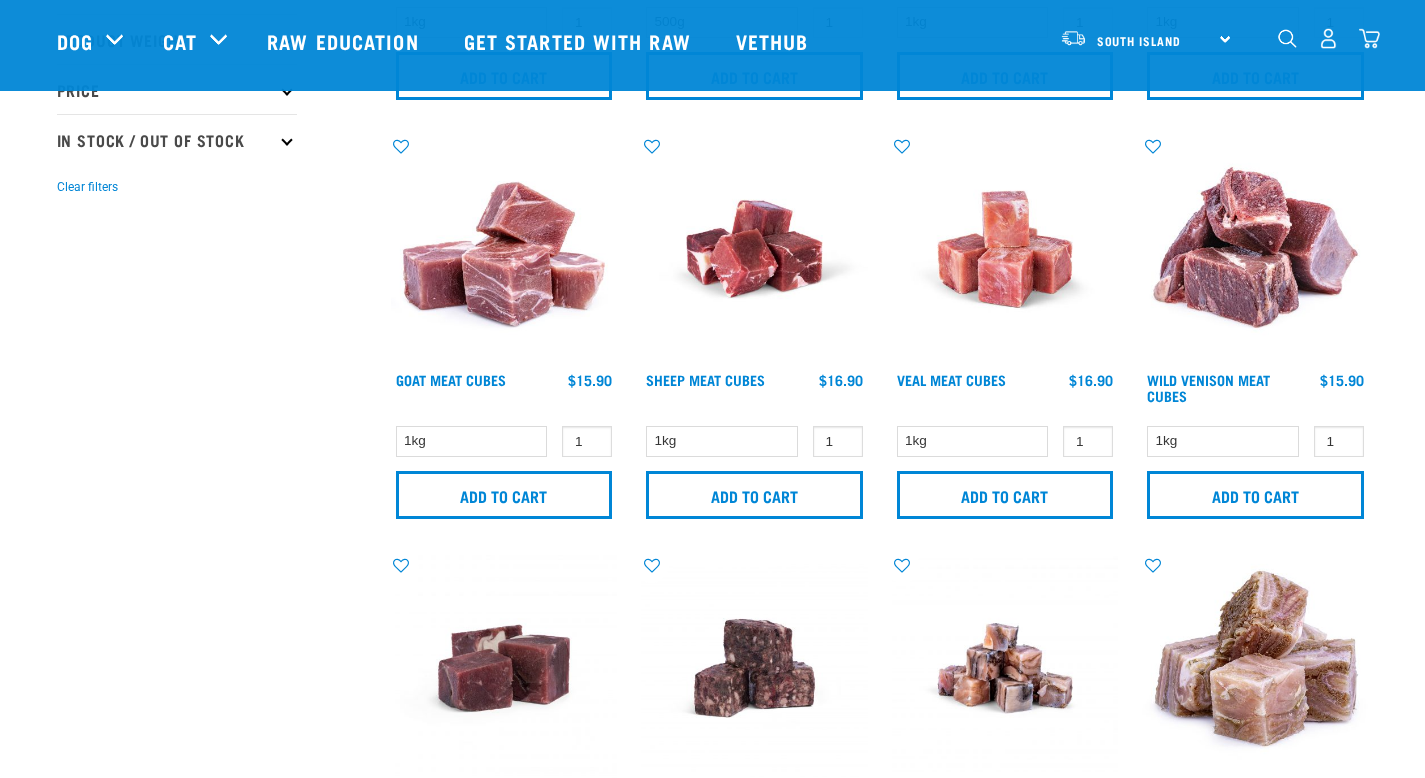 scroll, scrollTop: 0, scrollLeft: 0, axis: both 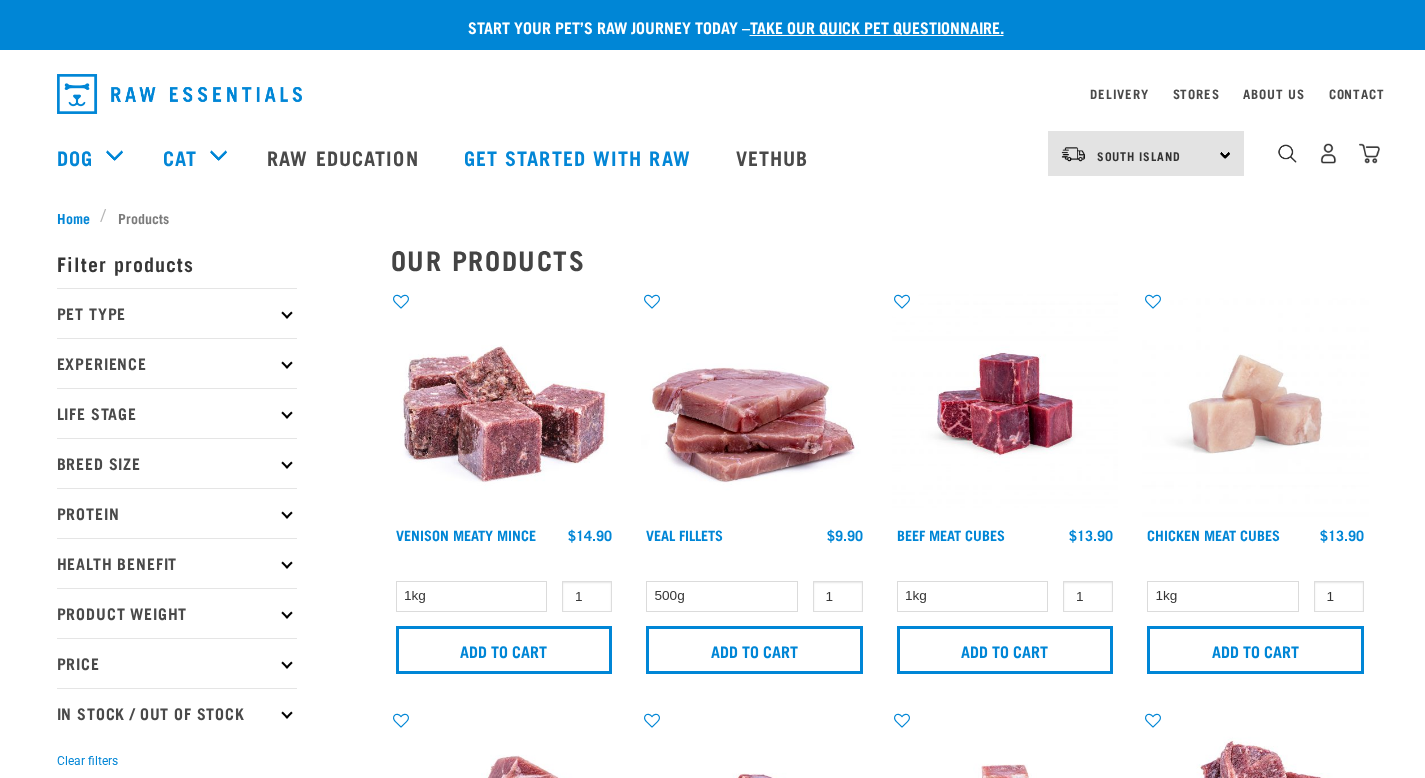 click on "Breed Size" at bounding box center [177, 463] 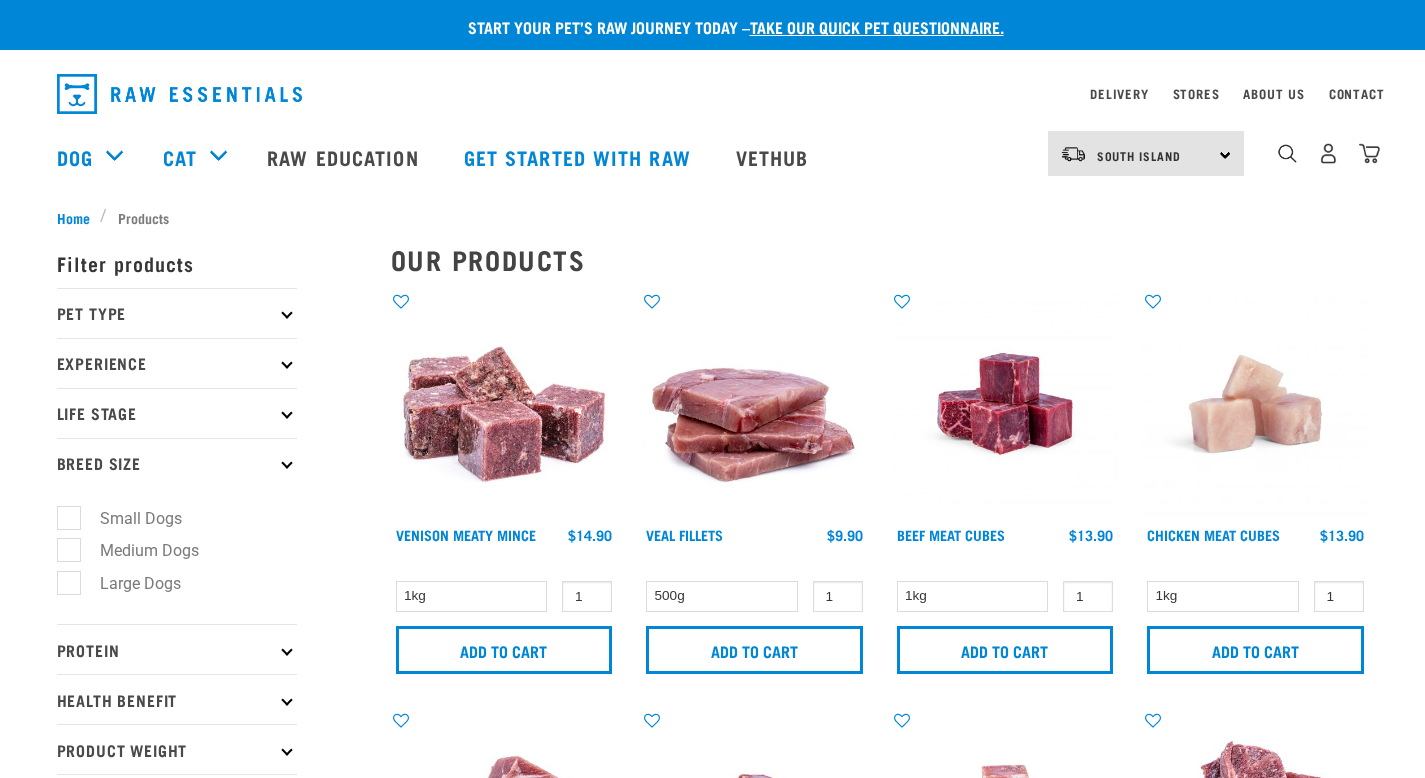 click on "Pet Type" at bounding box center [177, 313] 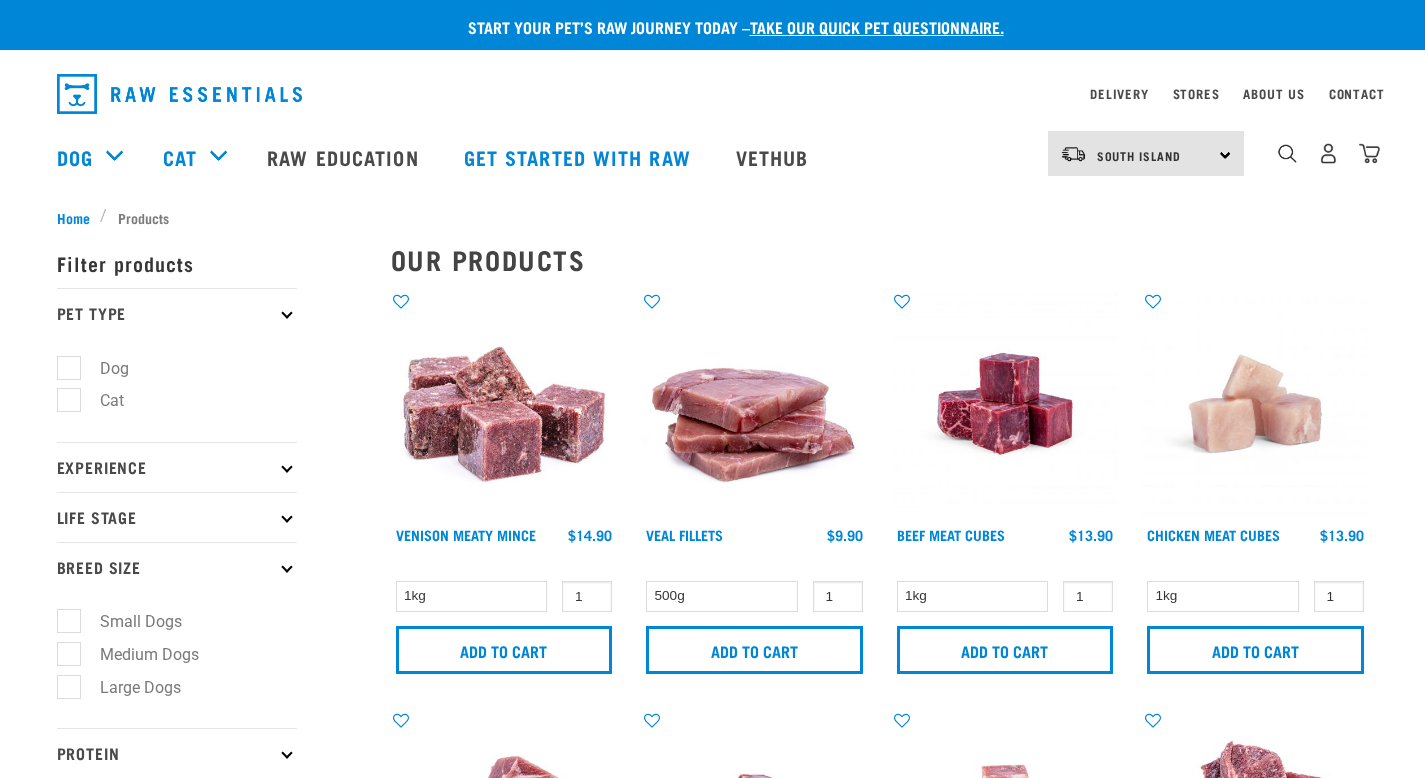 click on "Dog" at bounding box center [102, 368] 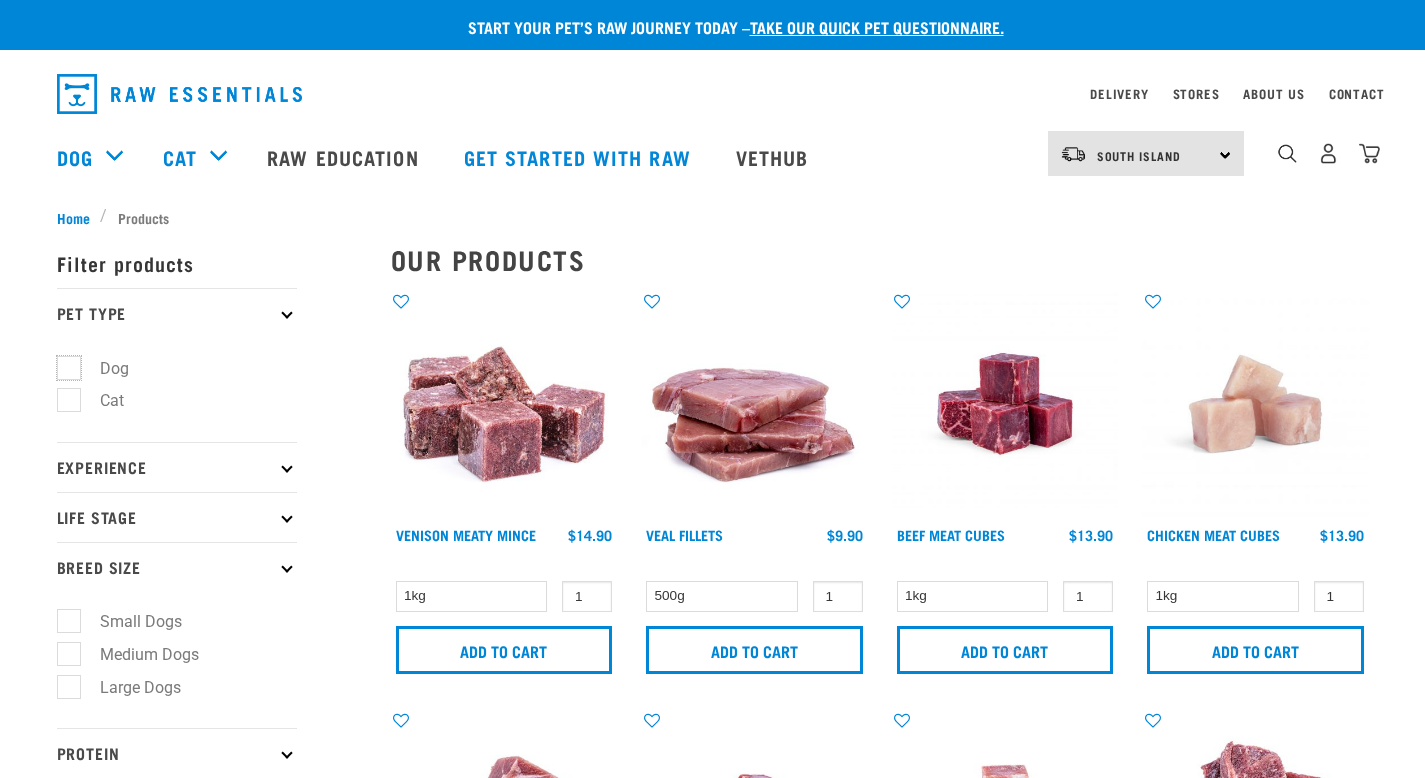 checkbox on "true" 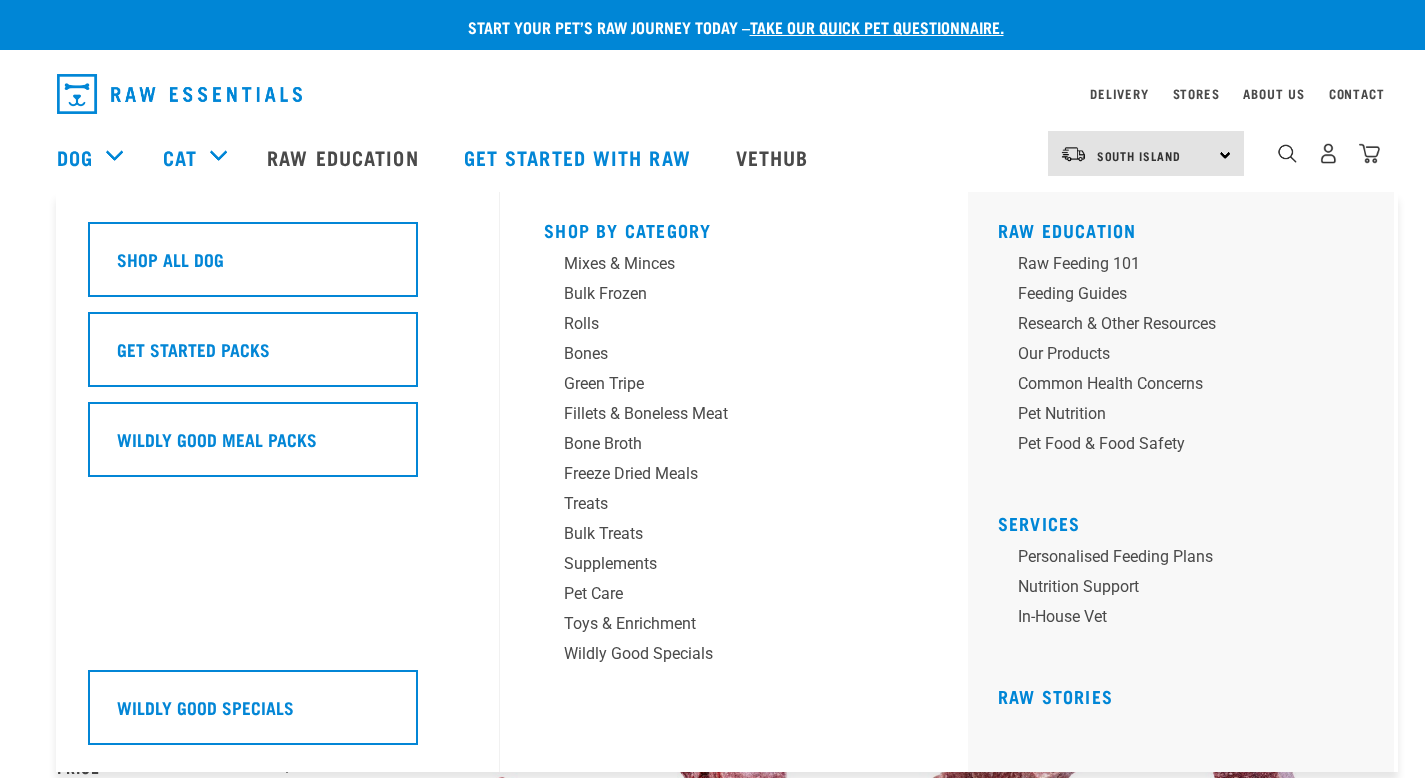 scroll, scrollTop: 0, scrollLeft: 0, axis: both 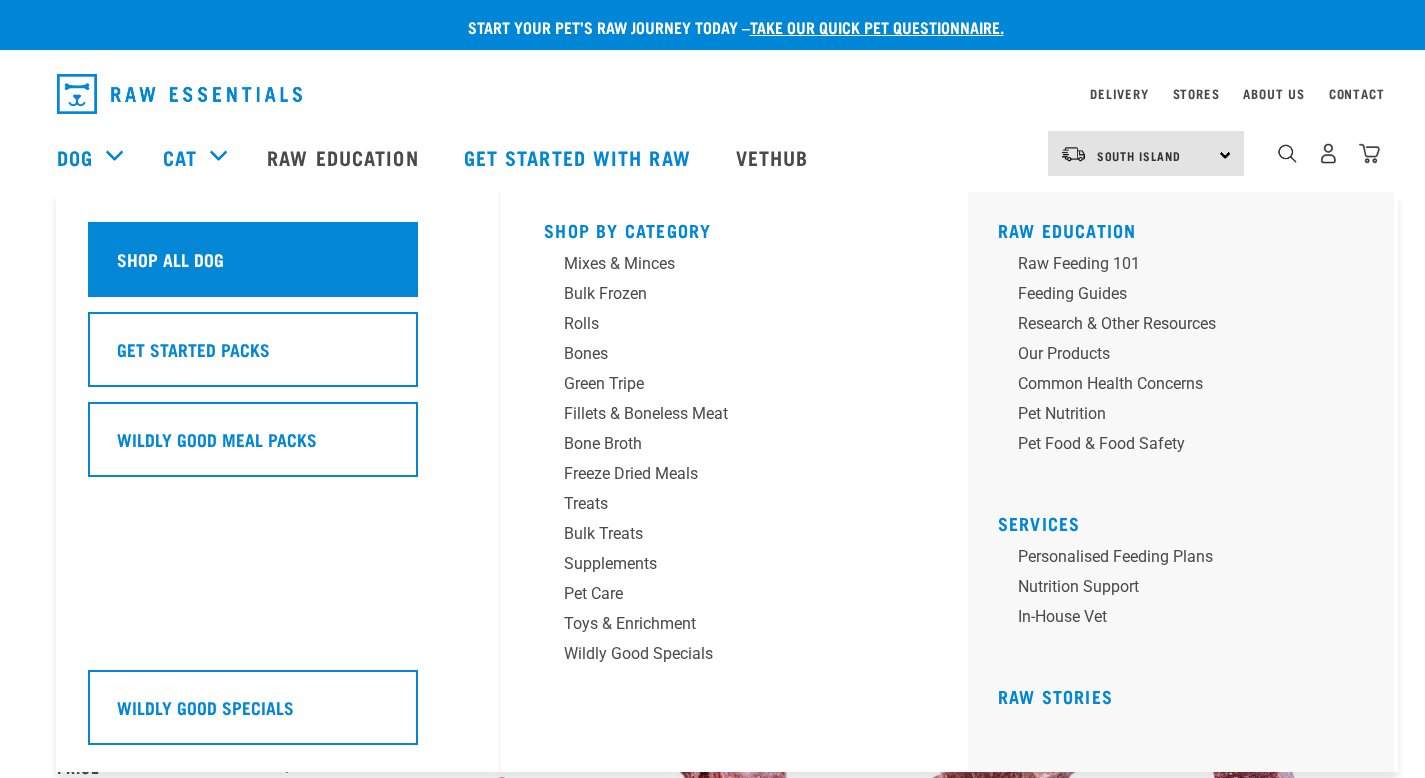 click on "Shop All Dog" at bounding box center [253, 259] 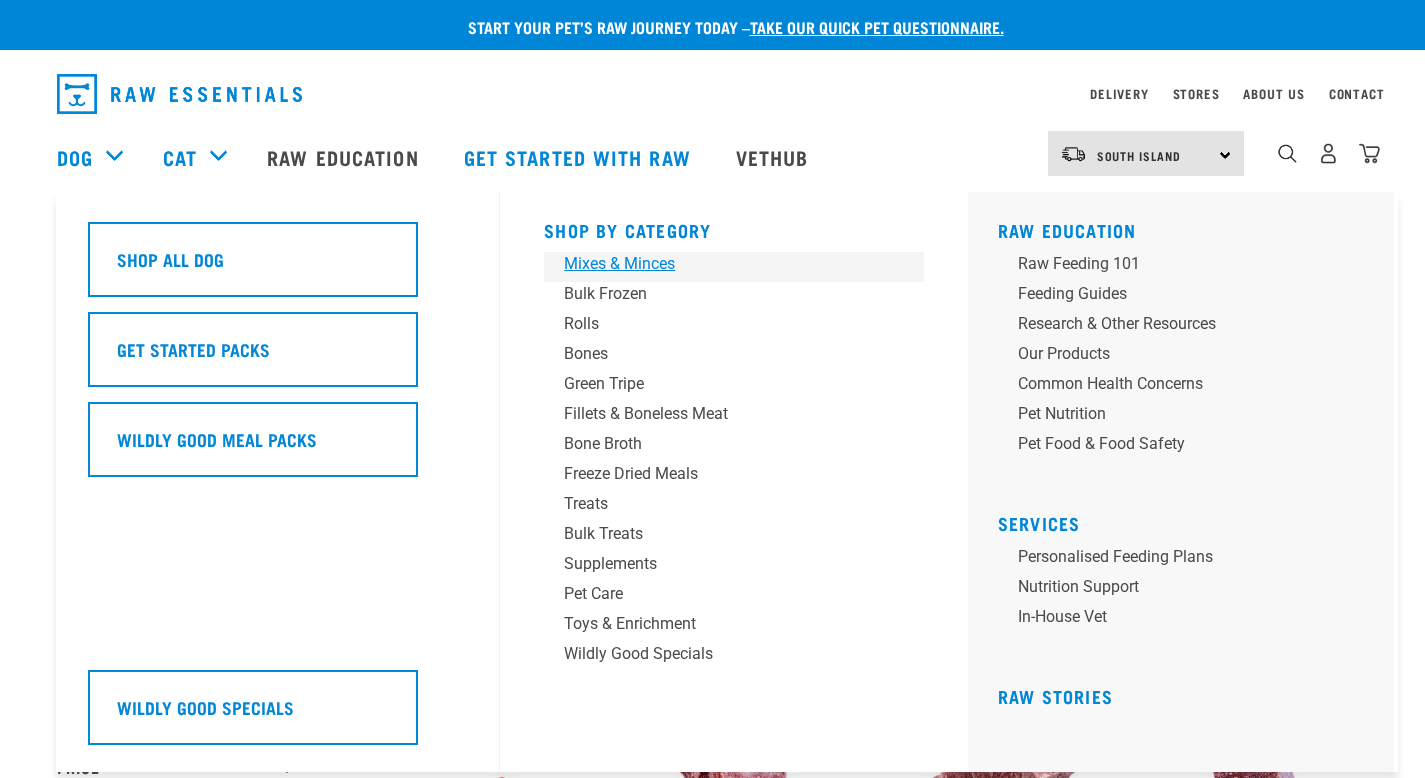 click on "Mixes & Minces" at bounding box center [734, 267] 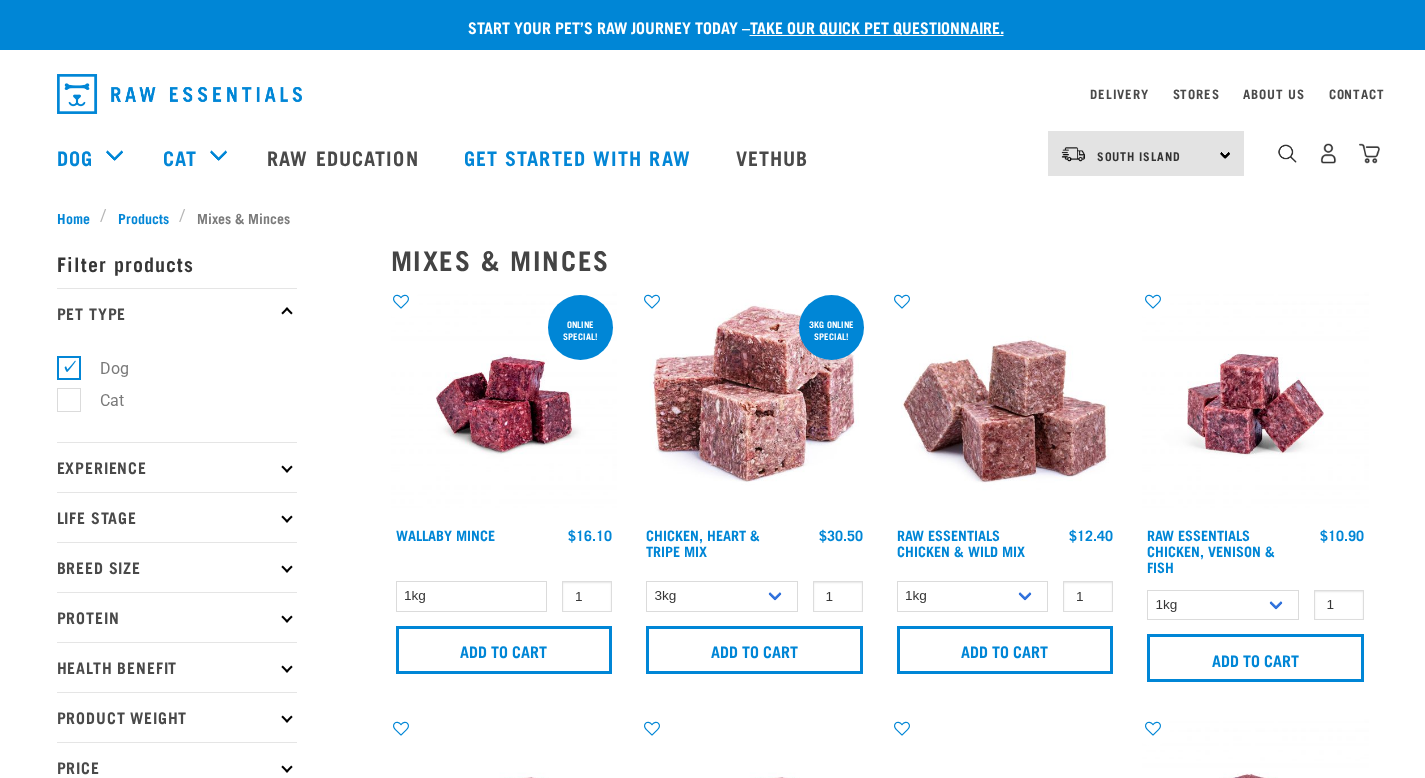 scroll, scrollTop: 0, scrollLeft: 0, axis: both 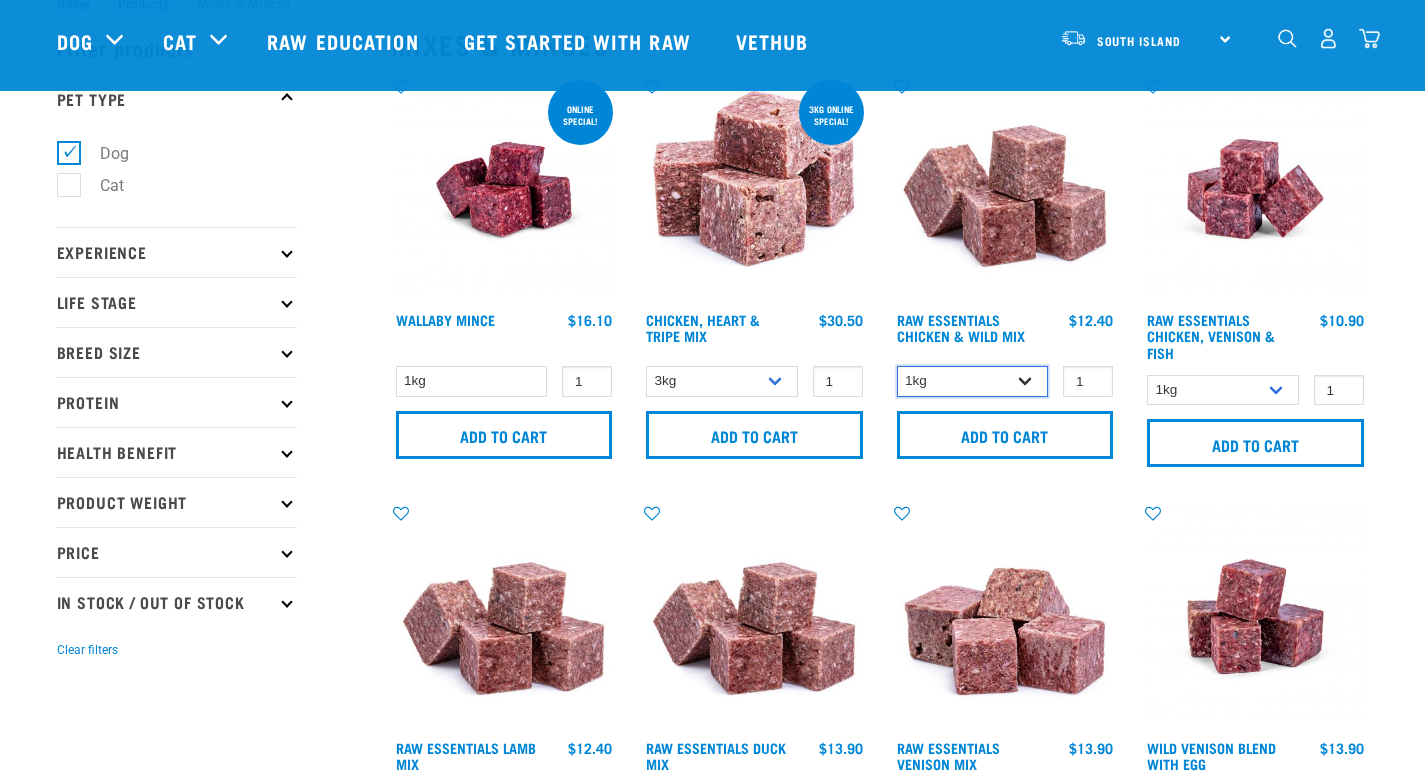 click on "1kg
3kg" at bounding box center (973, 381) 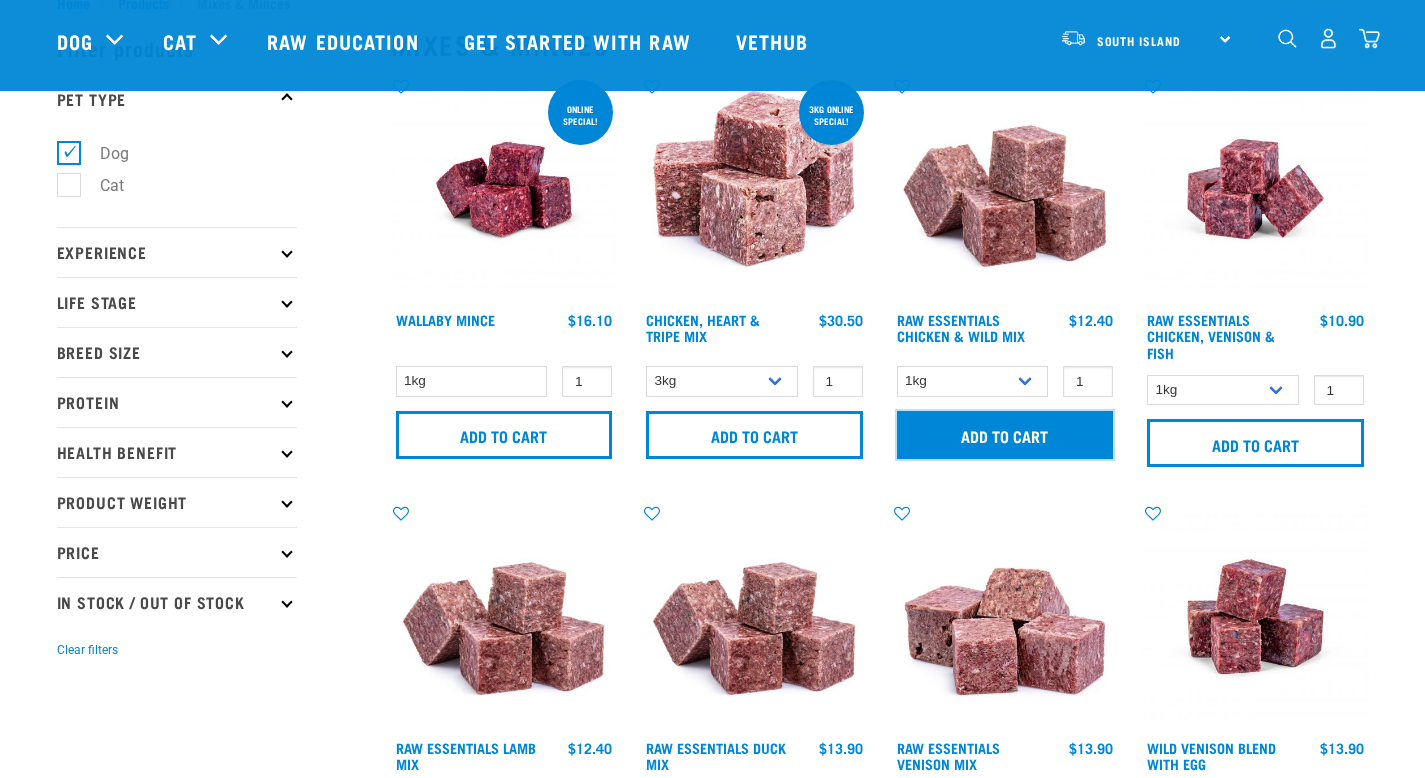 click on "Add to cart" at bounding box center [1005, 435] 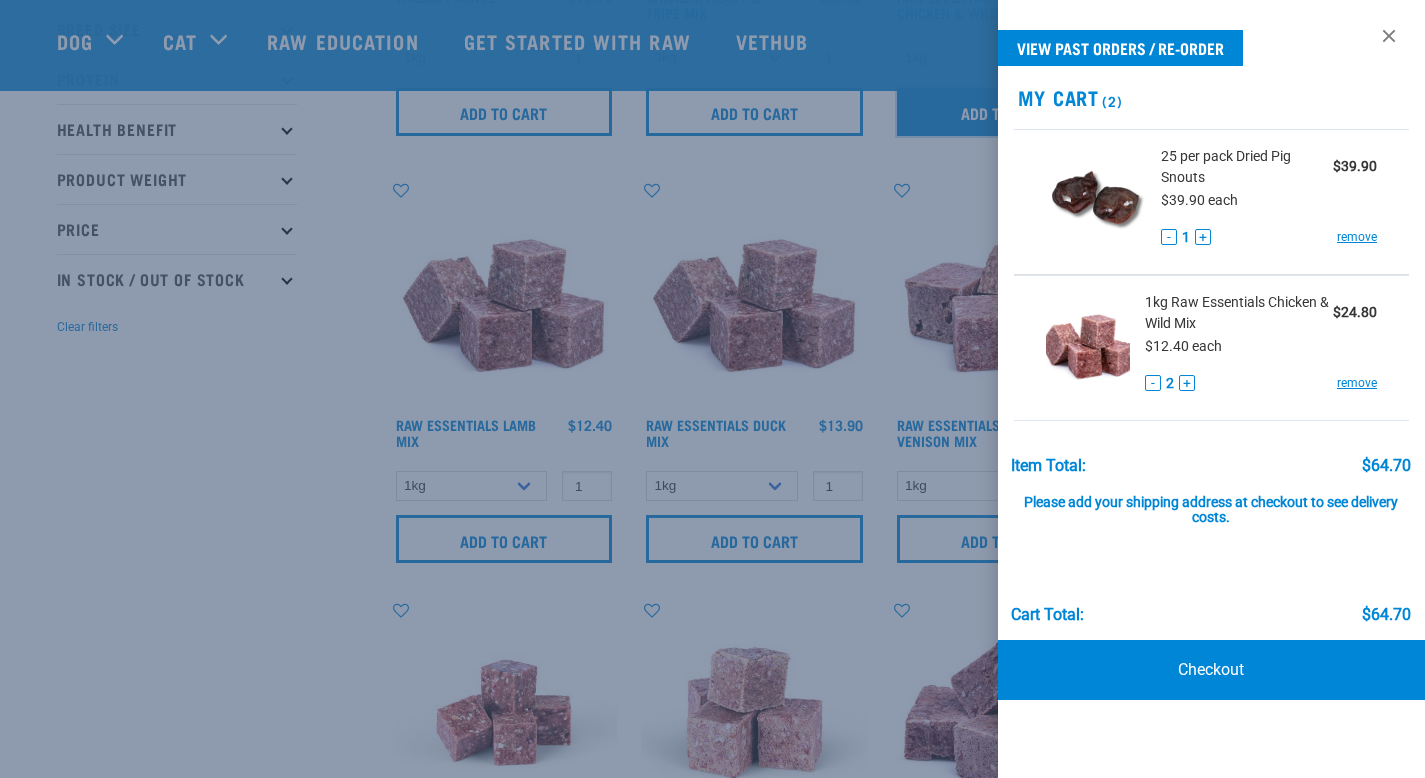 scroll, scrollTop: 394, scrollLeft: 0, axis: vertical 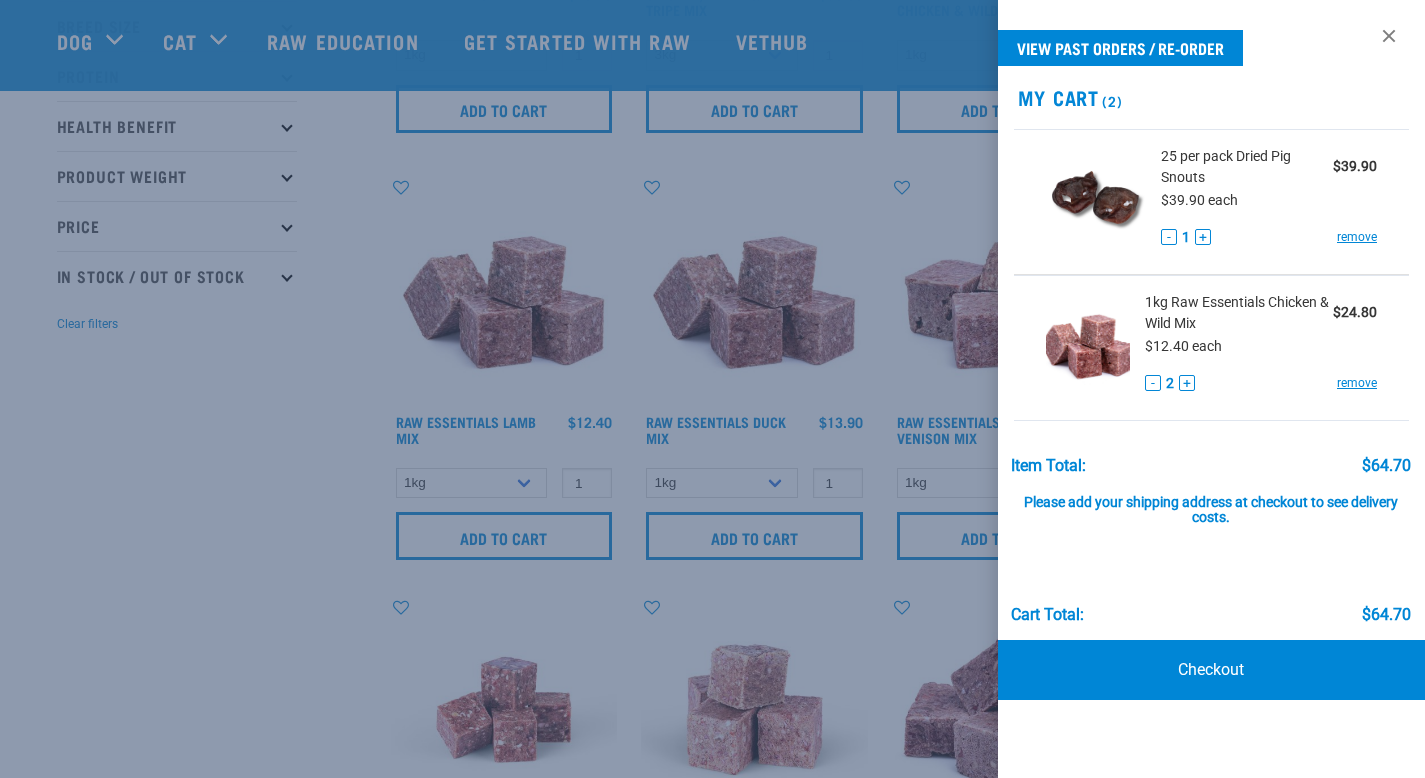 click at bounding box center (712, 389) 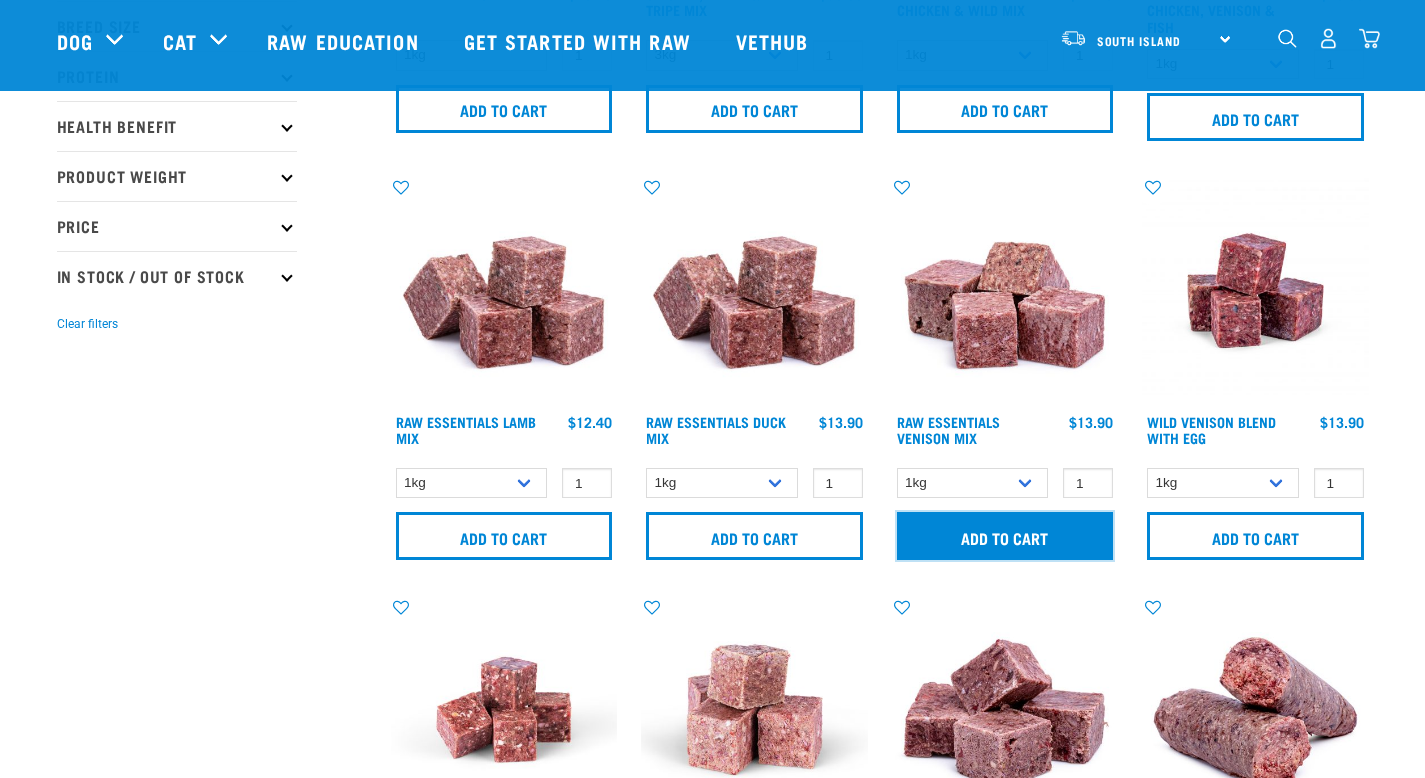 click on "Add to cart" at bounding box center (1005, 536) 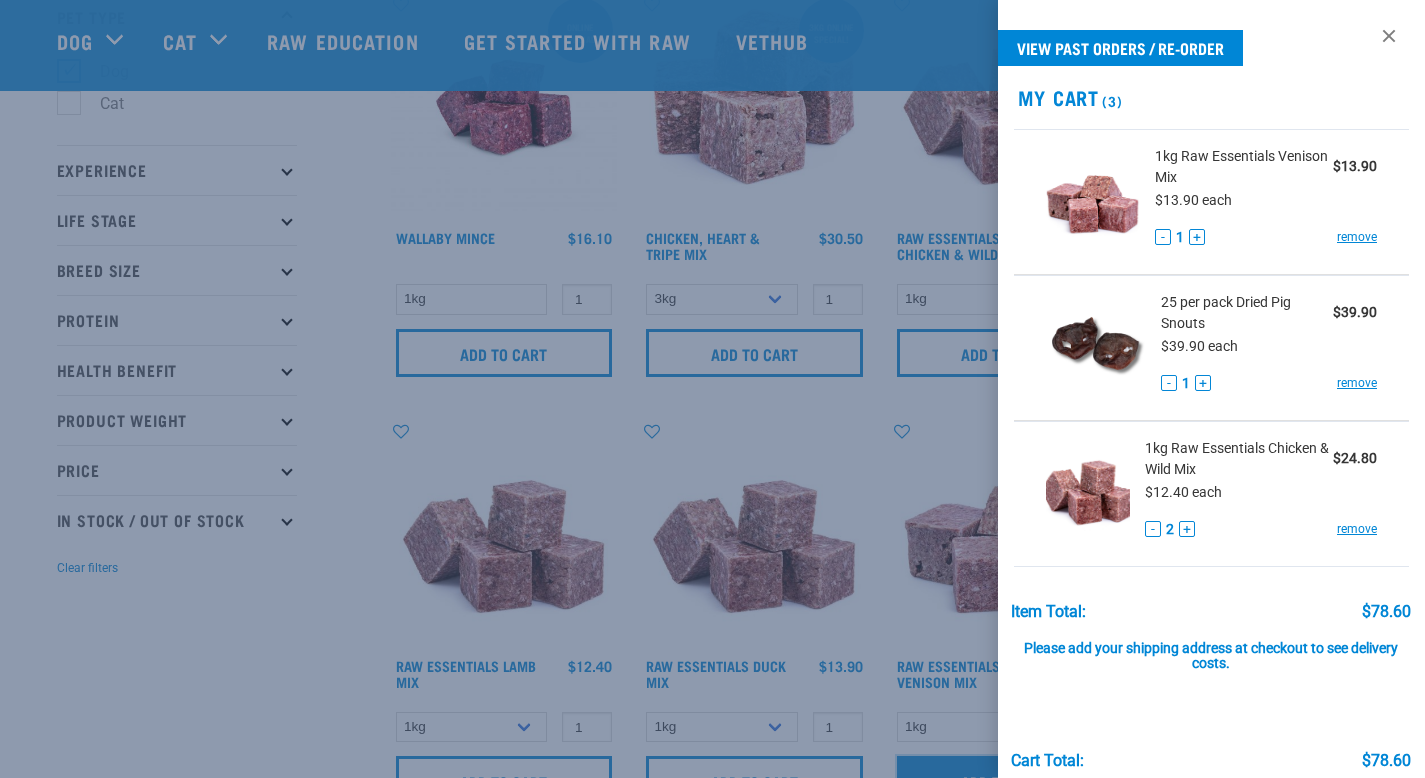 scroll, scrollTop: 140, scrollLeft: 0, axis: vertical 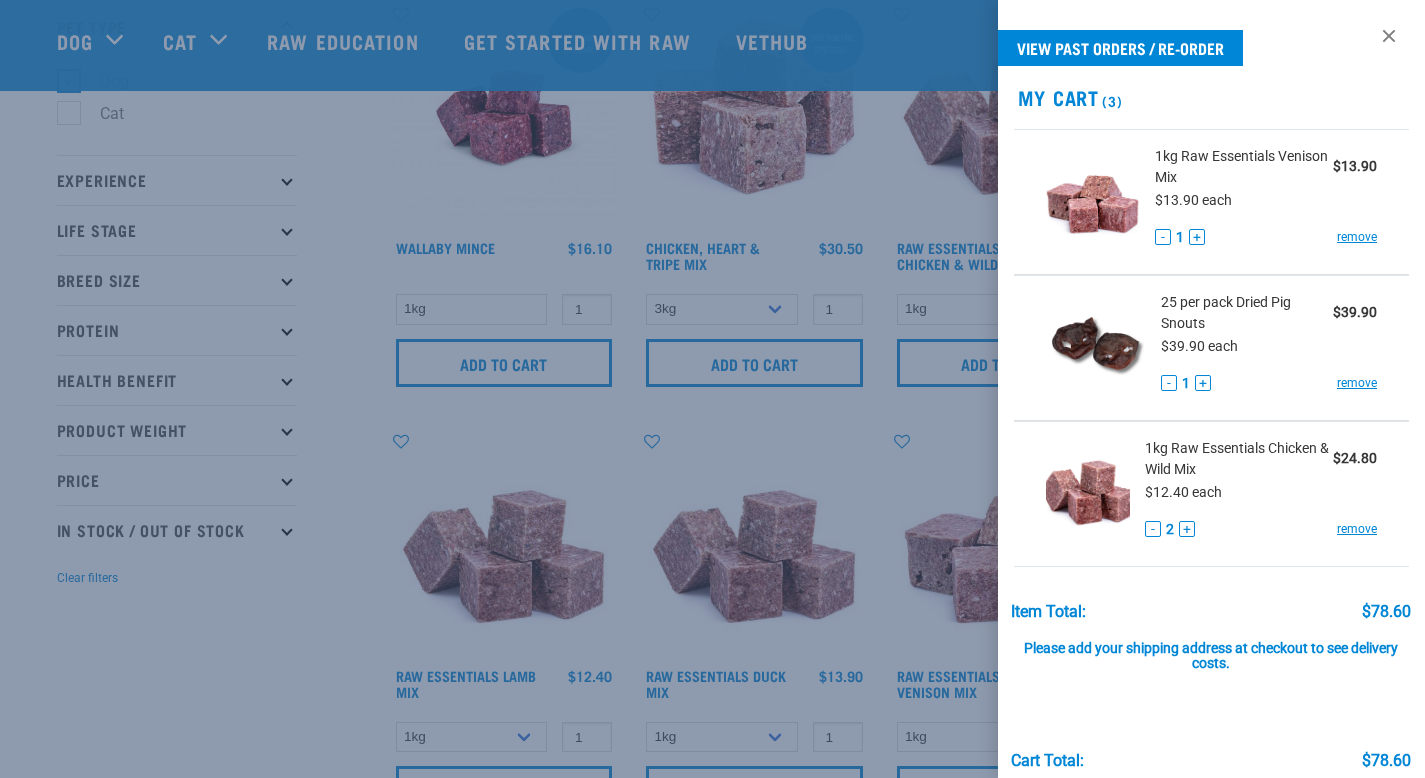 click at bounding box center (712, 389) 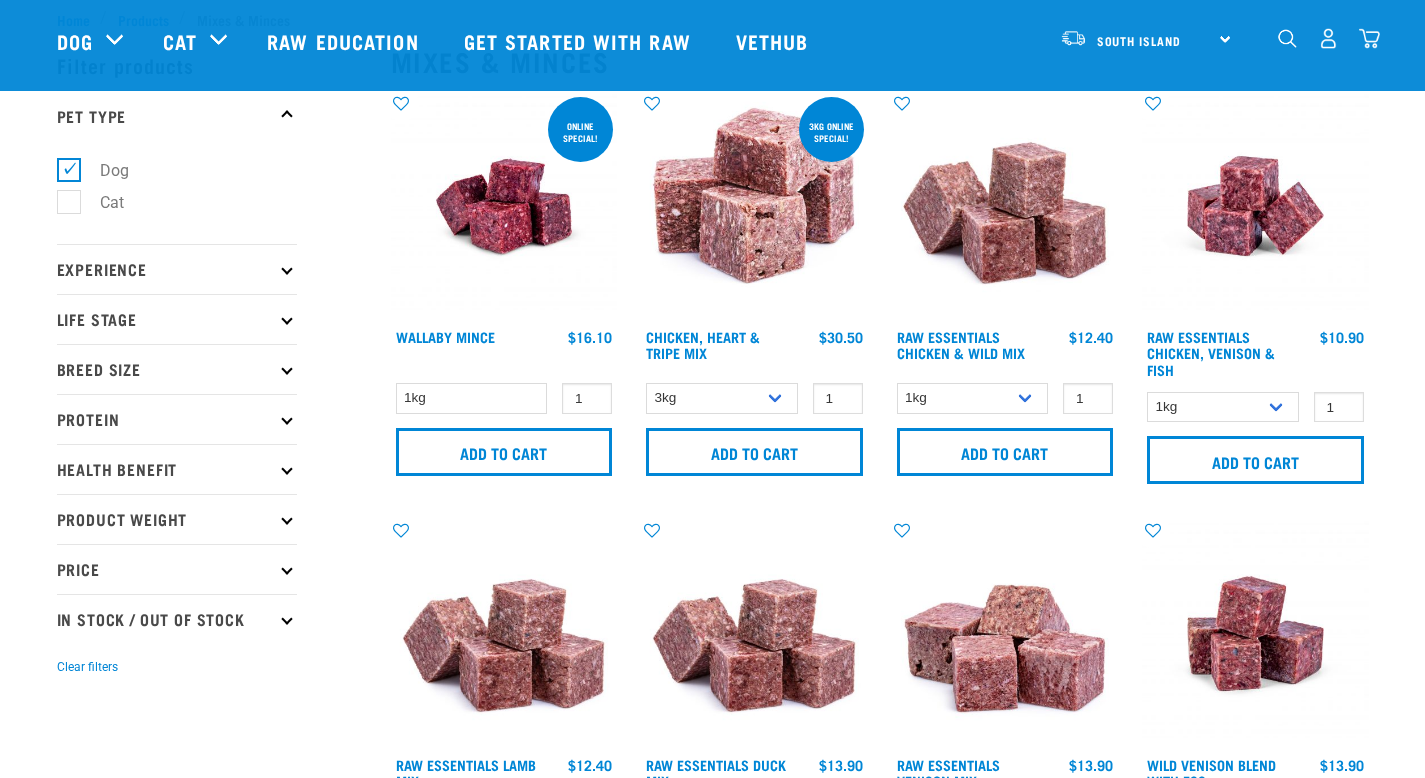 scroll, scrollTop: 45, scrollLeft: 0, axis: vertical 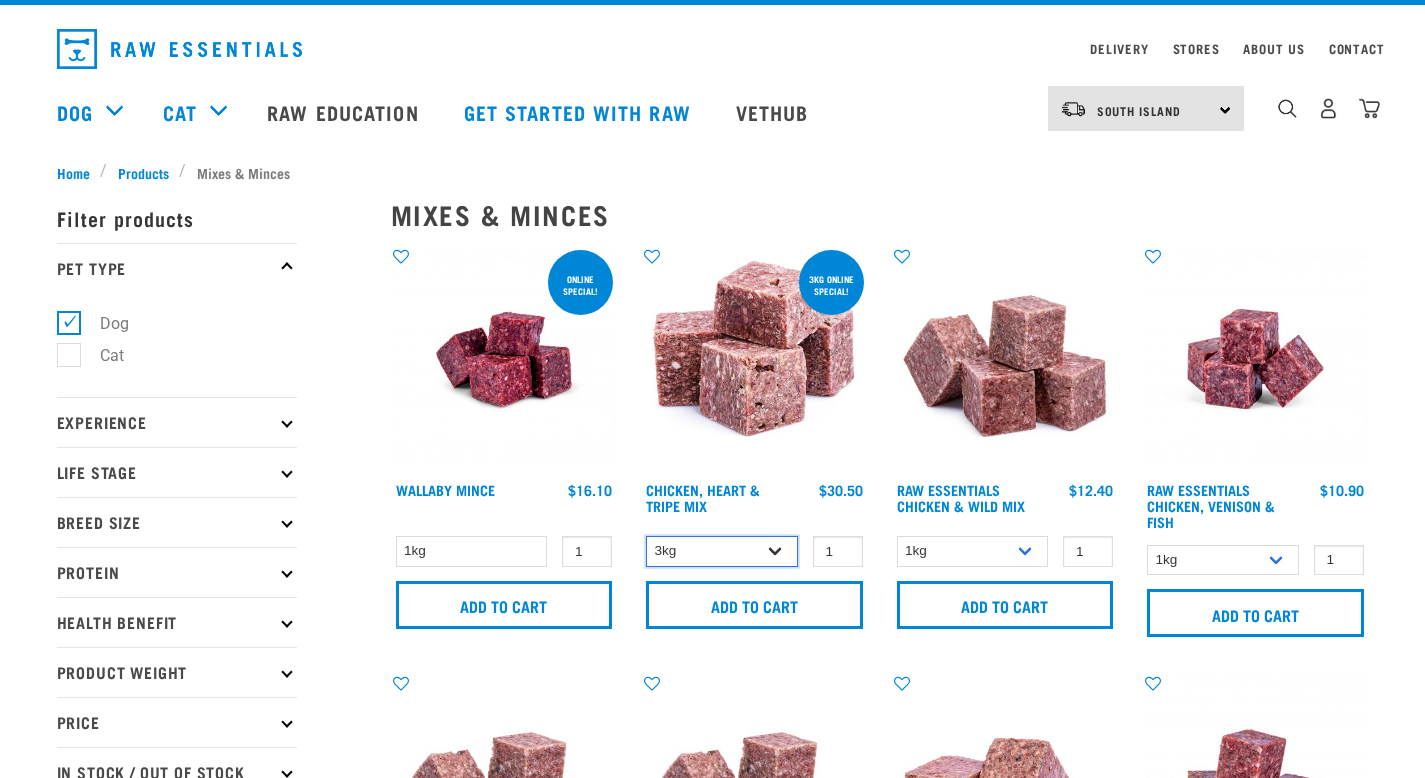click on "3kg
1kg" at bounding box center (722, 551) 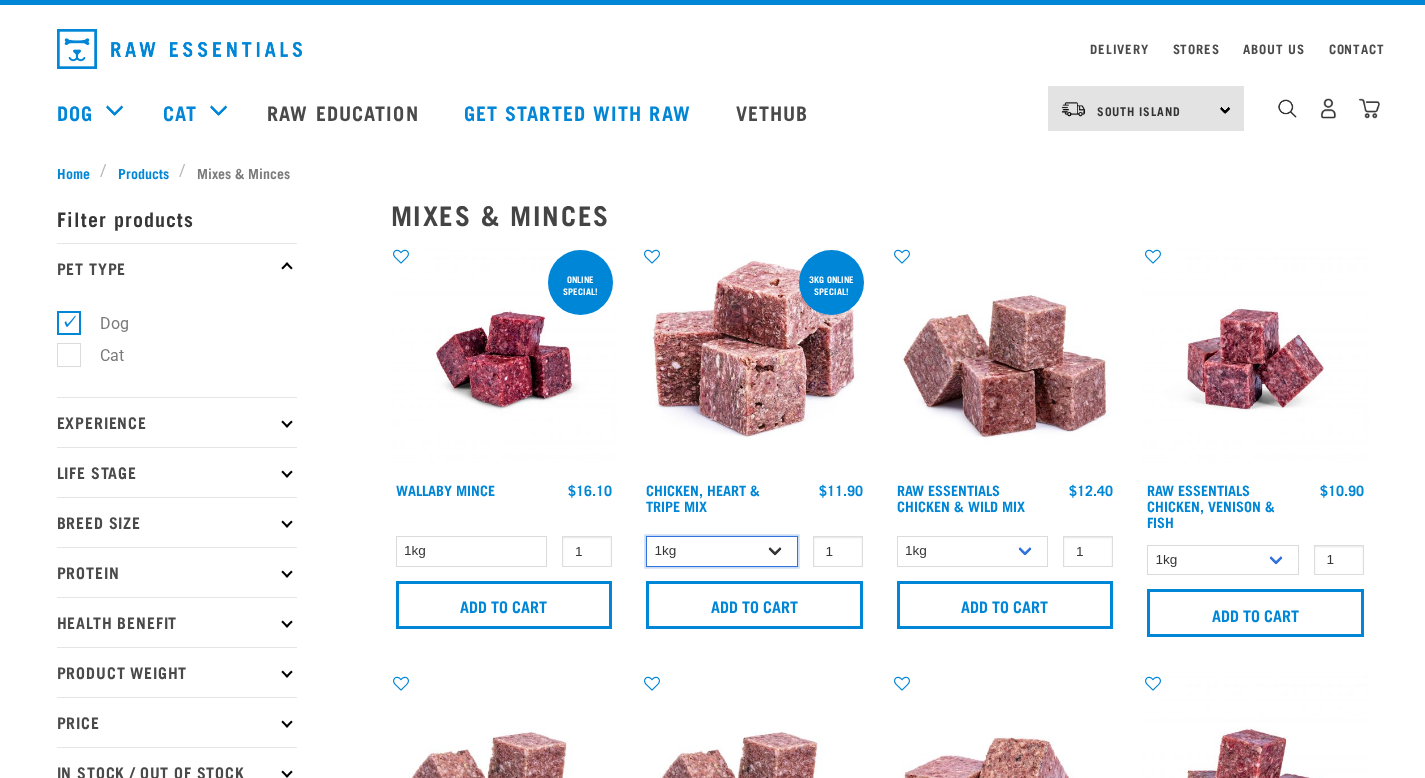 click on "3kg
1kg" at bounding box center (722, 551) 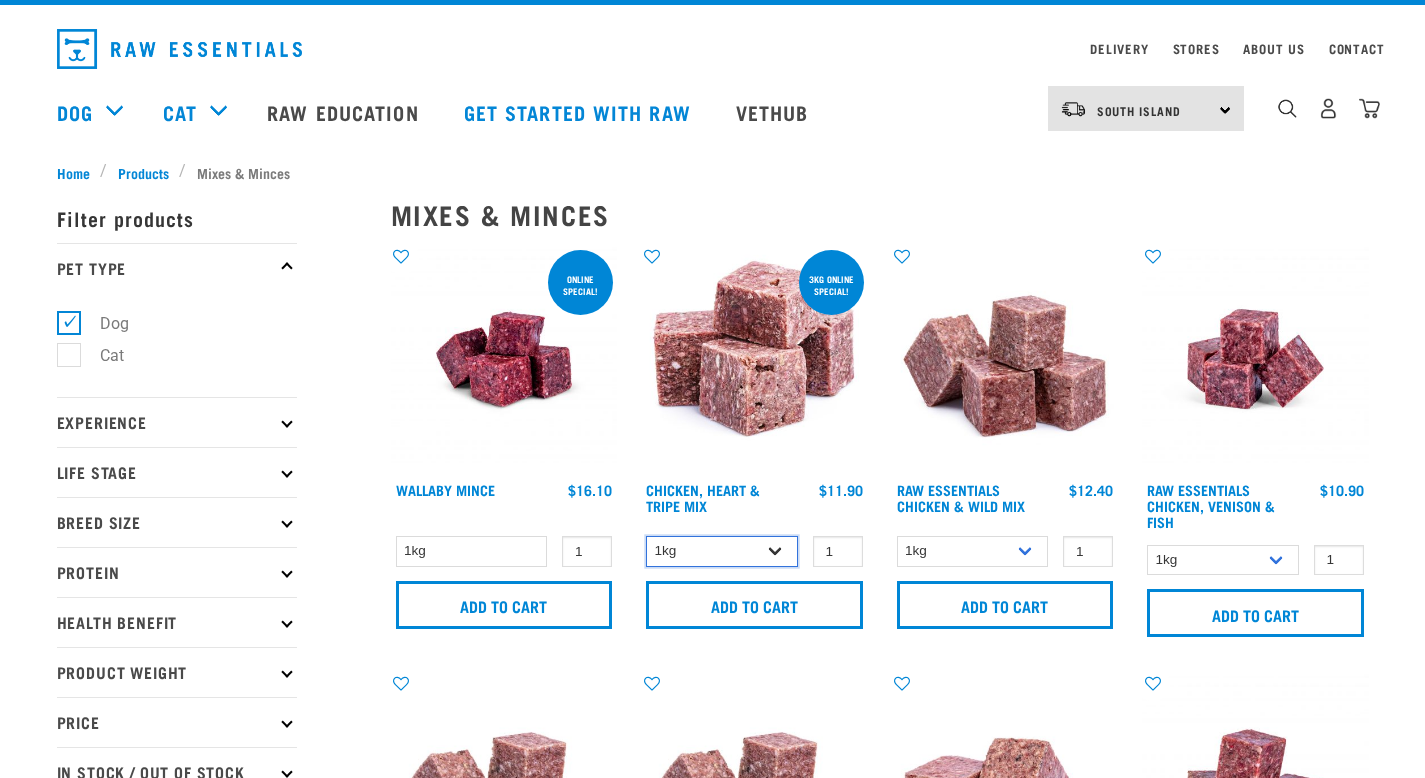 select on "368" 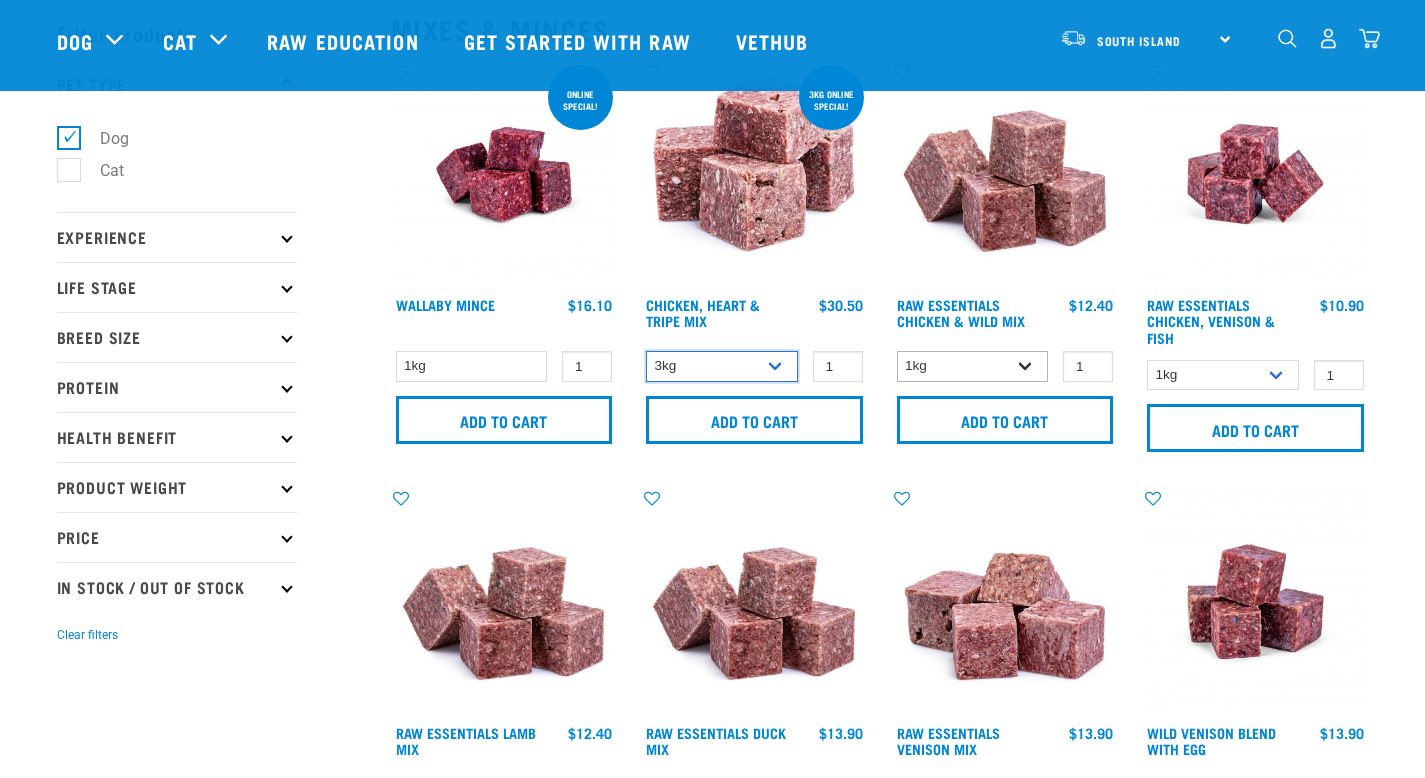 scroll, scrollTop: 84, scrollLeft: 0, axis: vertical 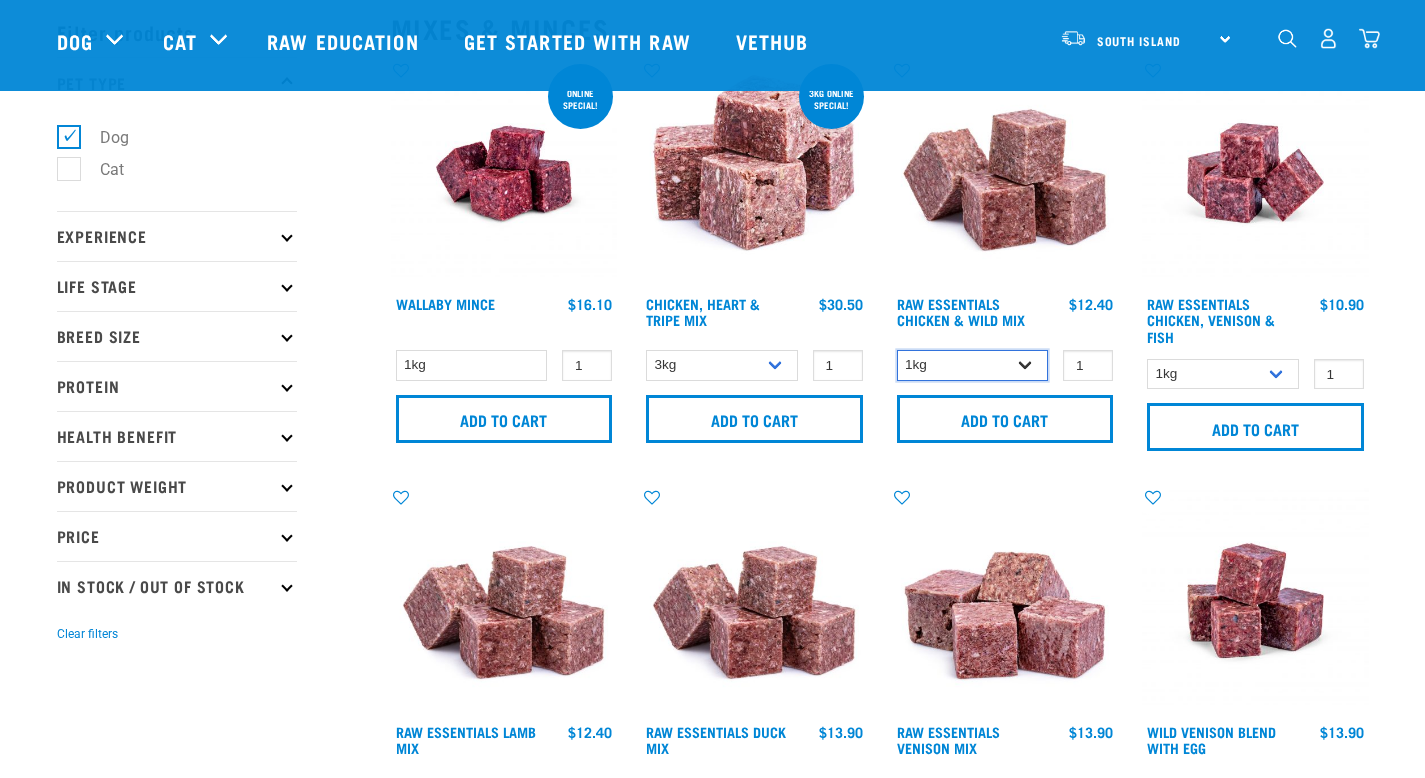 click on "1kg
3kg" at bounding box center [973, 365] 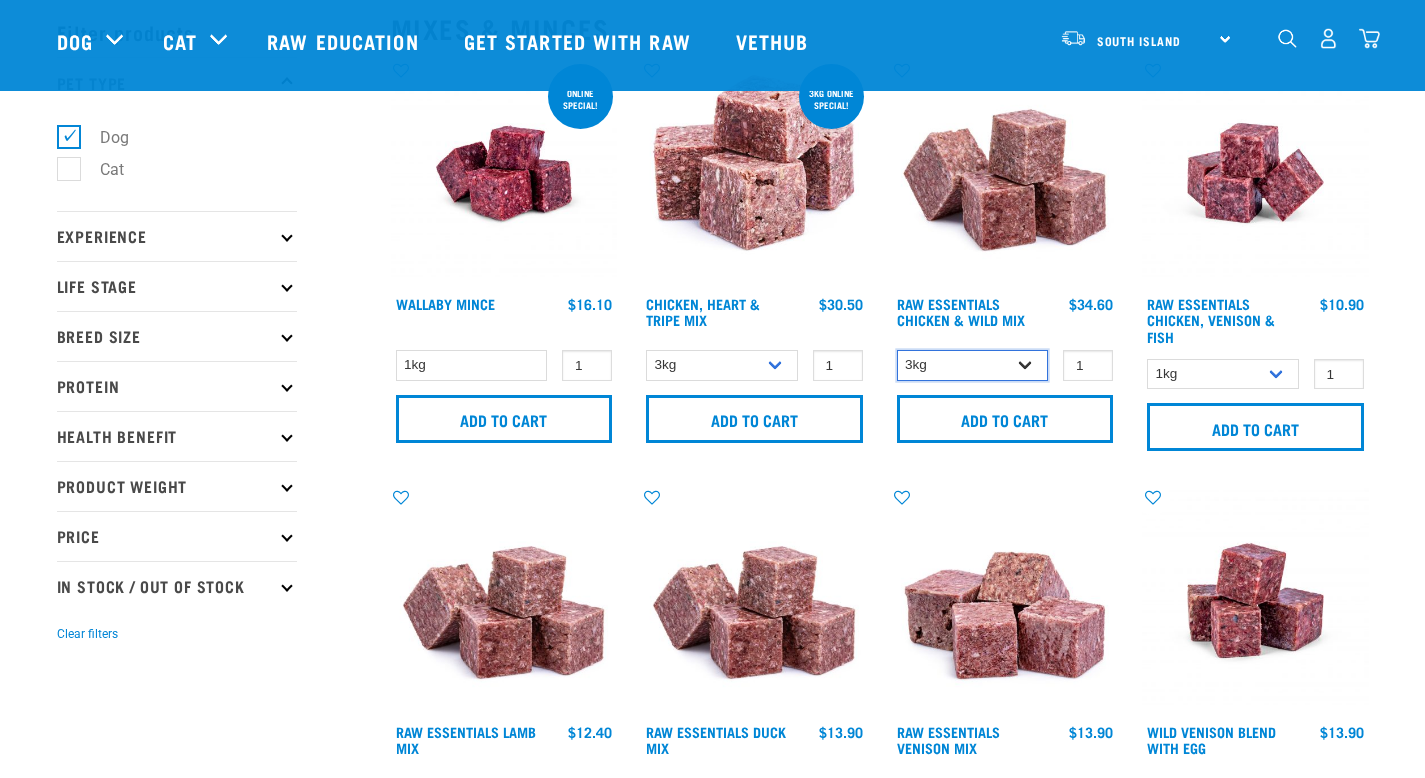 click on "1kg
3kg" at bounding box center [973, 365] 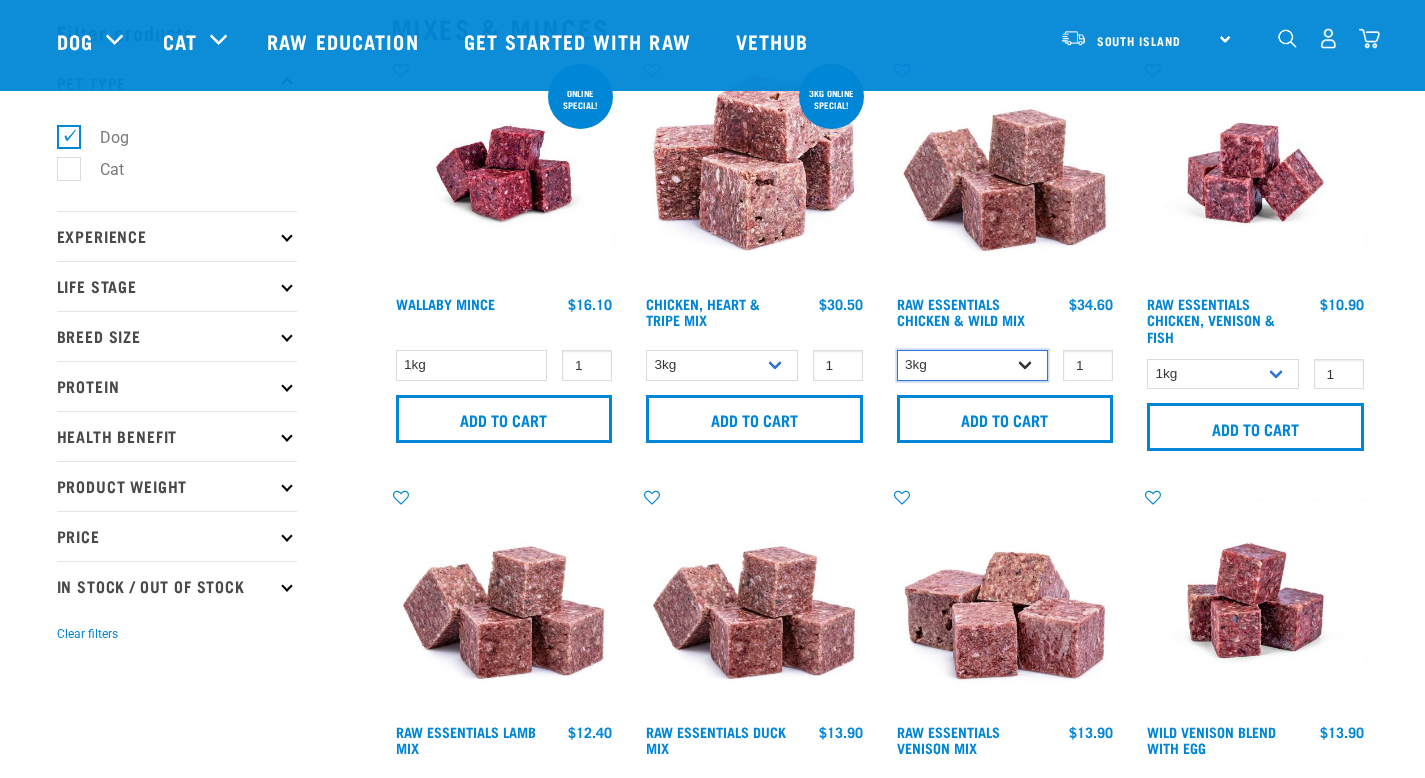 select on "708" 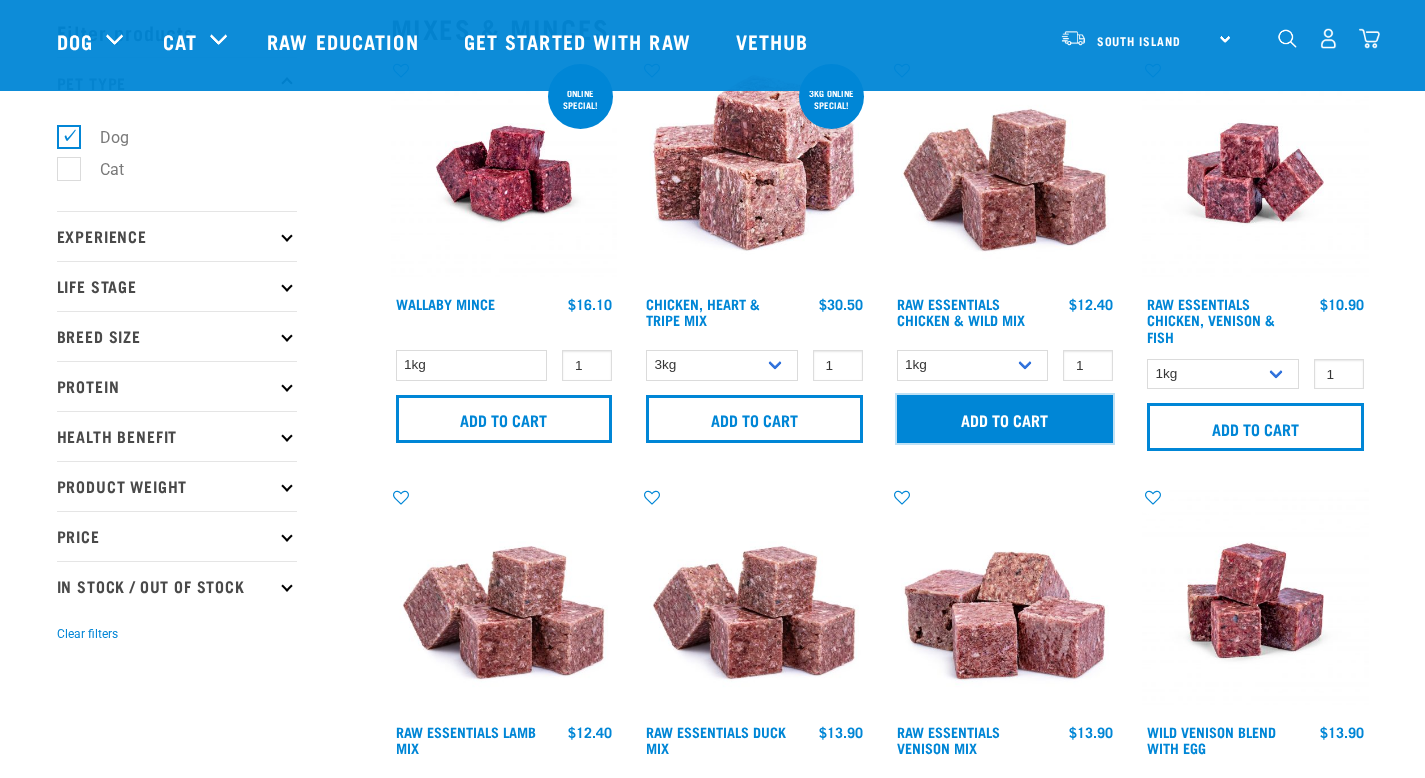 click on "Add to cart" at bounding box center [1005, 419] 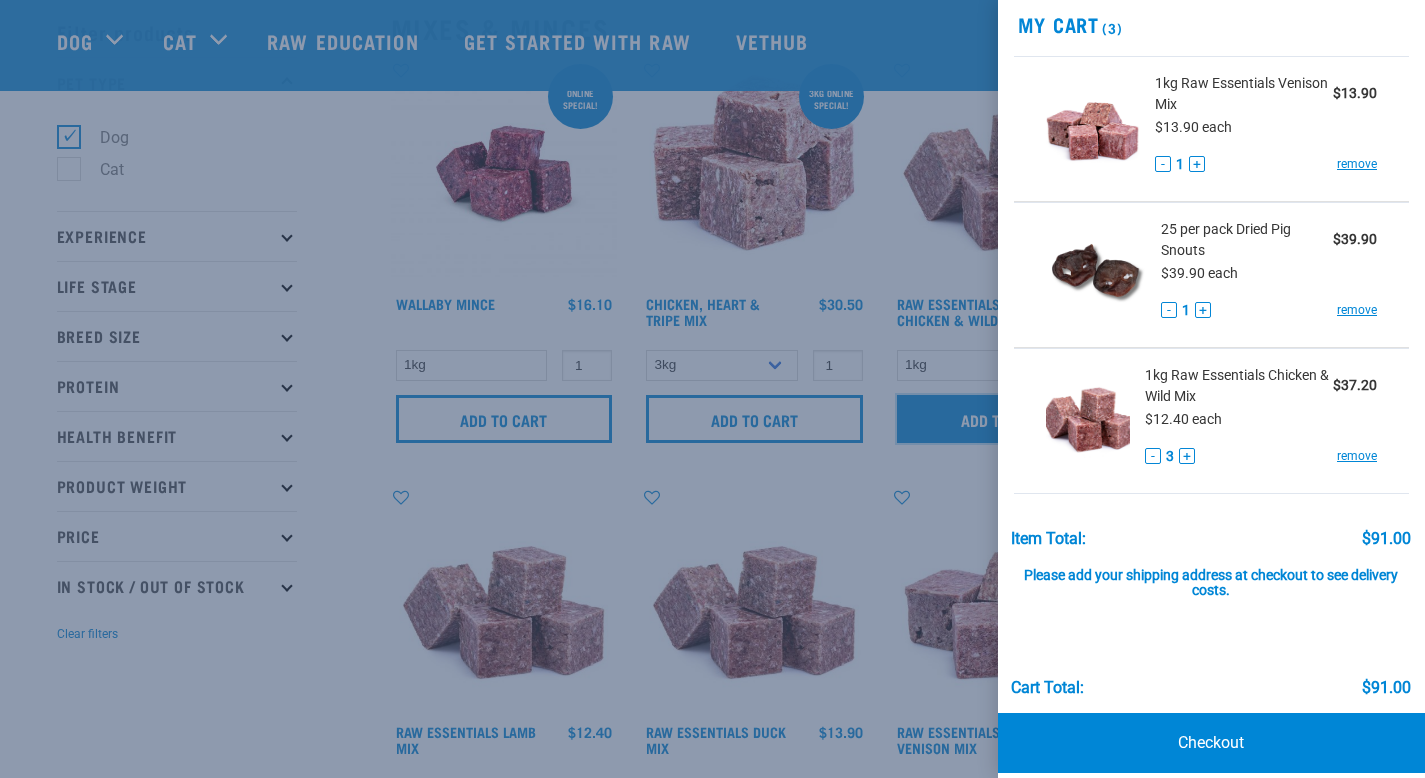 scroll, scrollTop: 0, scrollLeft: 0, axis: both 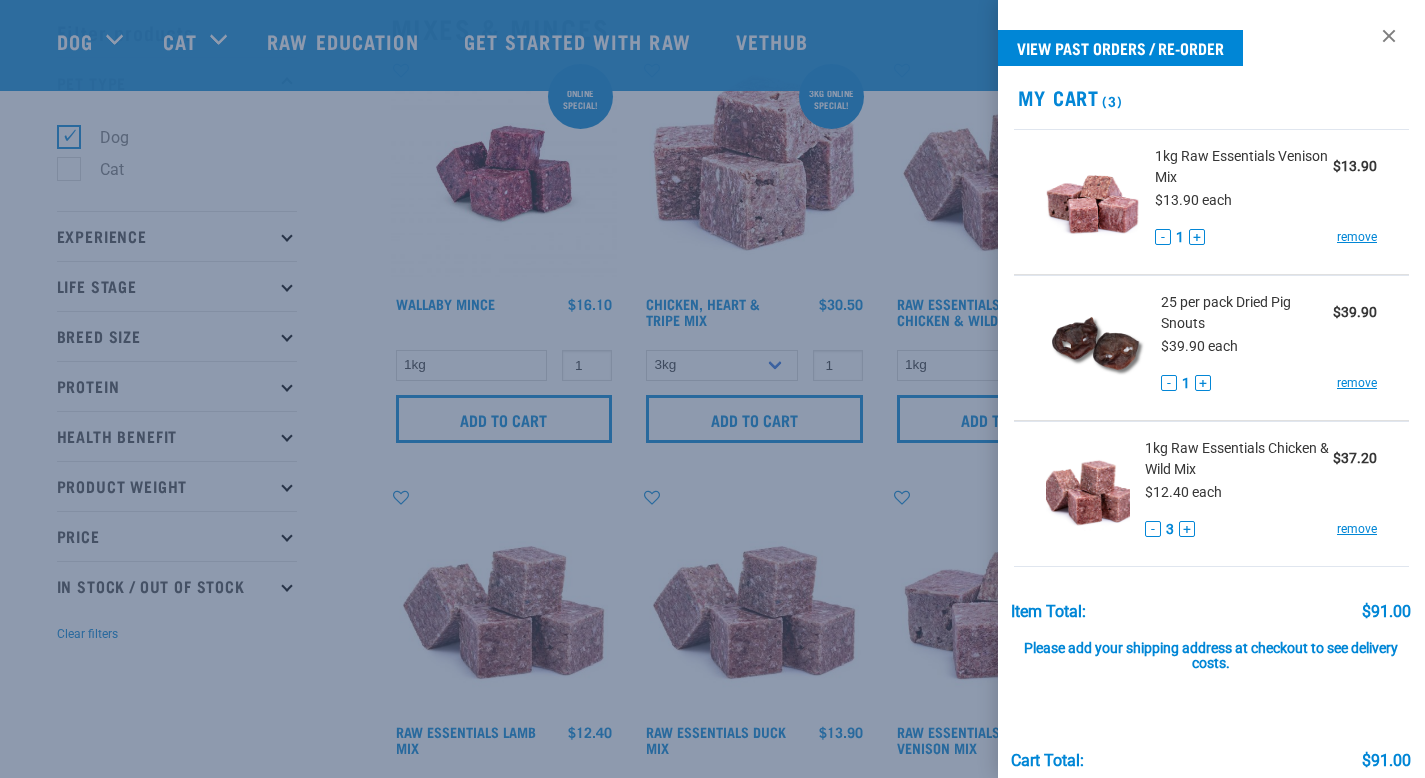 click at bounding box center [712, 389] 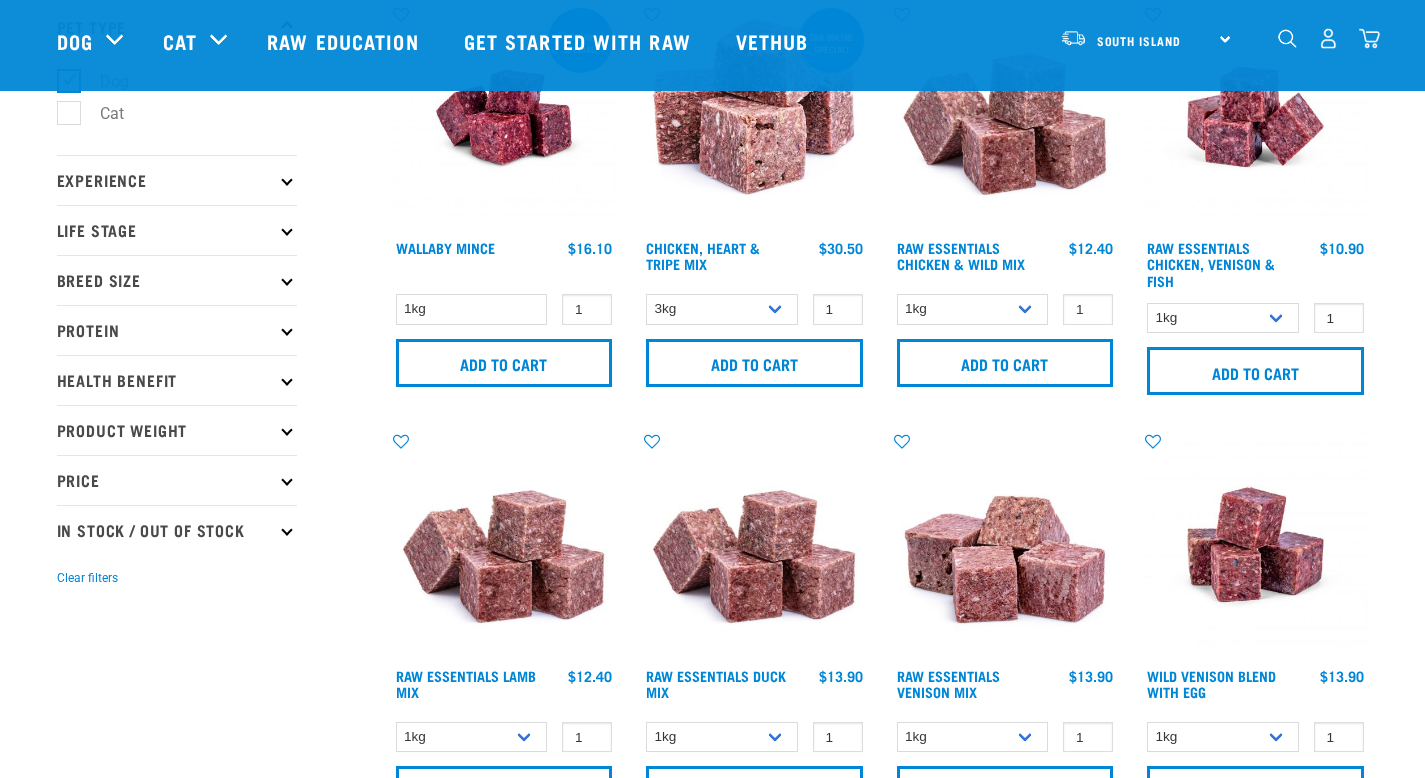 scroll, scrollTop: 141, scrollLeft: 0, axis: vertical 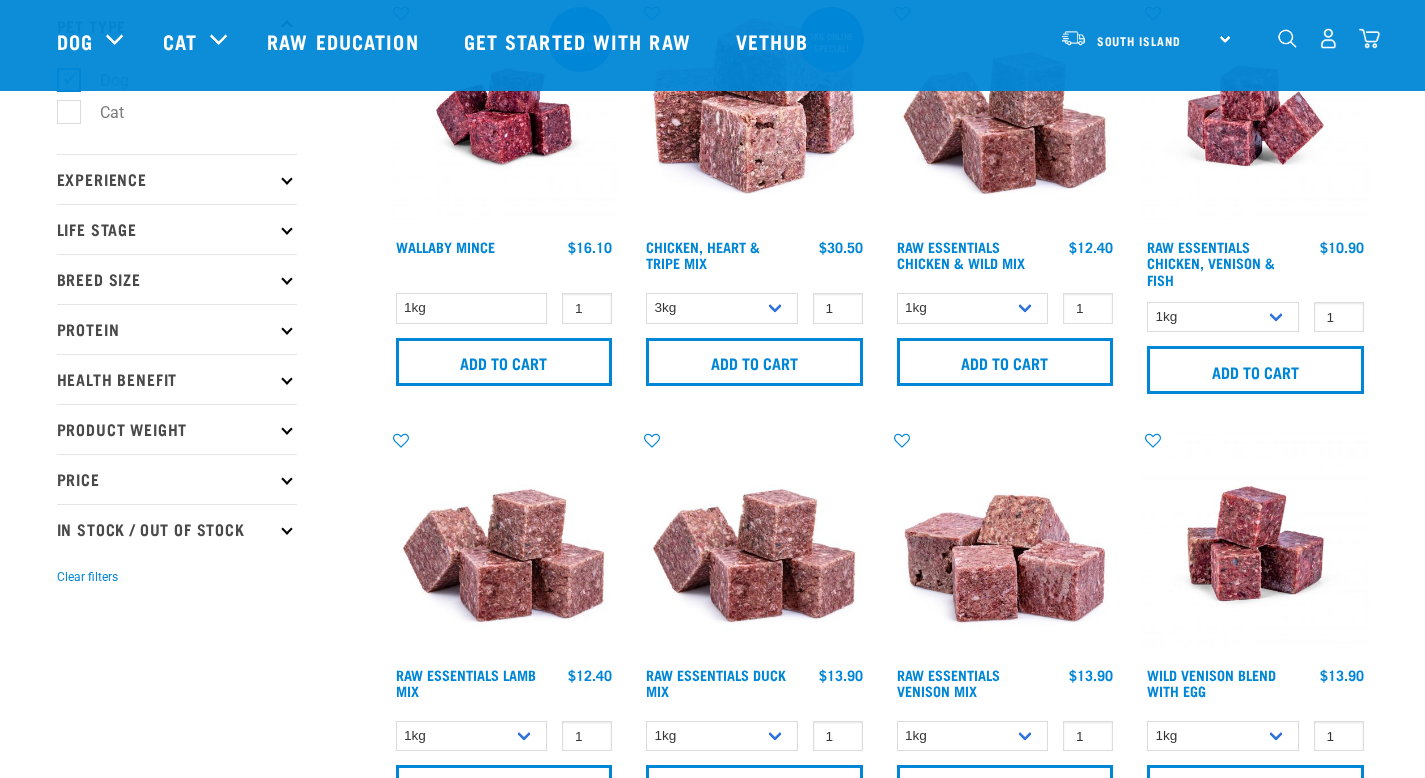 click on "Experience" at bounding box center (177, 179) 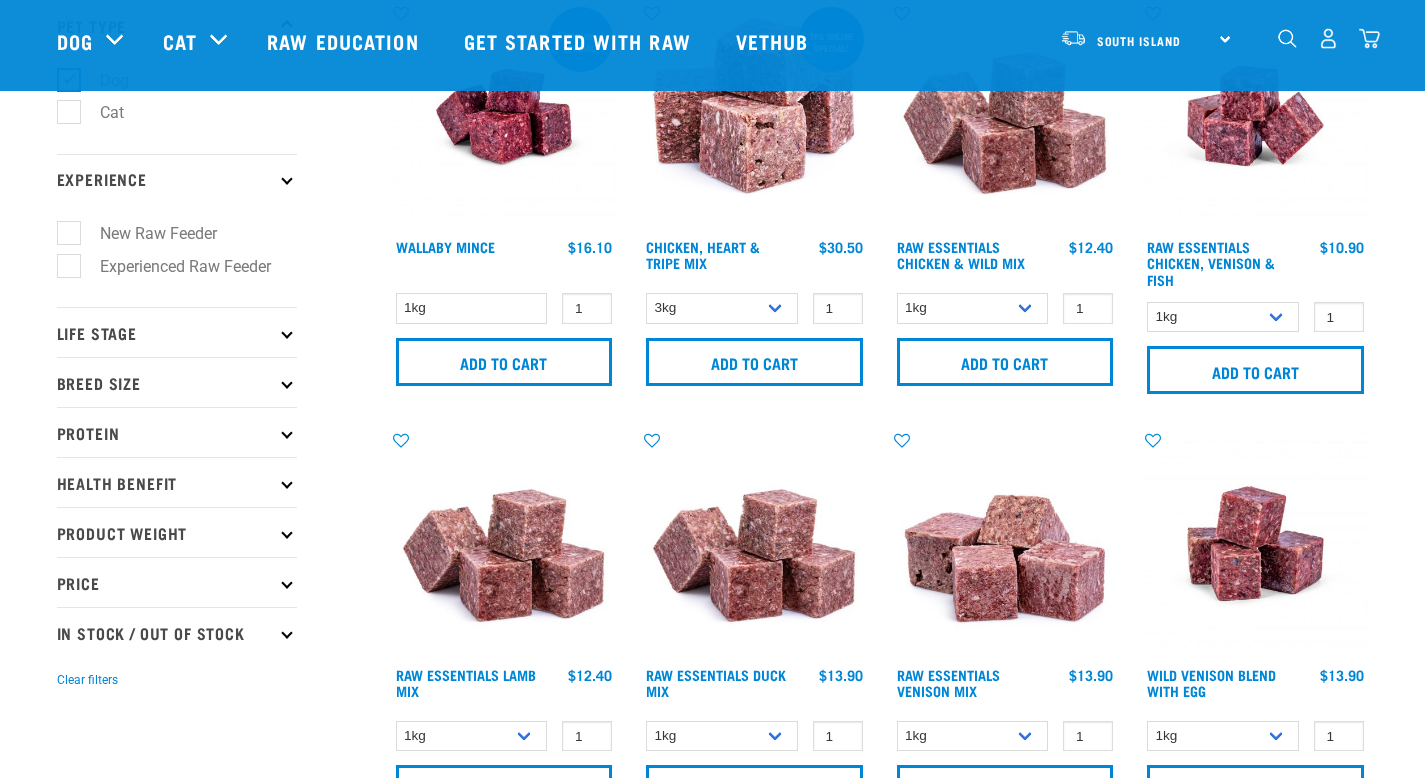 click on "Experience" at bounding box center [177, 179] 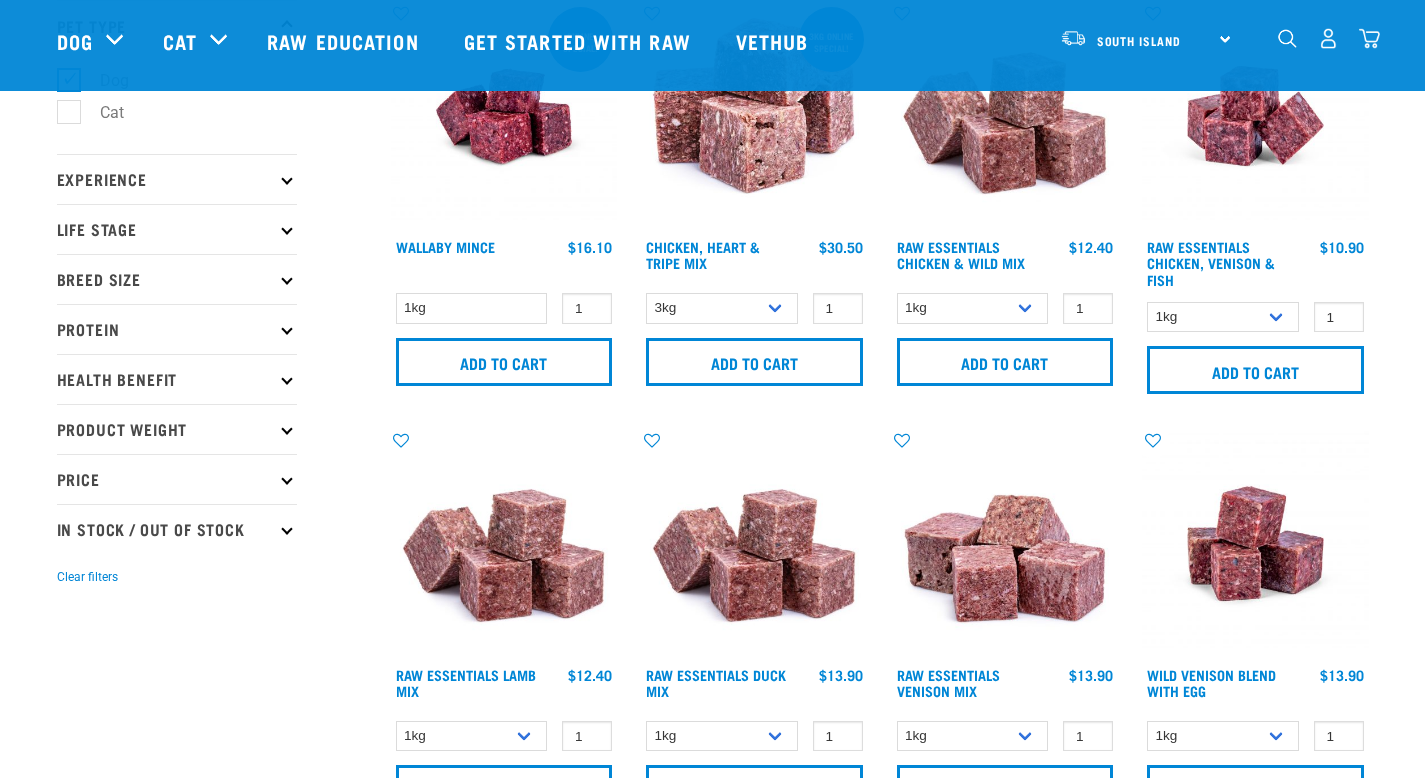 click on "Breed Size" at bounding box center [177, 279] 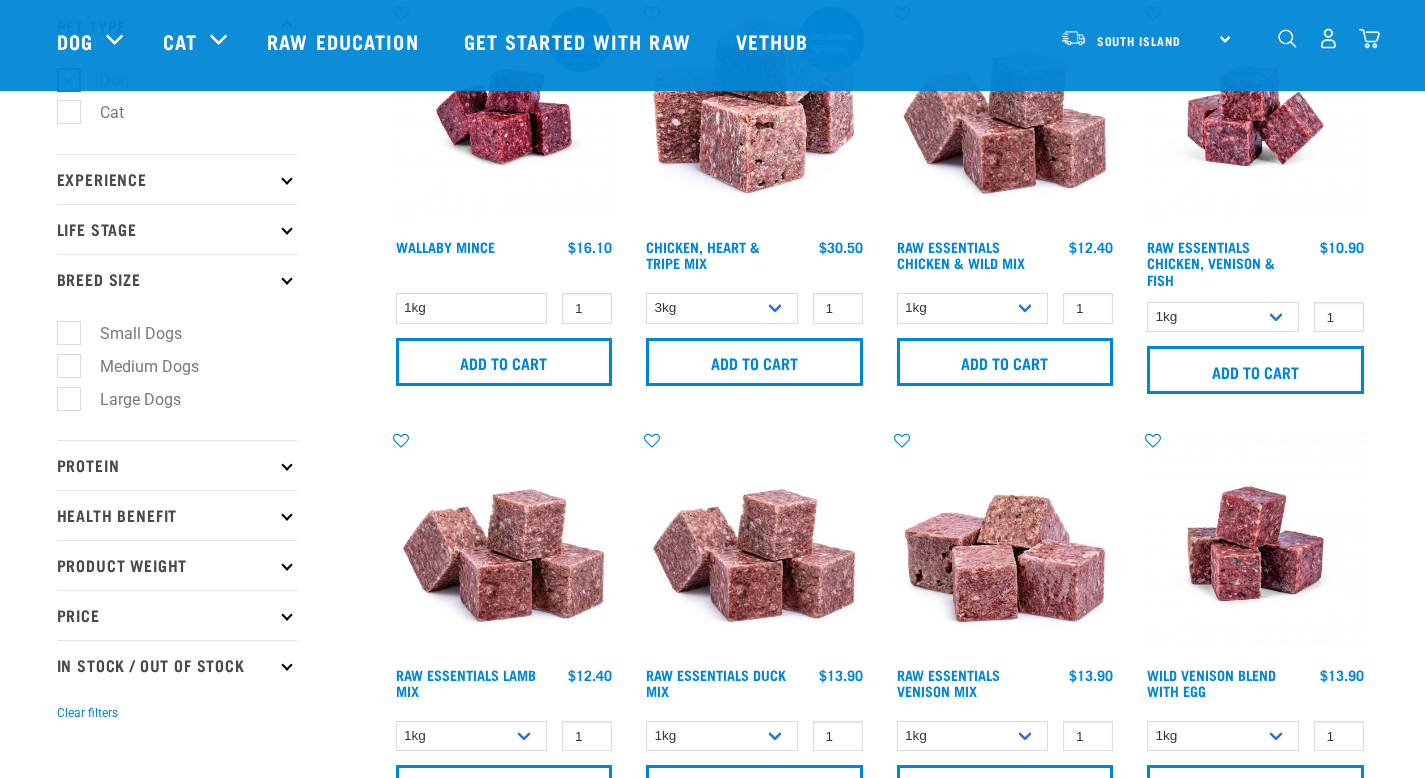 click on "Breed Size" at bounding box center [177, 279] 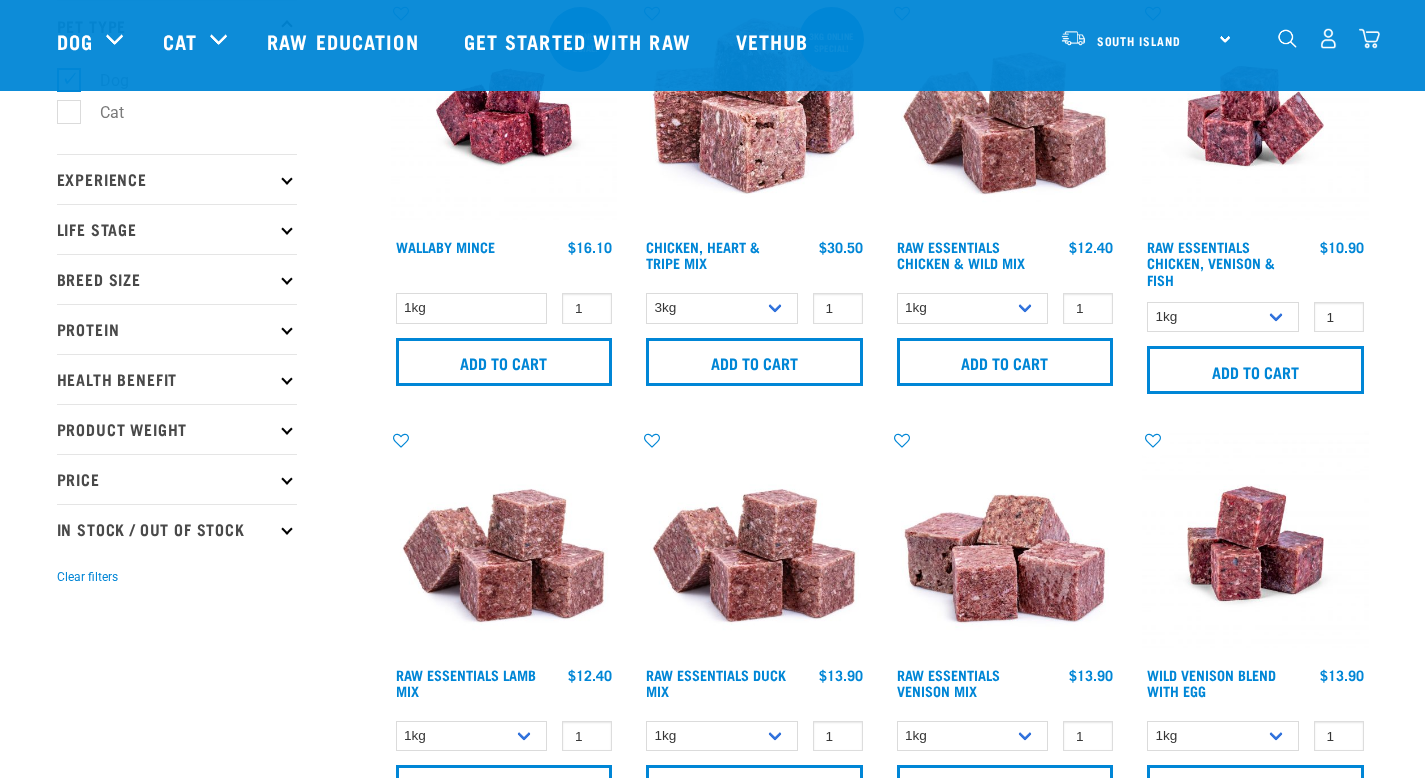 click on "Health Benefit" at bounding box center [177, 379] 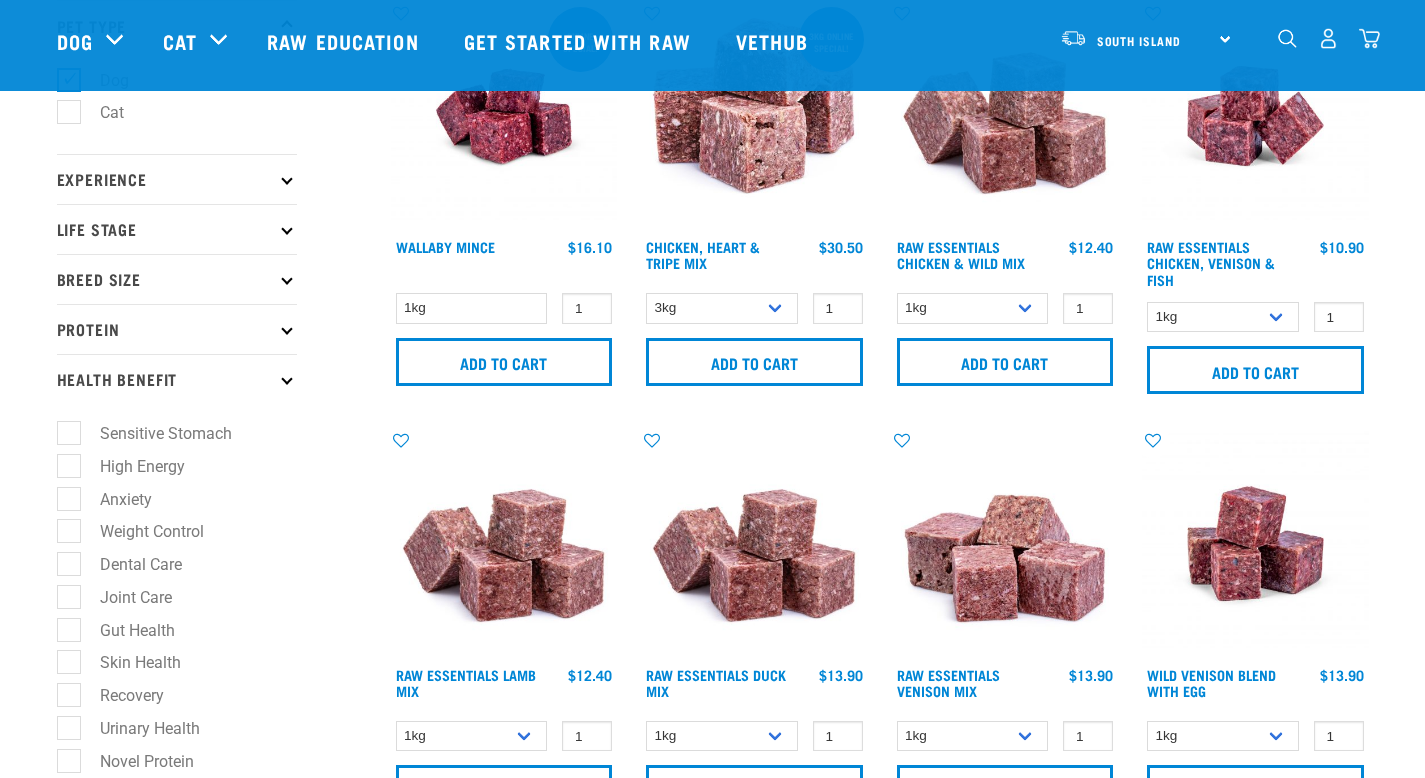 click on "Health Benefit" at bounding box center [177, 379] 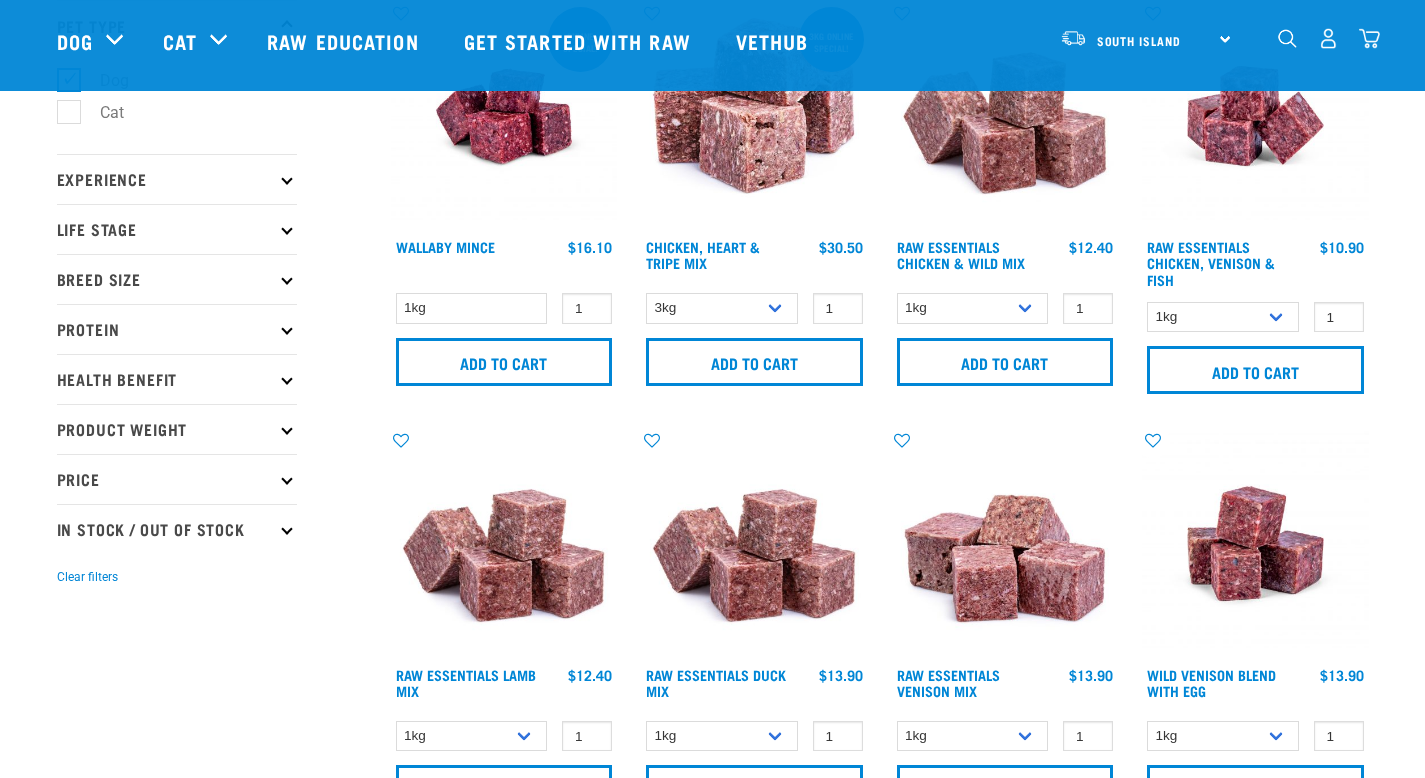 click on "Health Benefit" at bounding box center [177, 379] 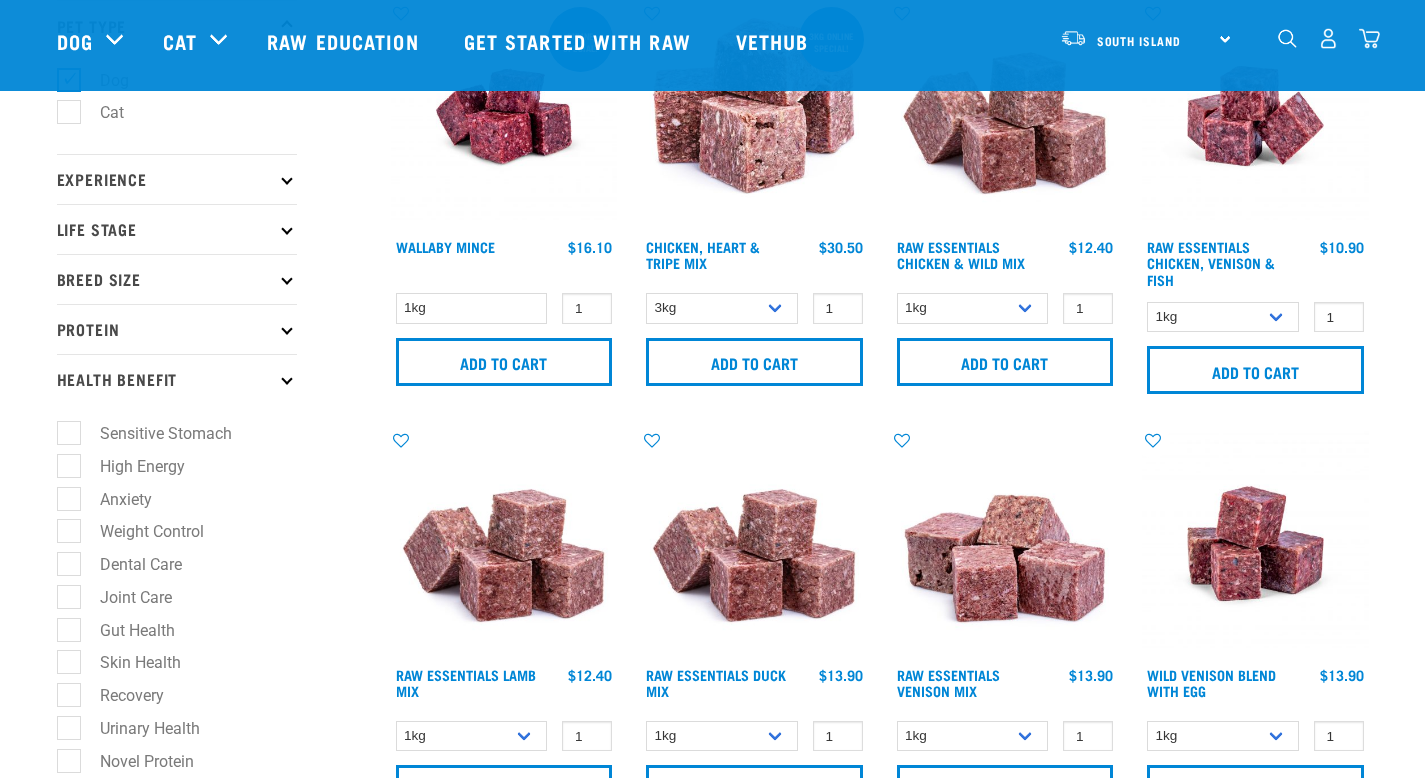 click on "Anxiety" at bounding box center (114, 499) 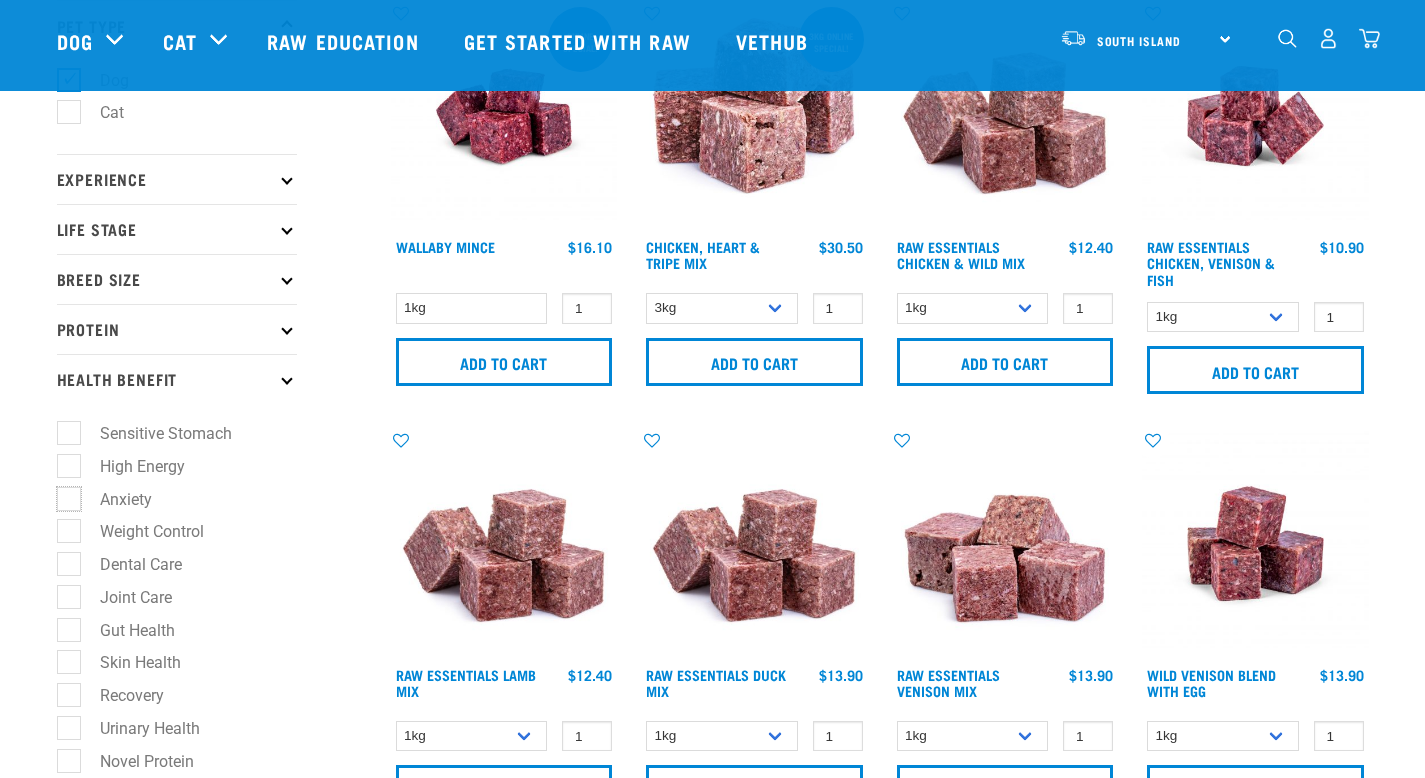 click on "Anxiety" at bounding box center (63, 495) 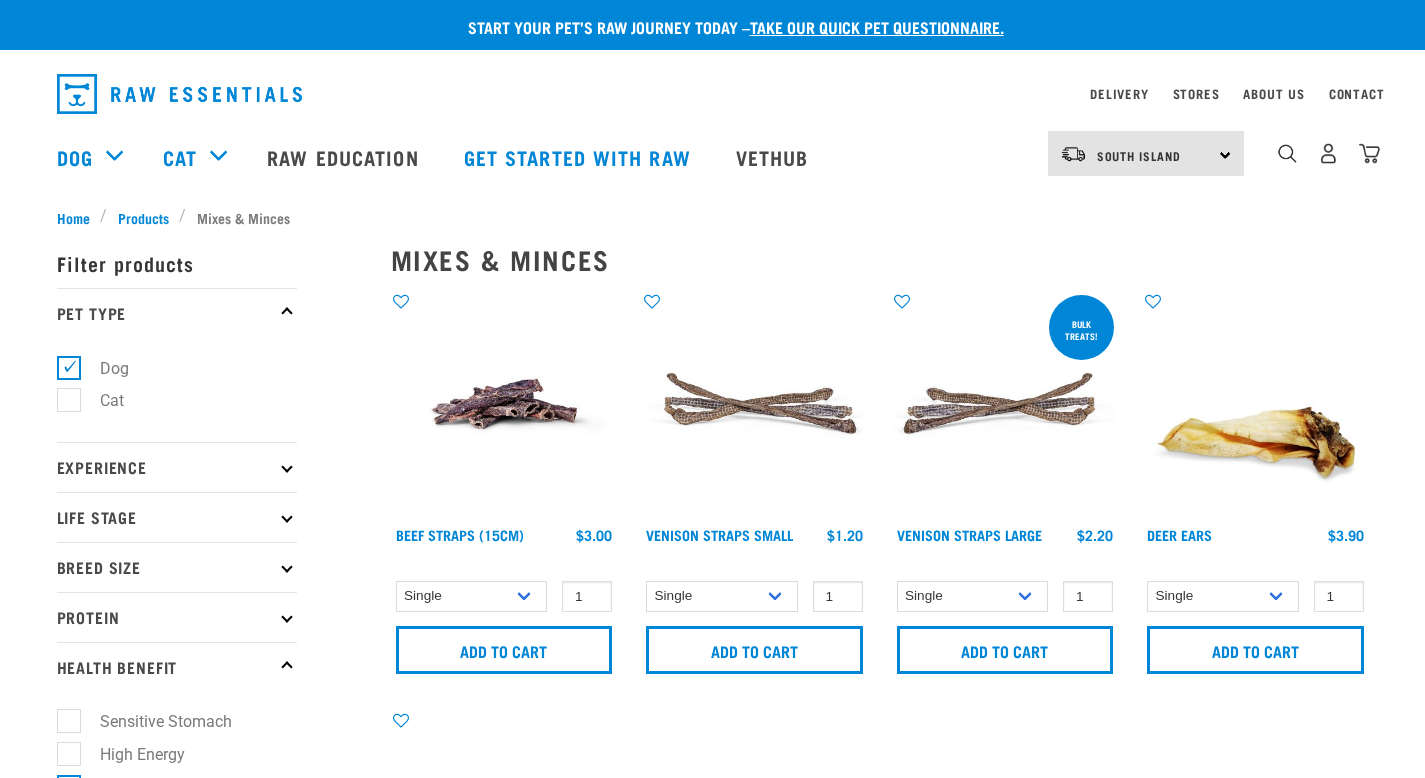 scroll, scrollTop: 0, scrollLeft: 0, axis: both 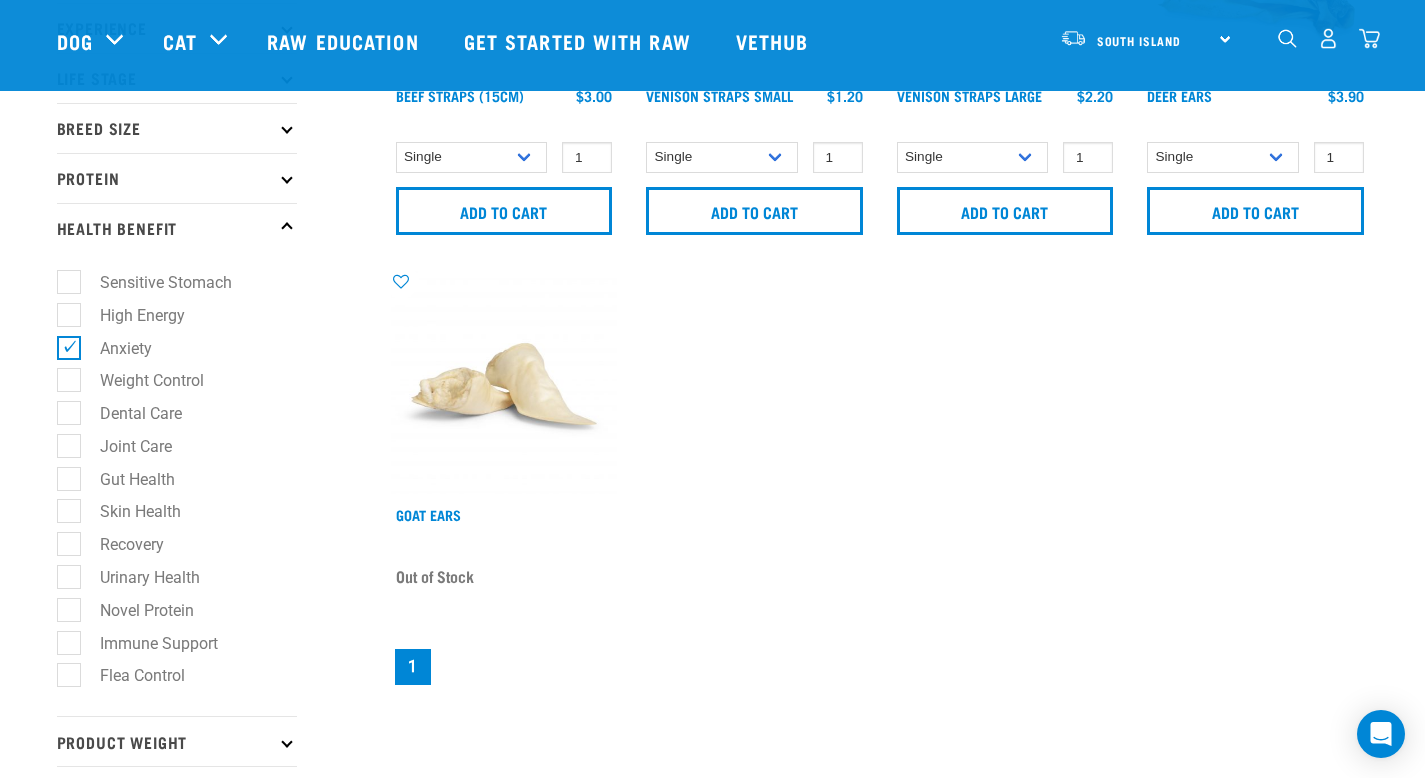 click on "Dental Care" at bounding box center (129, 413) 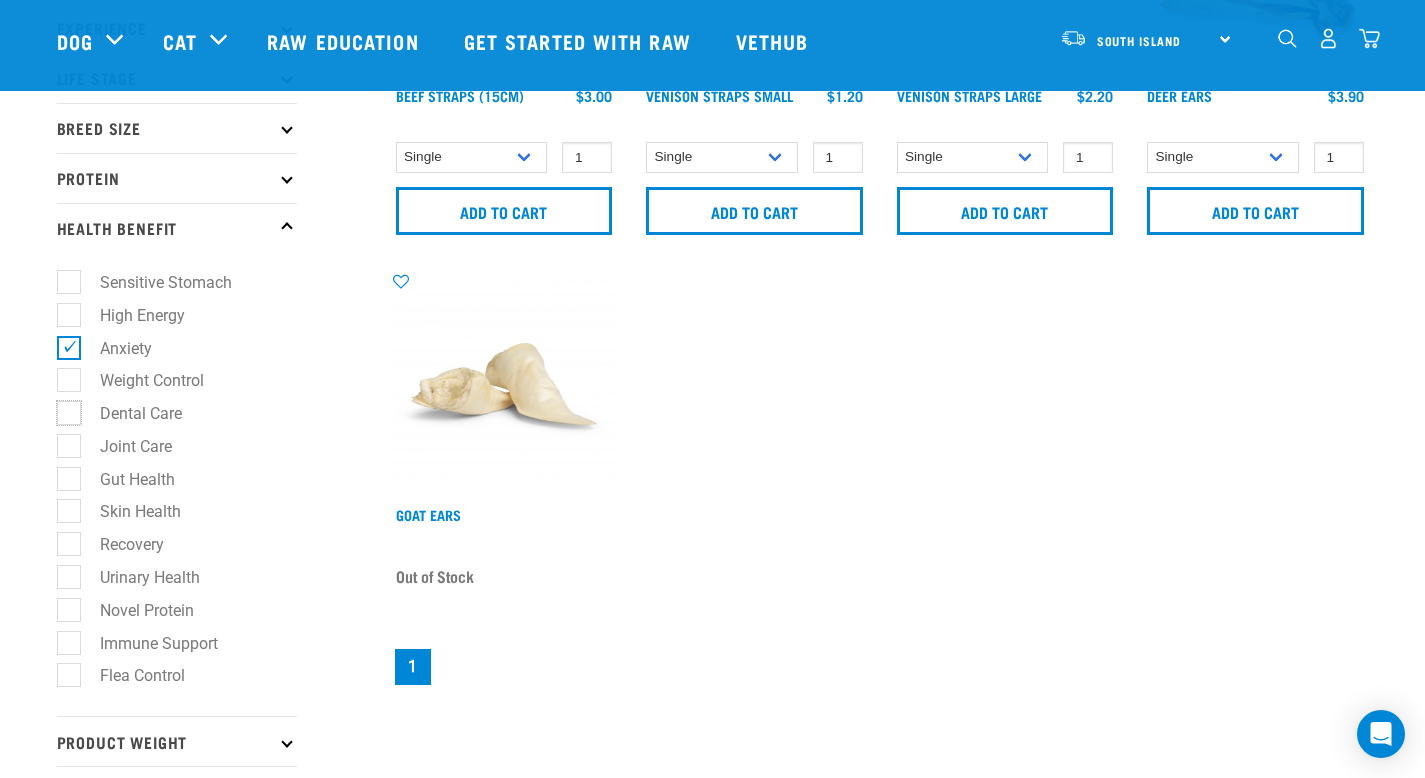 checkbox on "true" 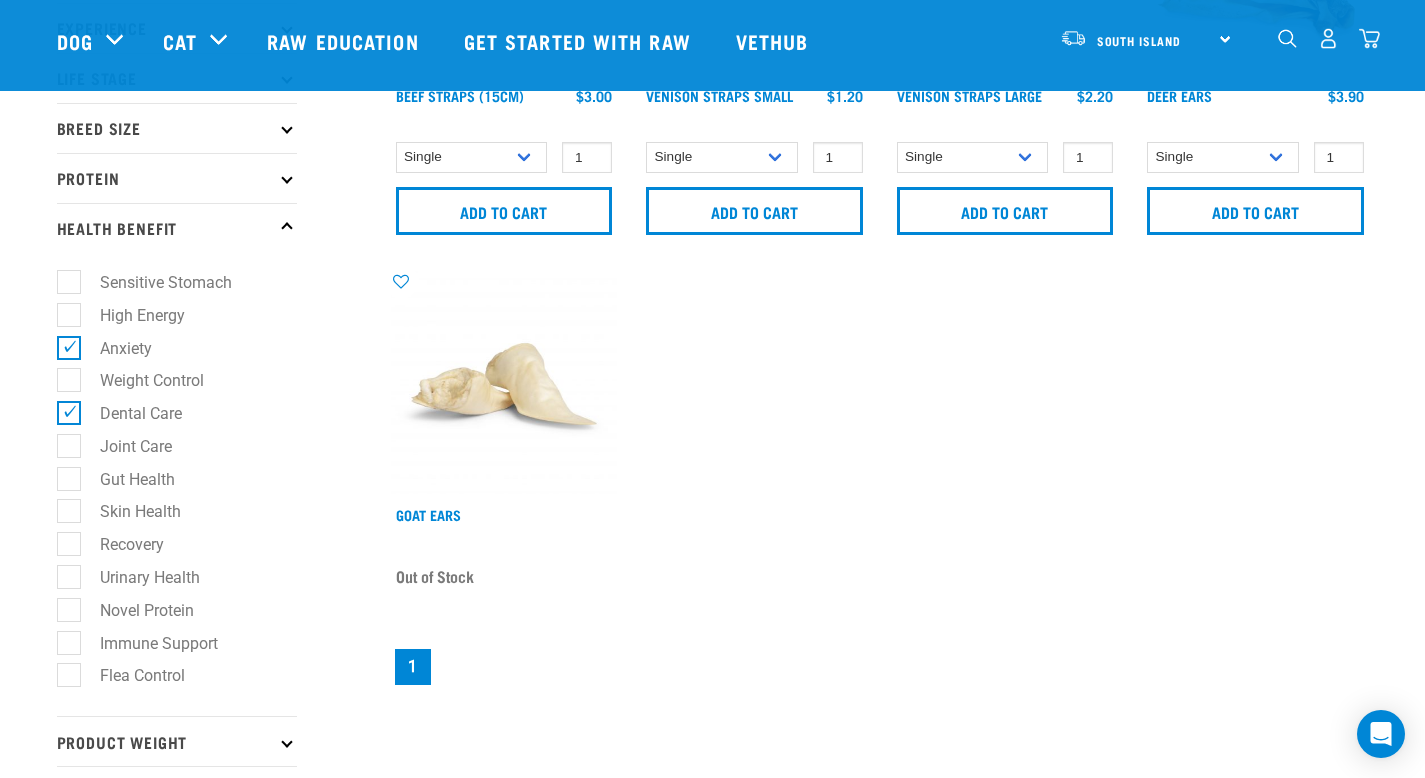 click on "Anxiety" at bounding box center [114, 348] 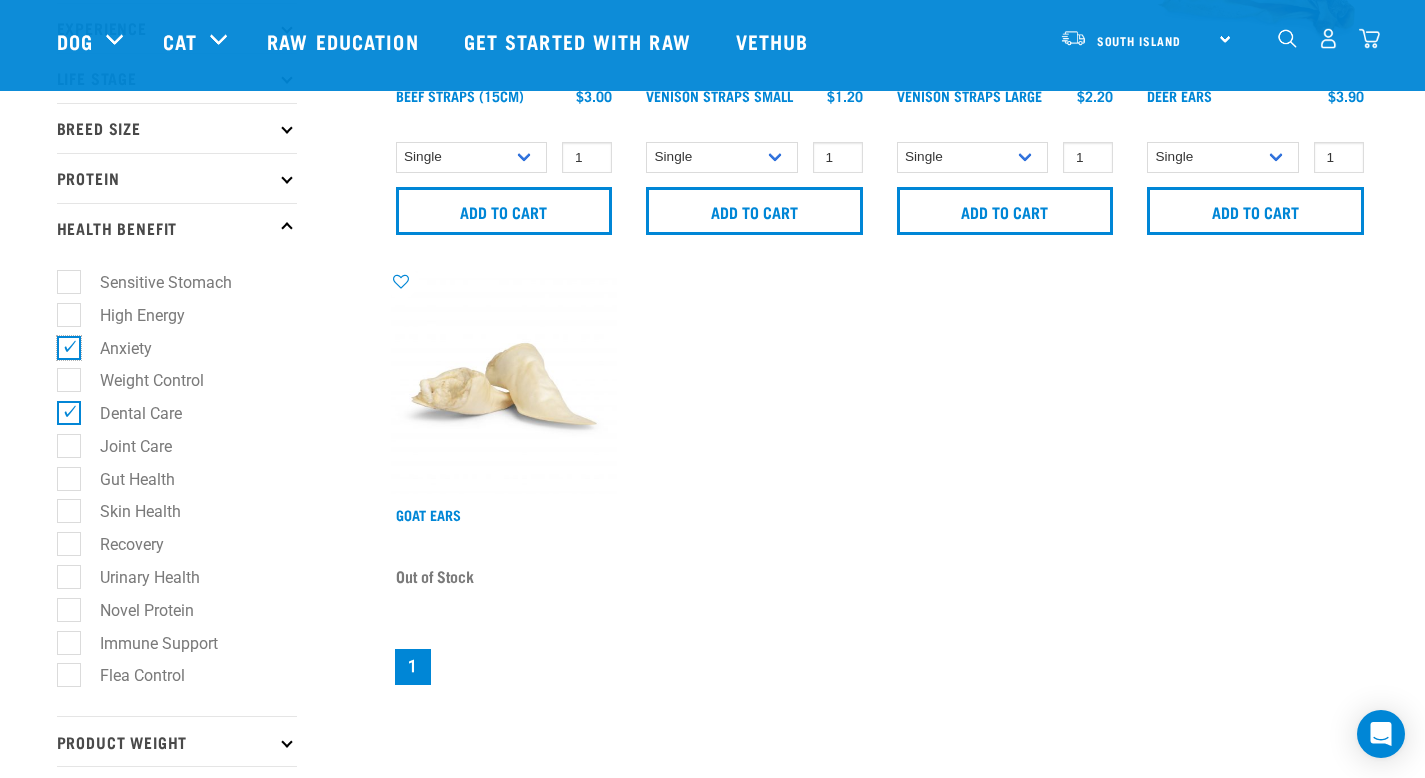 checkbox on "false" 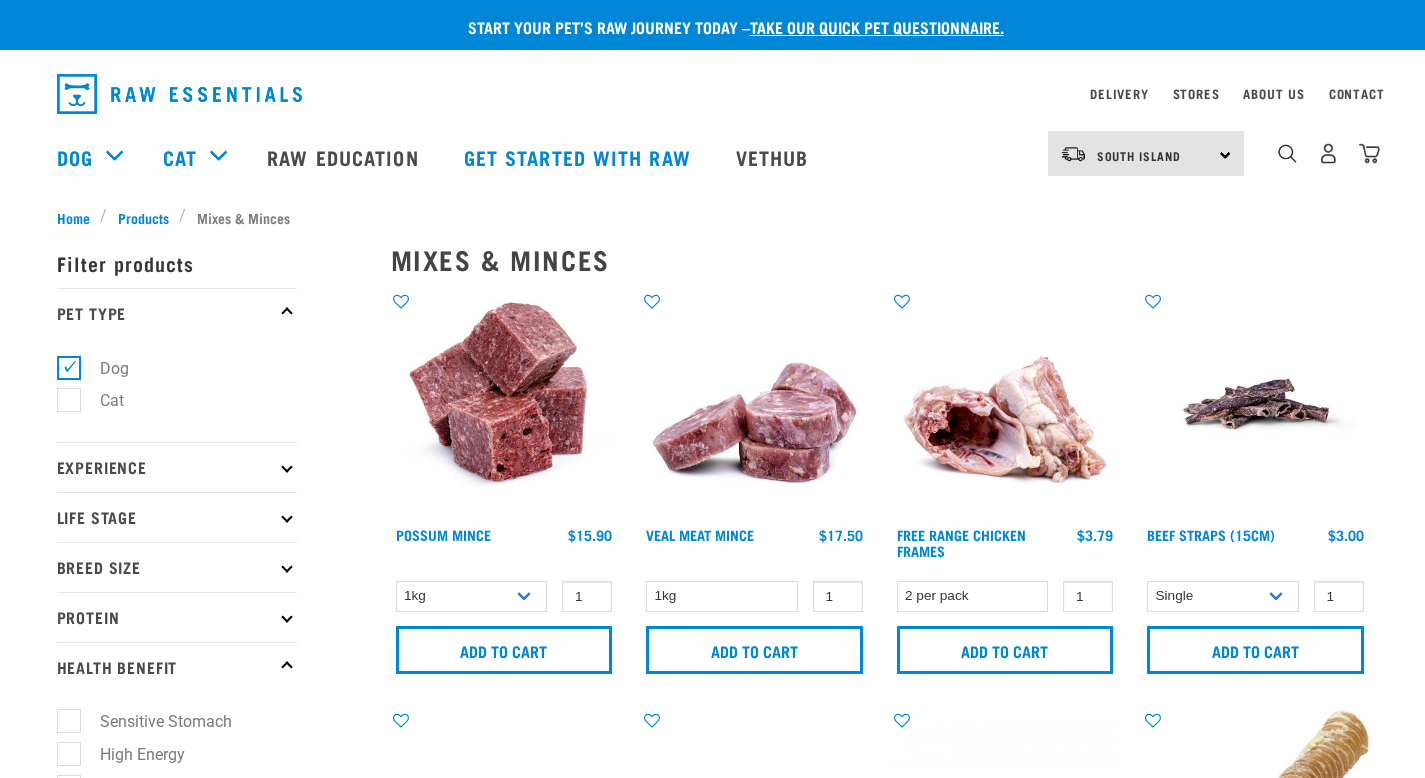 scroll, scrollTop: 0, scrollLeft: 0, axis: both 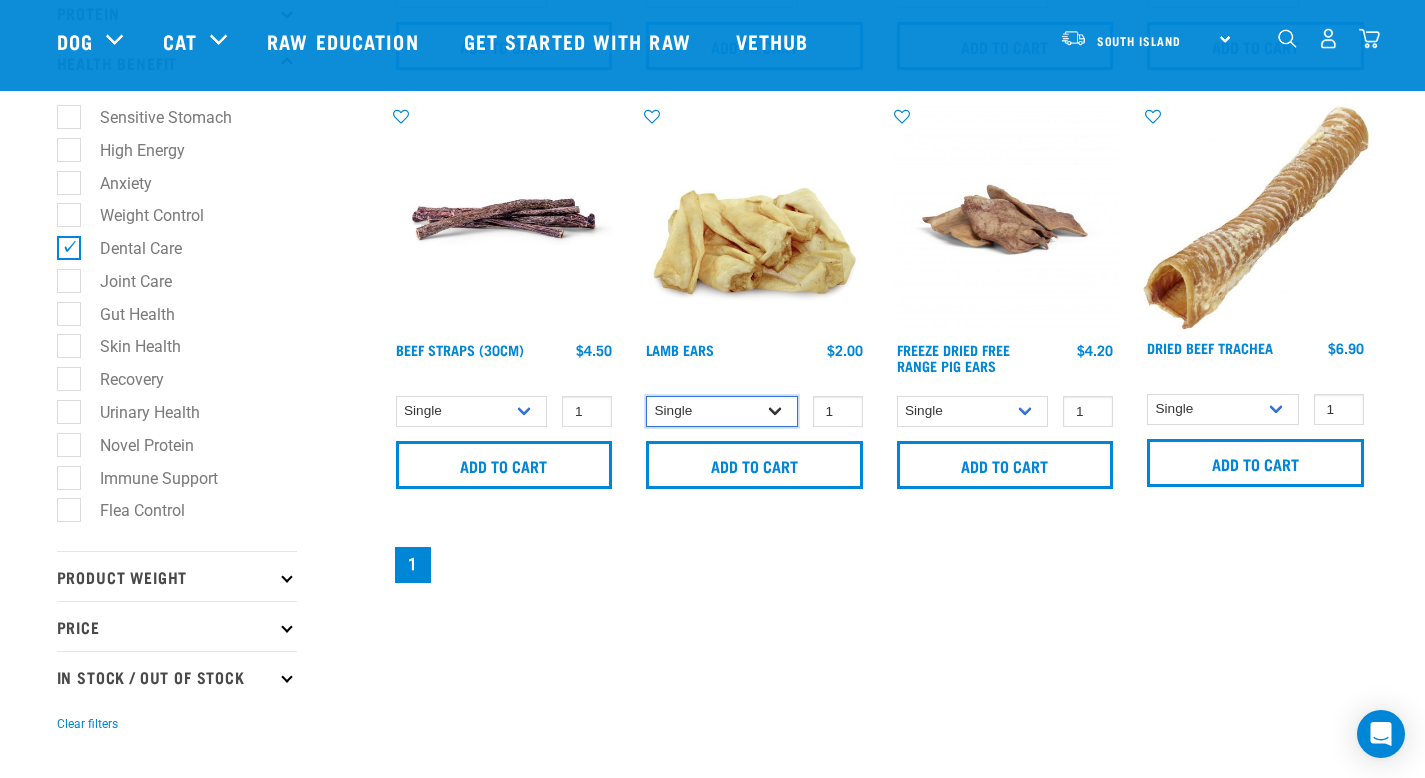 click on "Single
10 per pack" at bounding box center (722, 411) 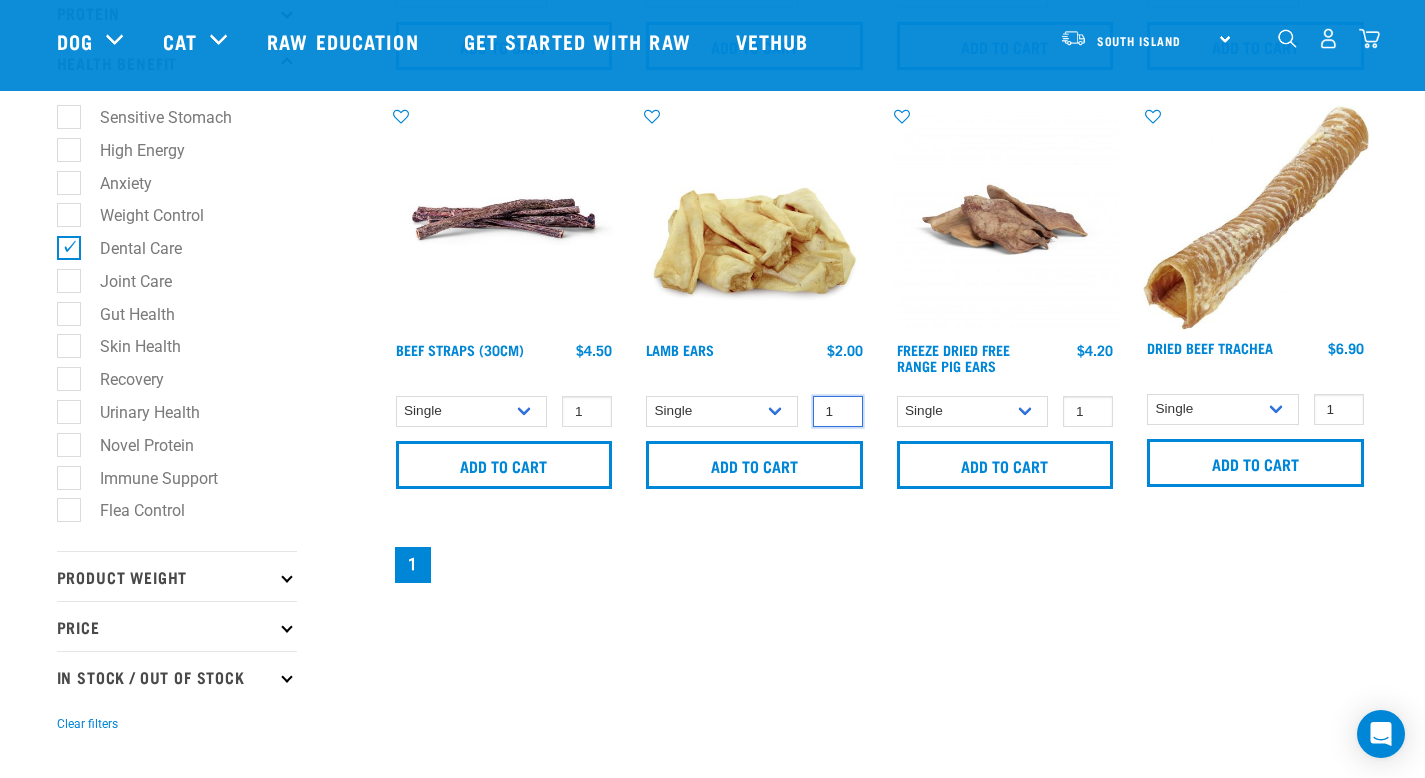 click on "1" at bounding box center (838, 411) 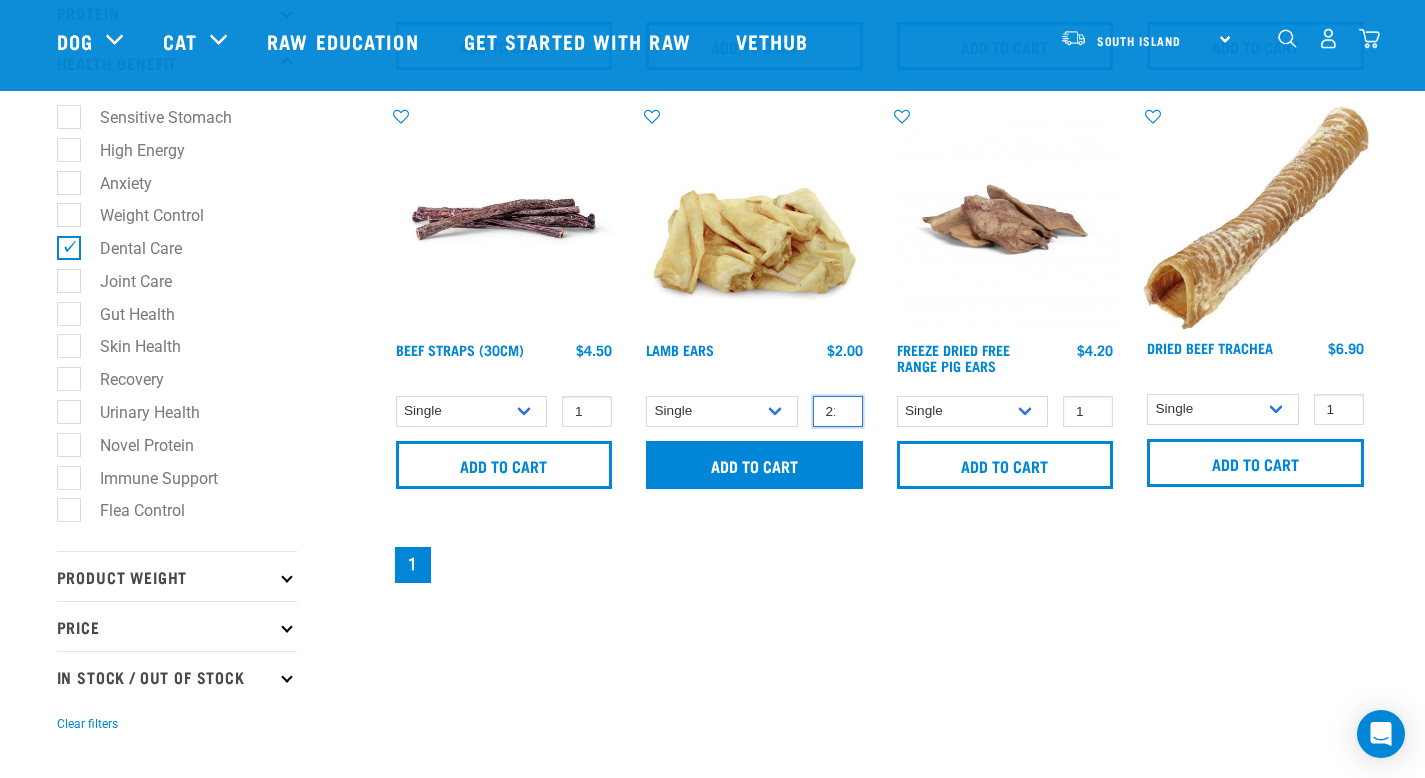 type on "21" 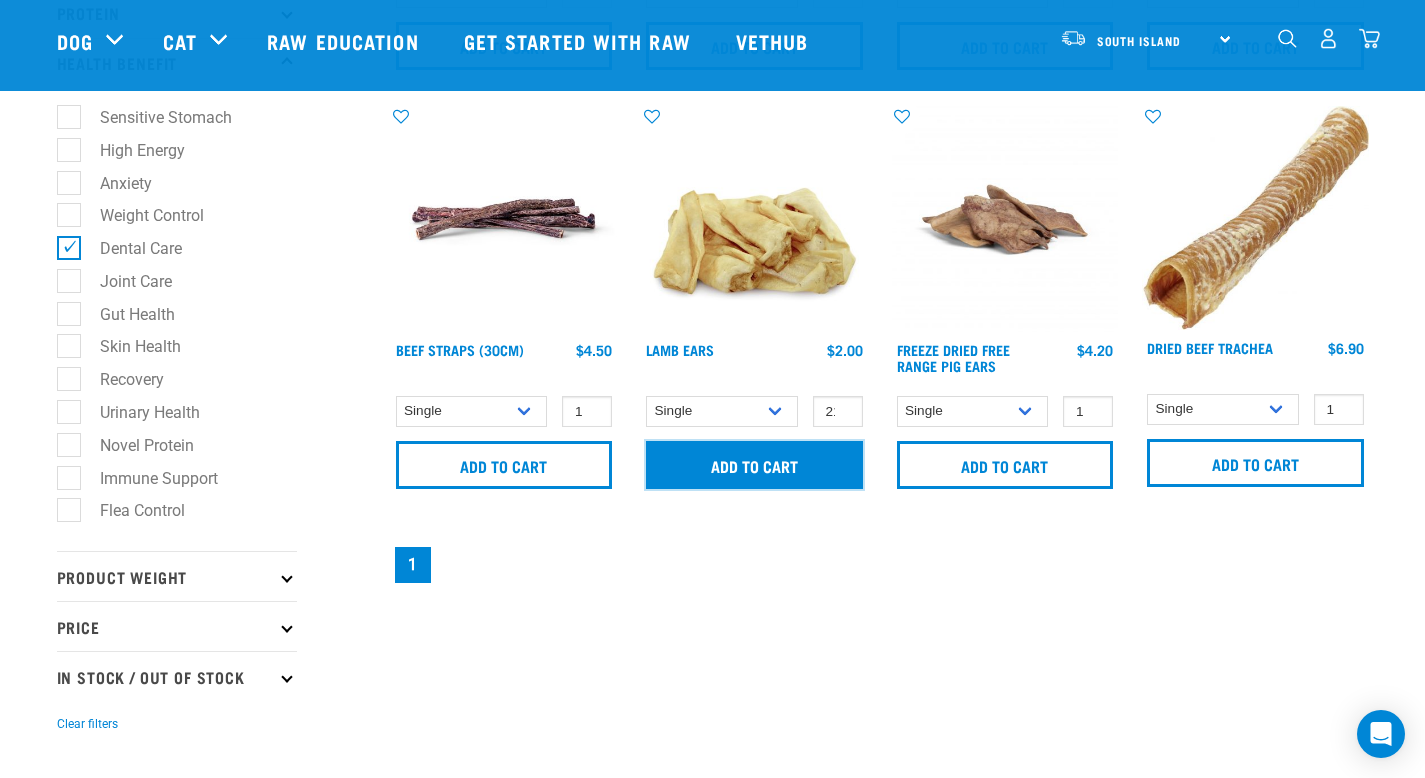 click on "Add to cart" at bounding box center (754, 465) 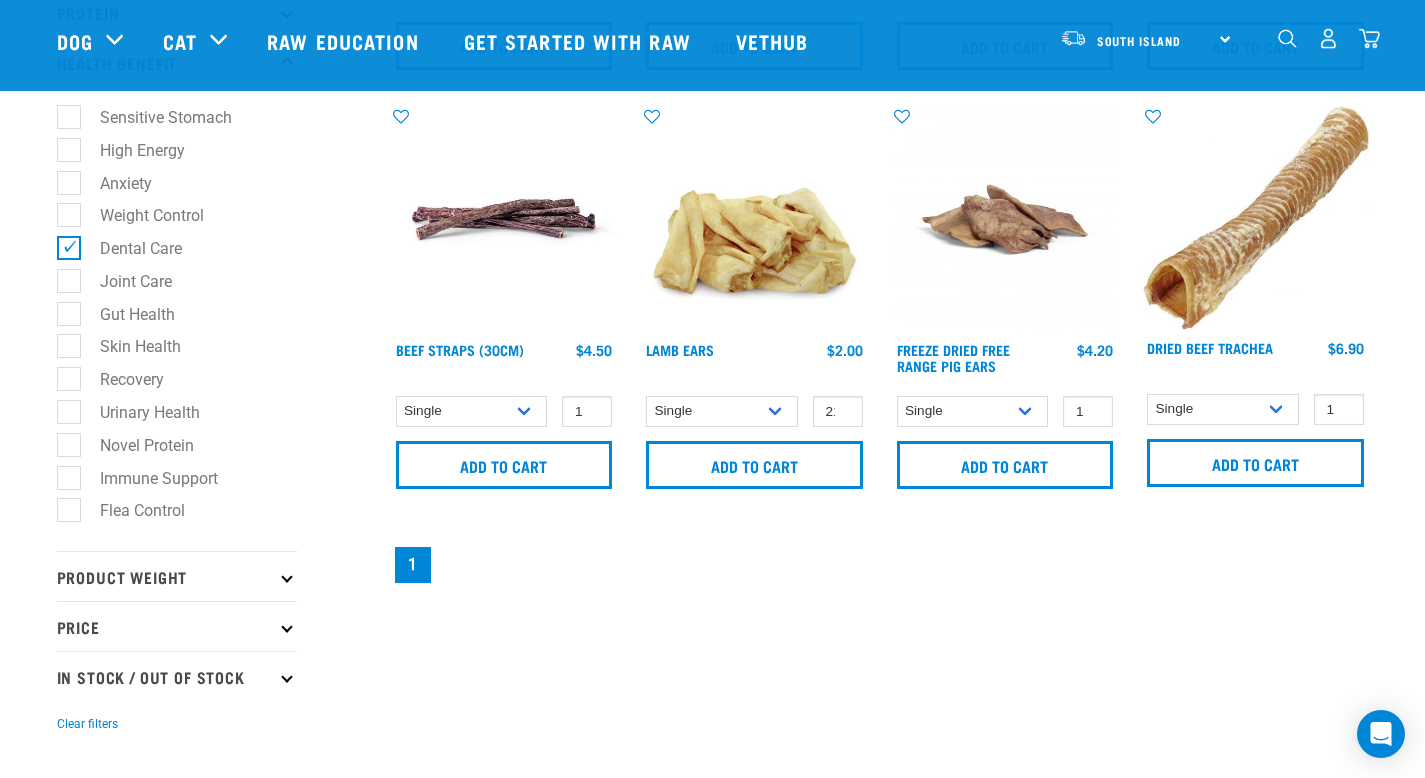 click on "Mixes & Minces
show filters
Possum Mince
1 0 100 0 100 1 0 0" at bounding box center [880, 189] 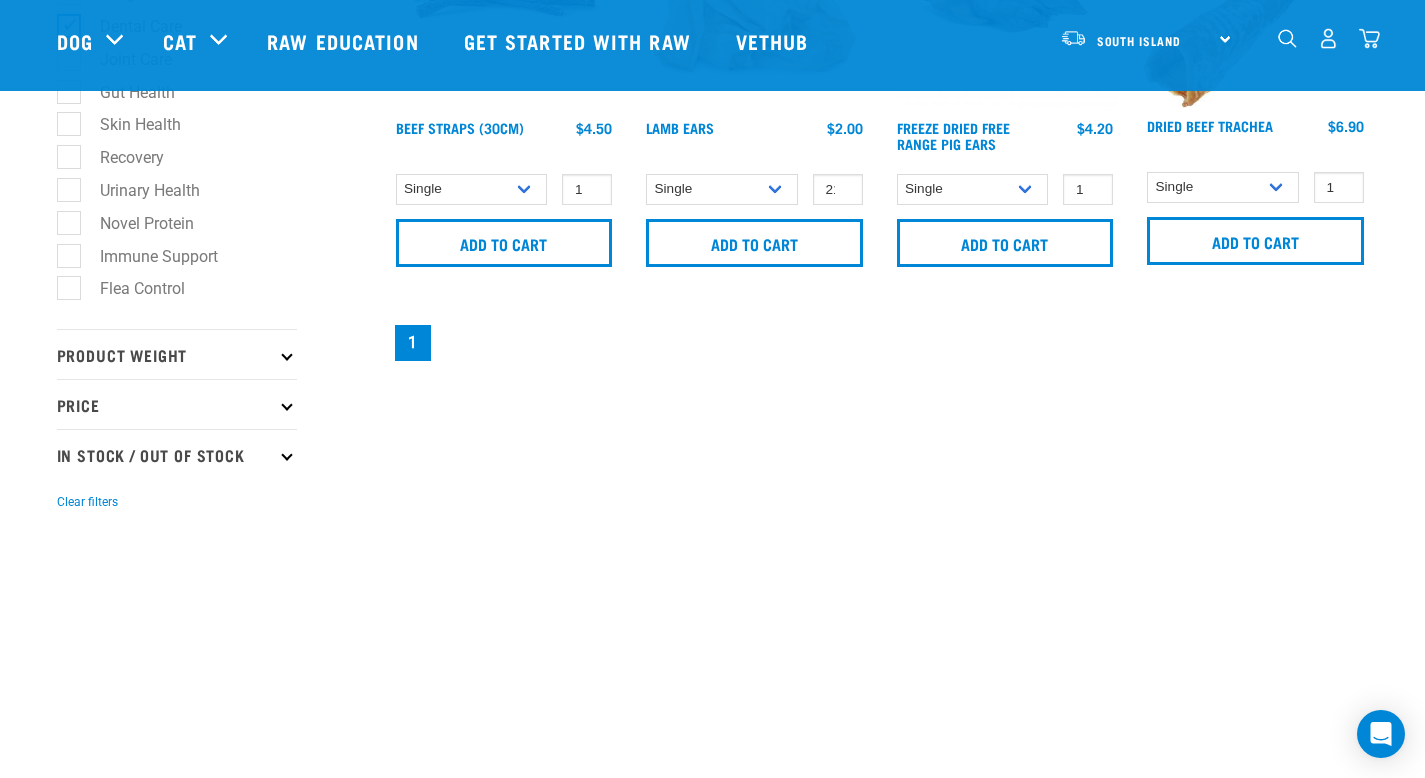 scroll, scrollTop: 0, scrollLeft: 0, axis: both 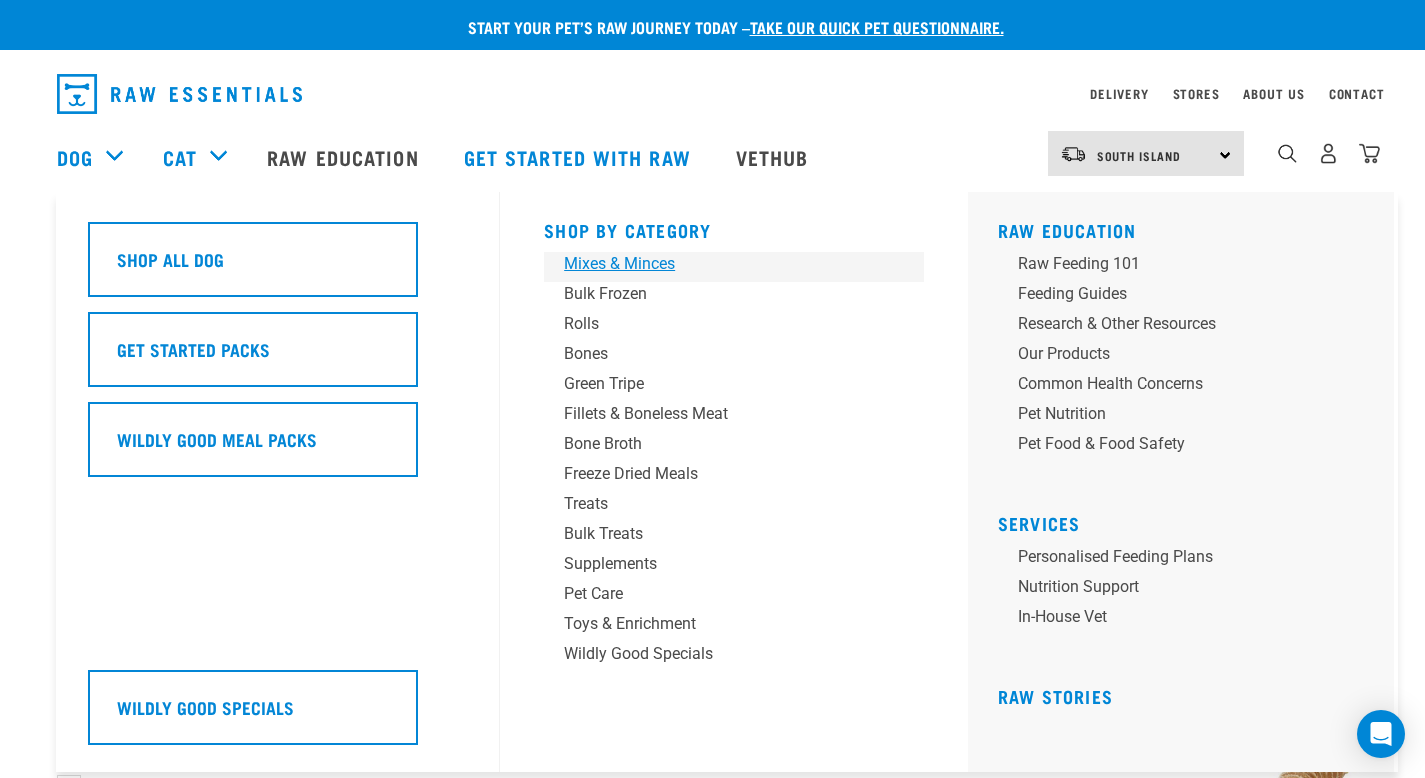 click on "Mixes & Minces" at bounding box center [720, 264] 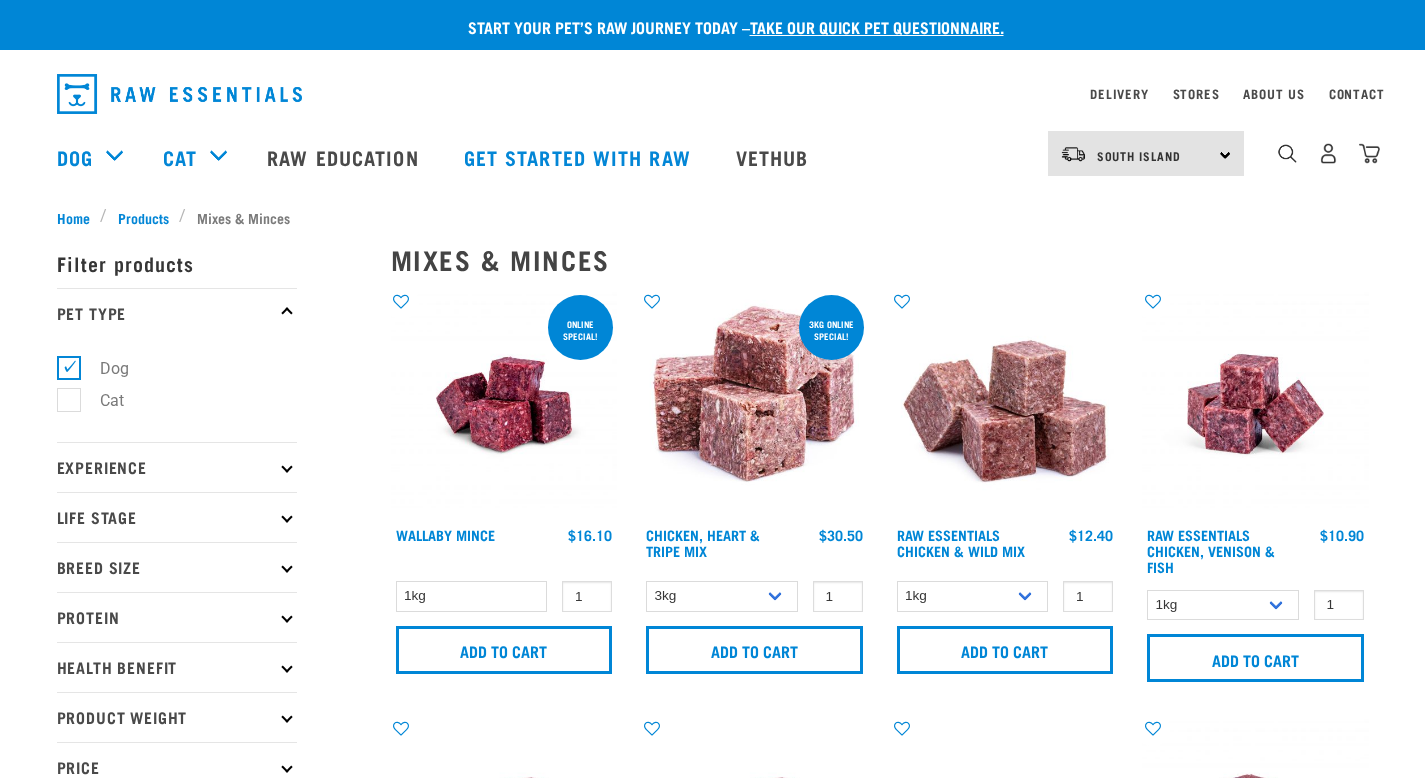 scroll, scrollTop: 0, scrollLeft: 0, axis: both 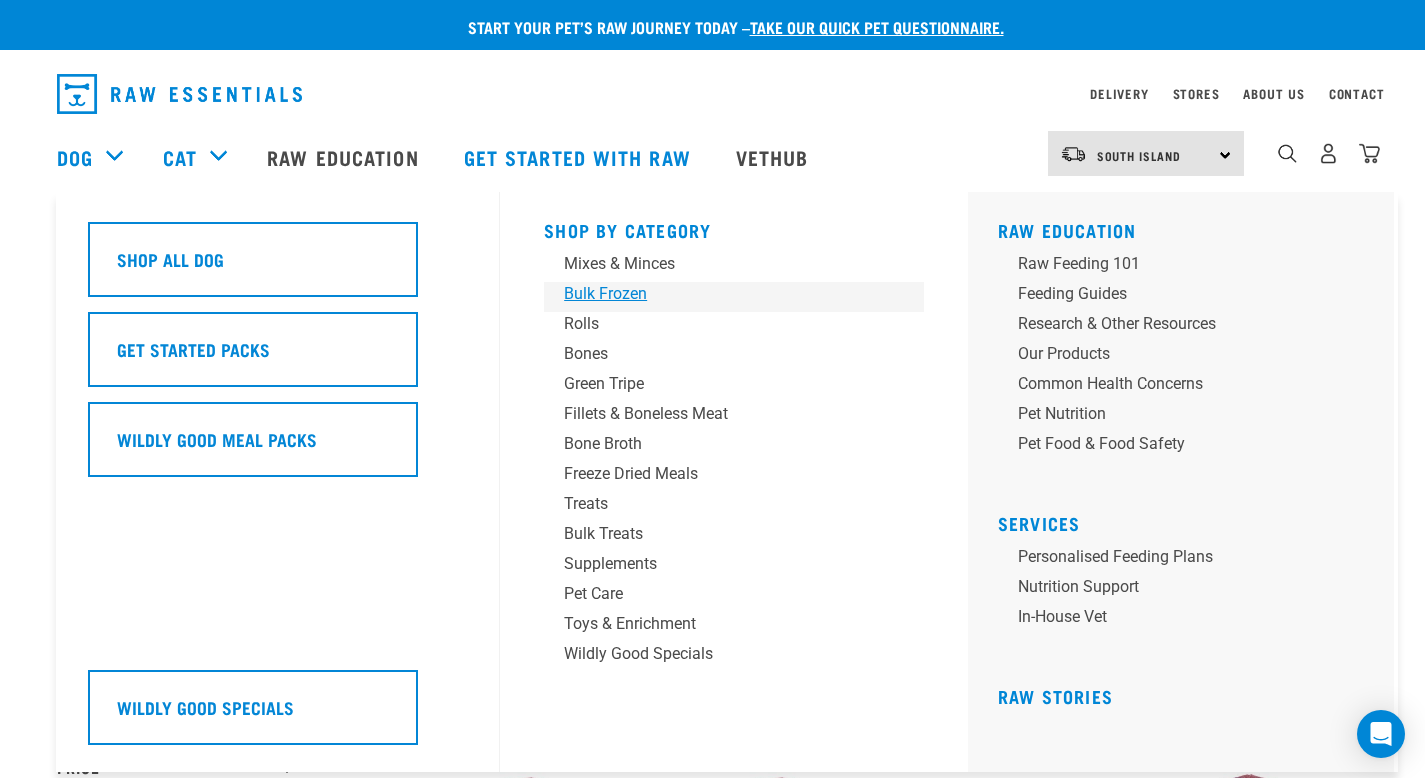 click on "Bulk Frozen" at bounding box center (720, 294) 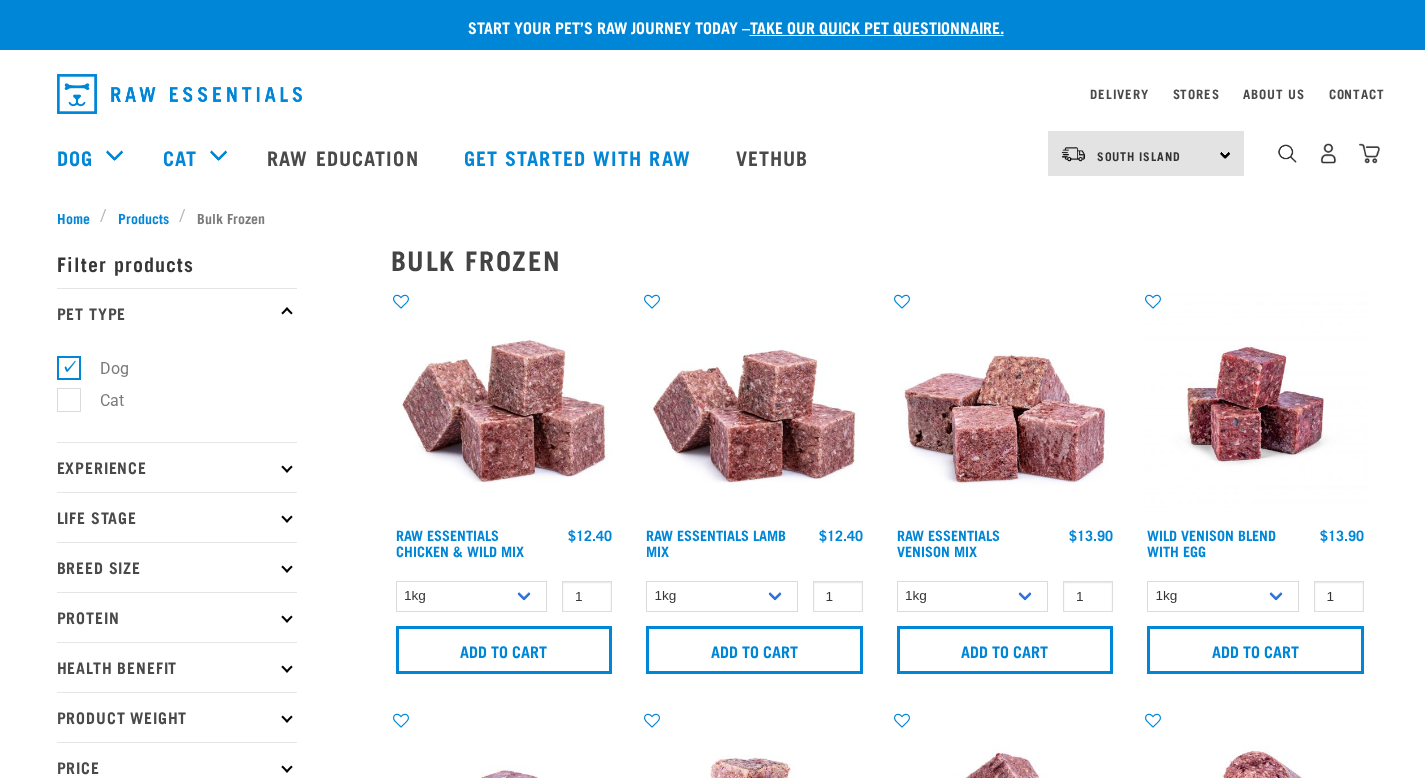 scroll, scrollTop: 0, scrollLeft: 0, axis: both 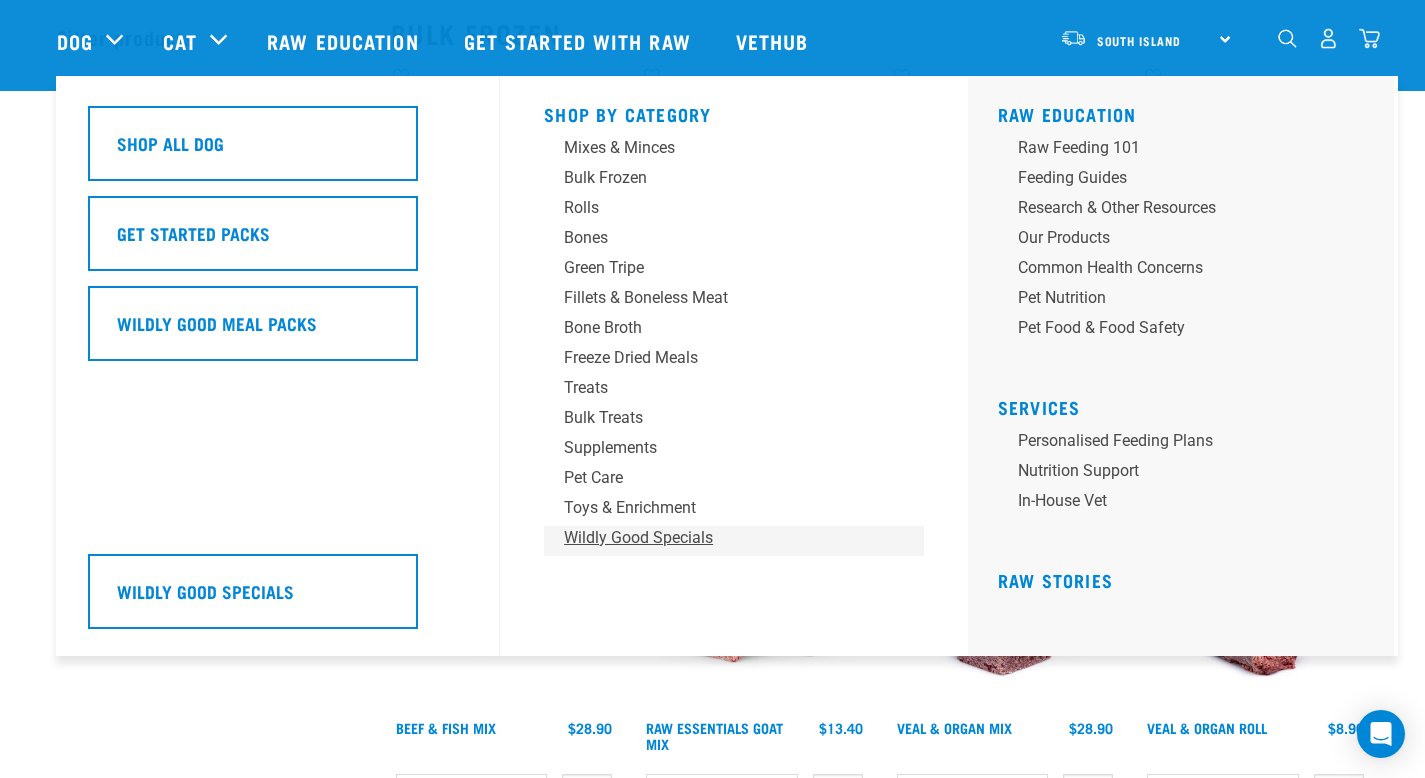 click on "Wildly Good Specials" at bounding box center (720, 538) 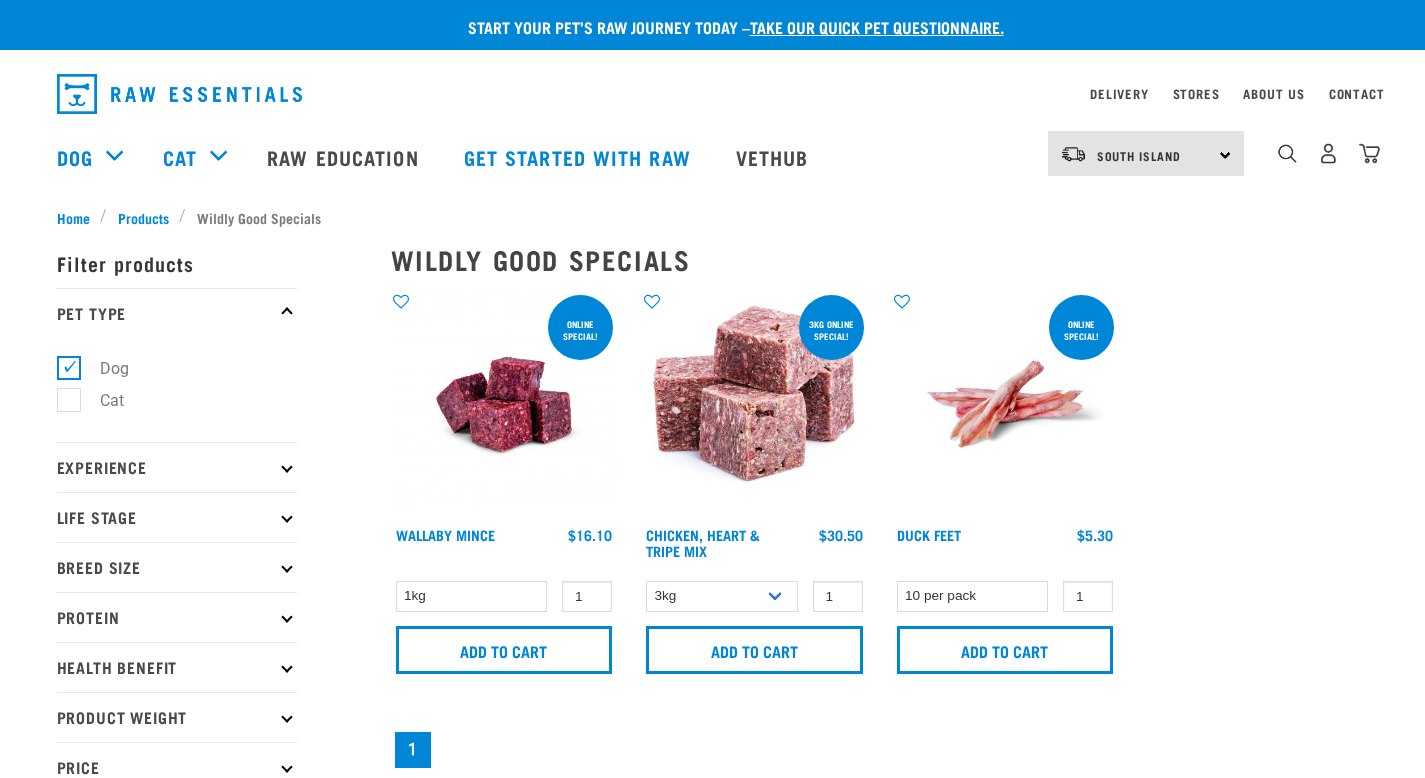 scroll, scrollTop: 0, scrollLeft: 0, axis: both 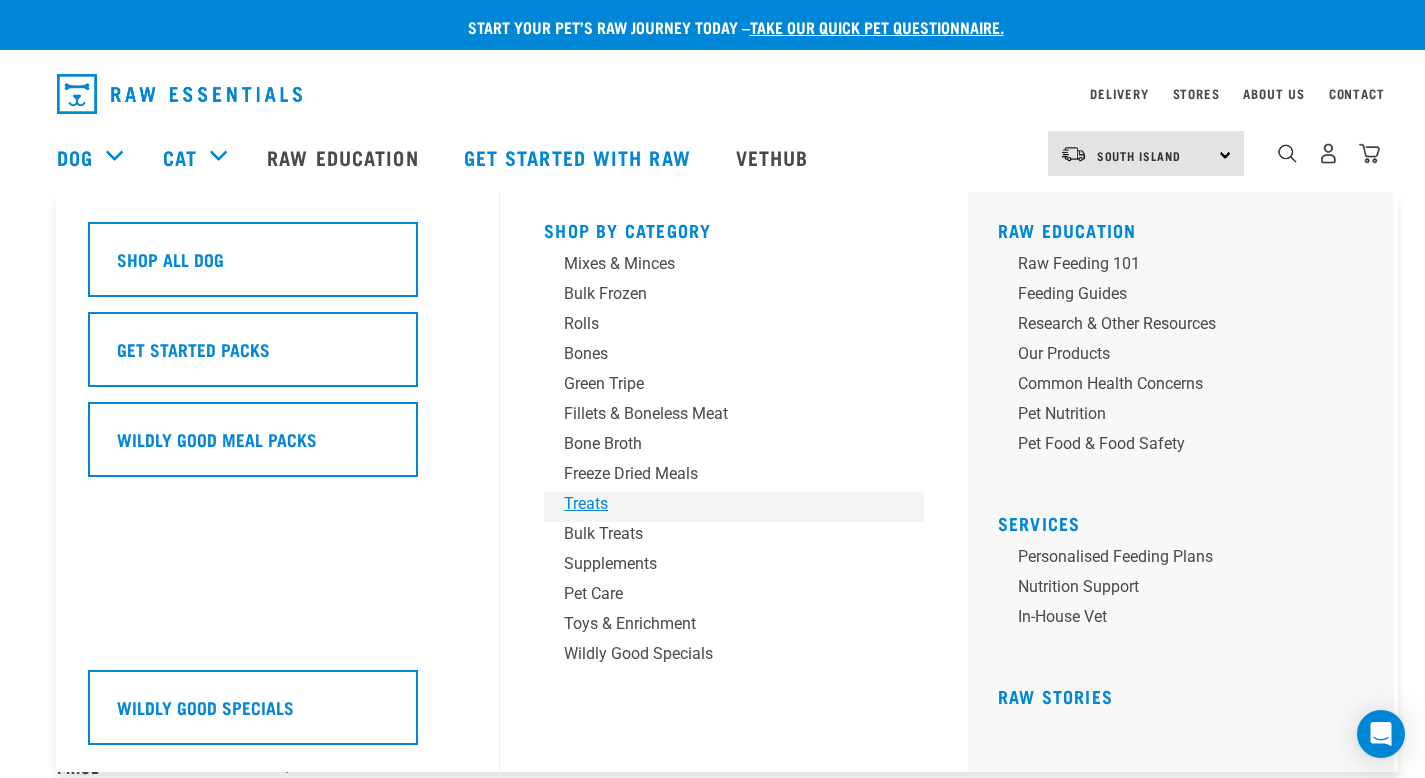 click on "Treats" at bounding box center [720, 504] 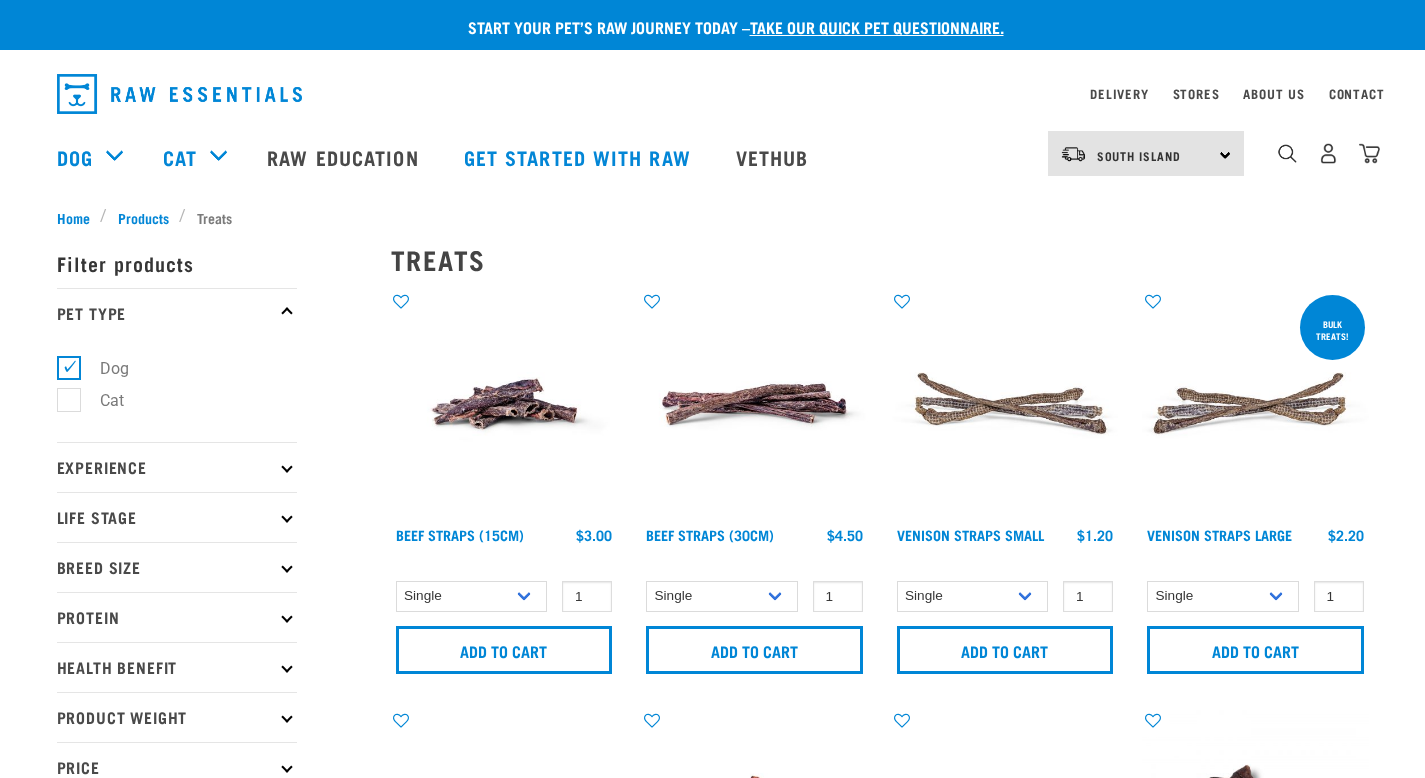 scroll, scrollTop: 0, scrollLeft: 0, axis: both 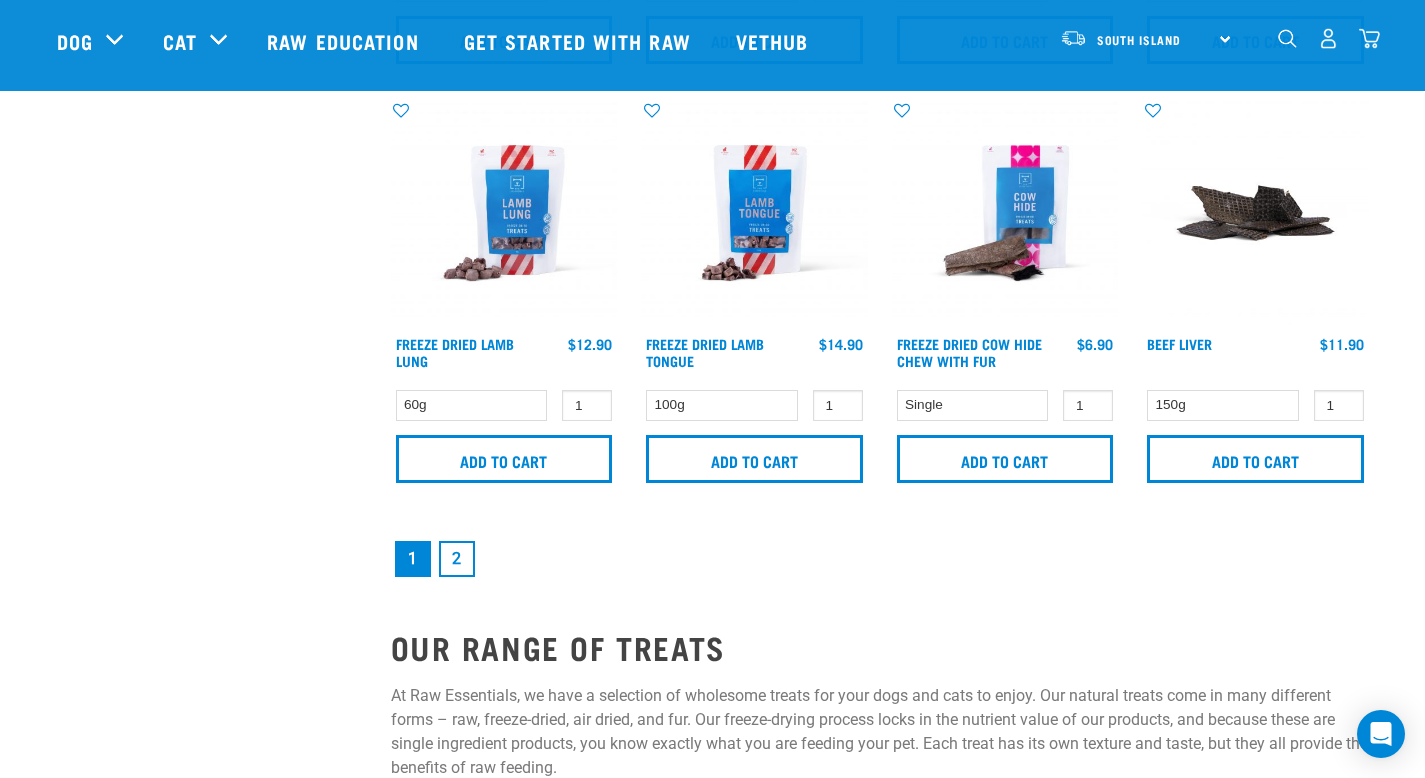click on "2" at bounding box center [457, 559] 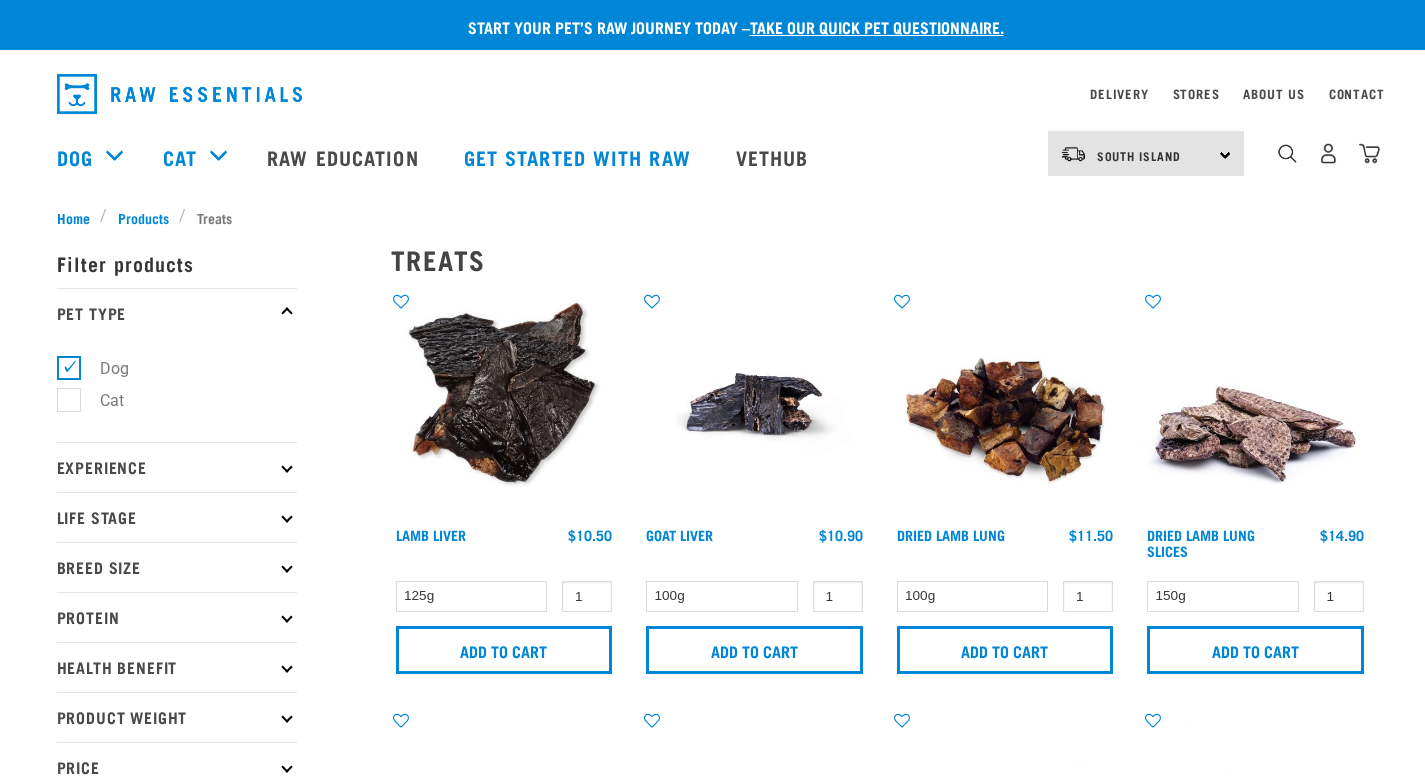 scroll, scrollTop: 0, scrollLeft: 0, axis: both 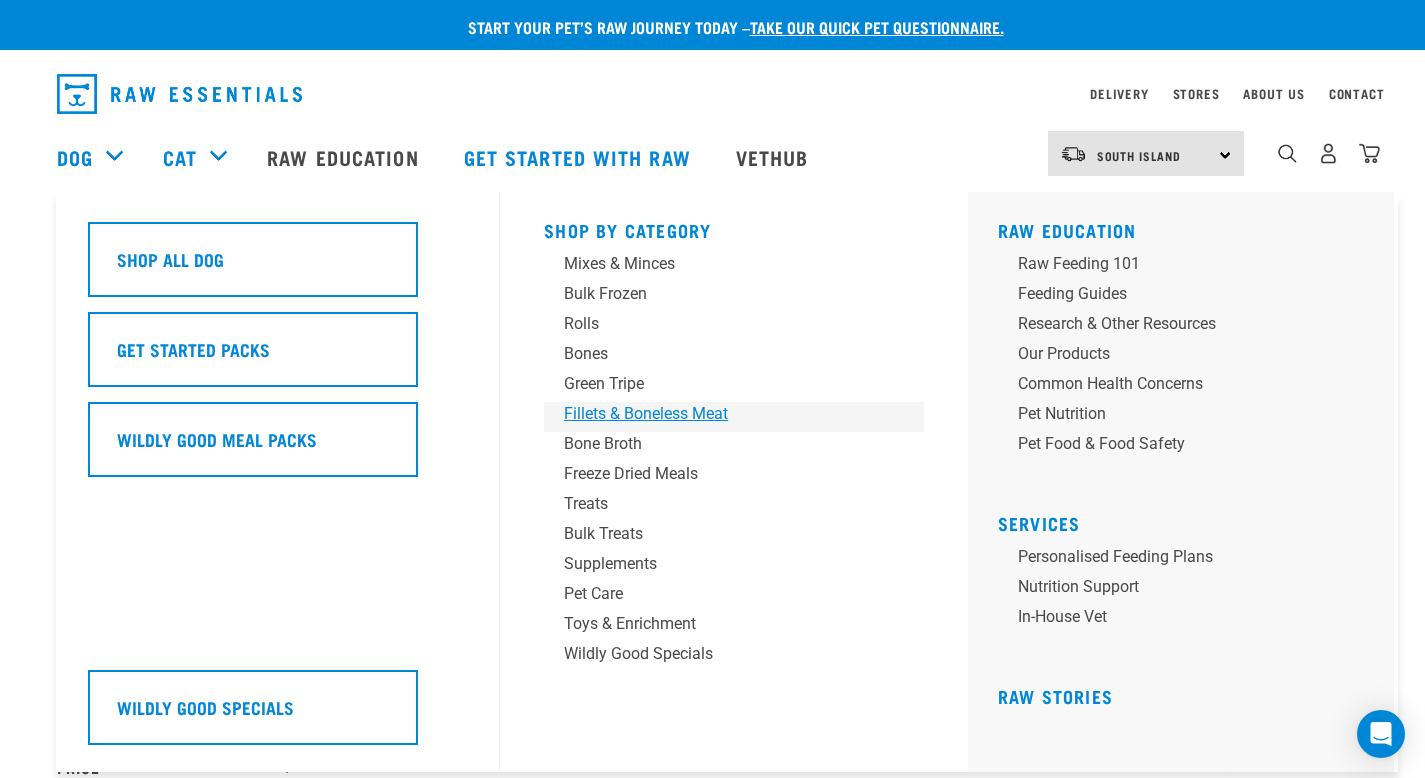 click on "Fillets & Boneless Meat" at bounding box center (720, 414) 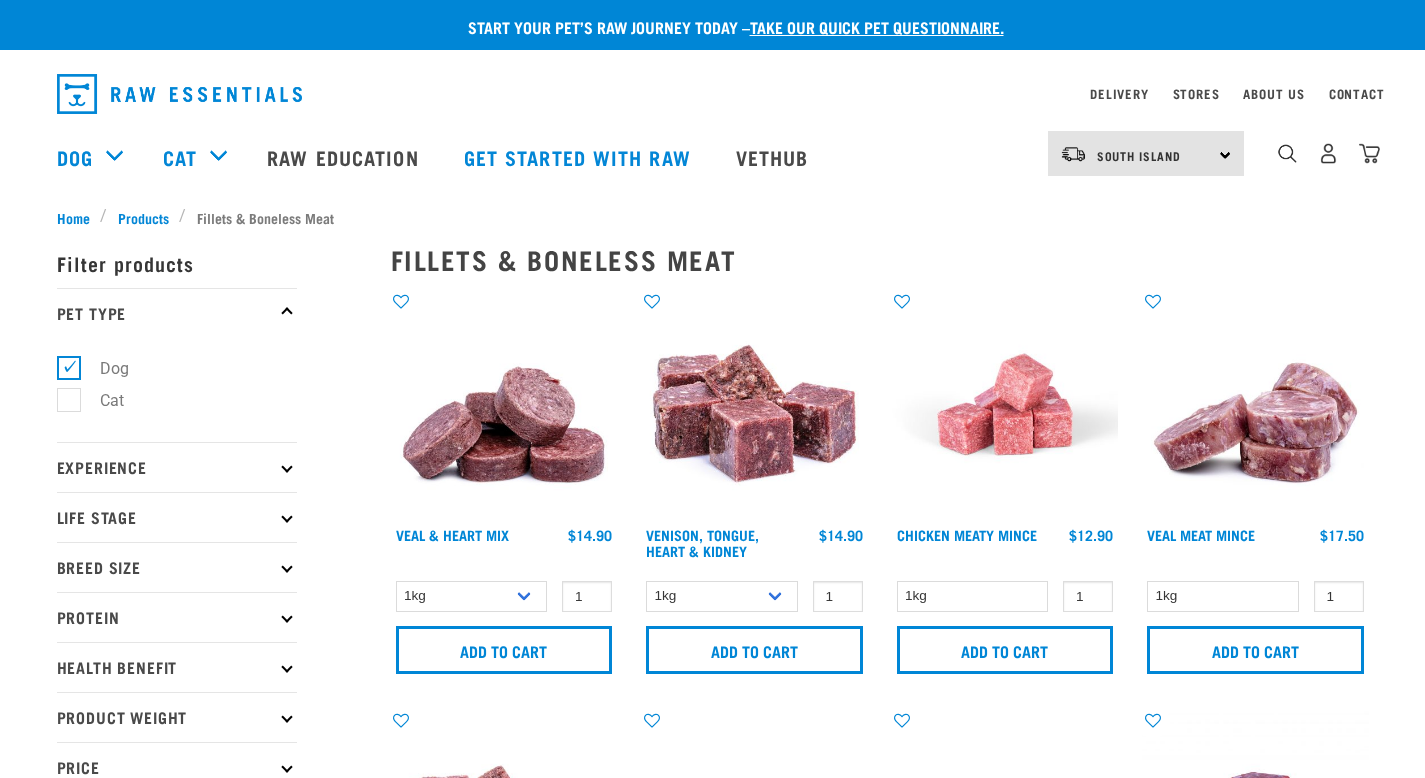 scroll, scrollTop: 0, scrollLeft: 0, axis: both 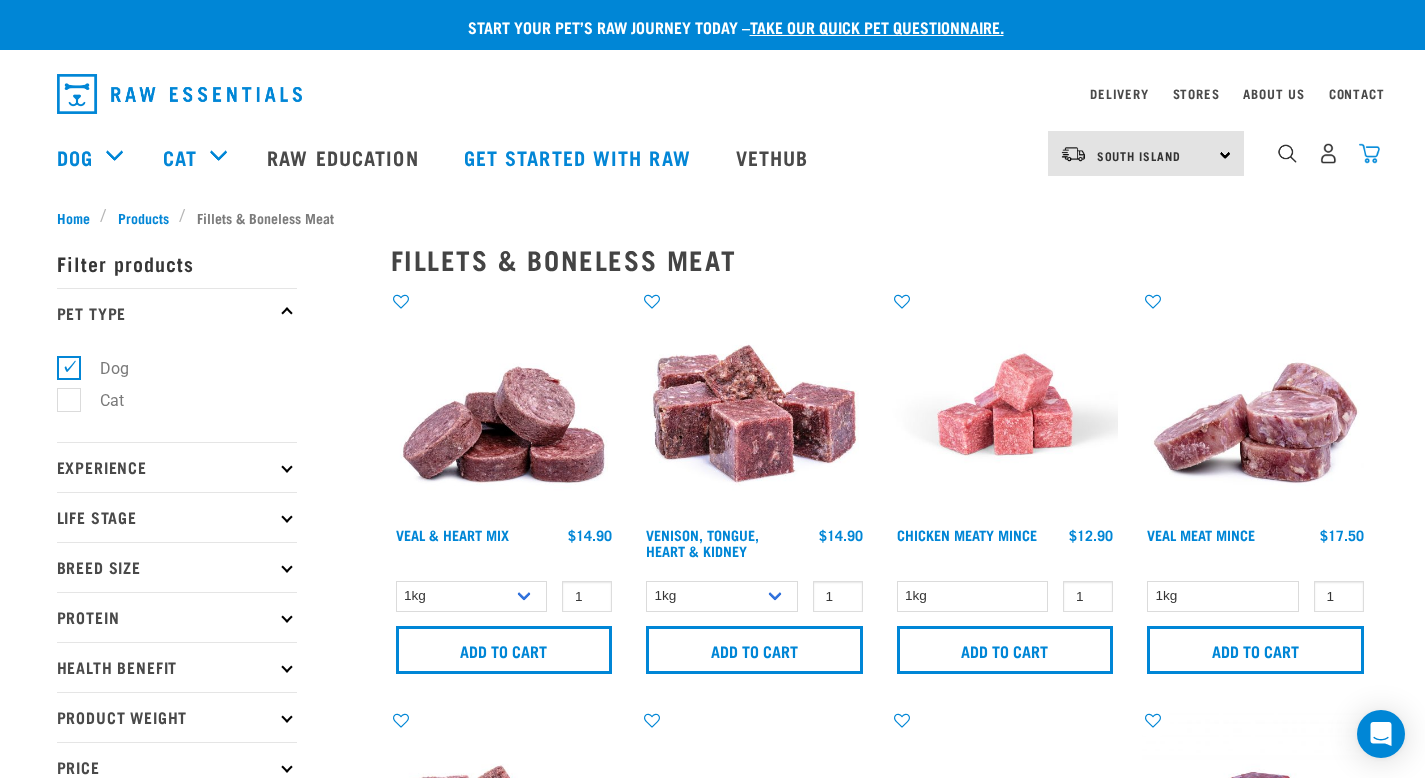 click at bounding box center [1369, 153] 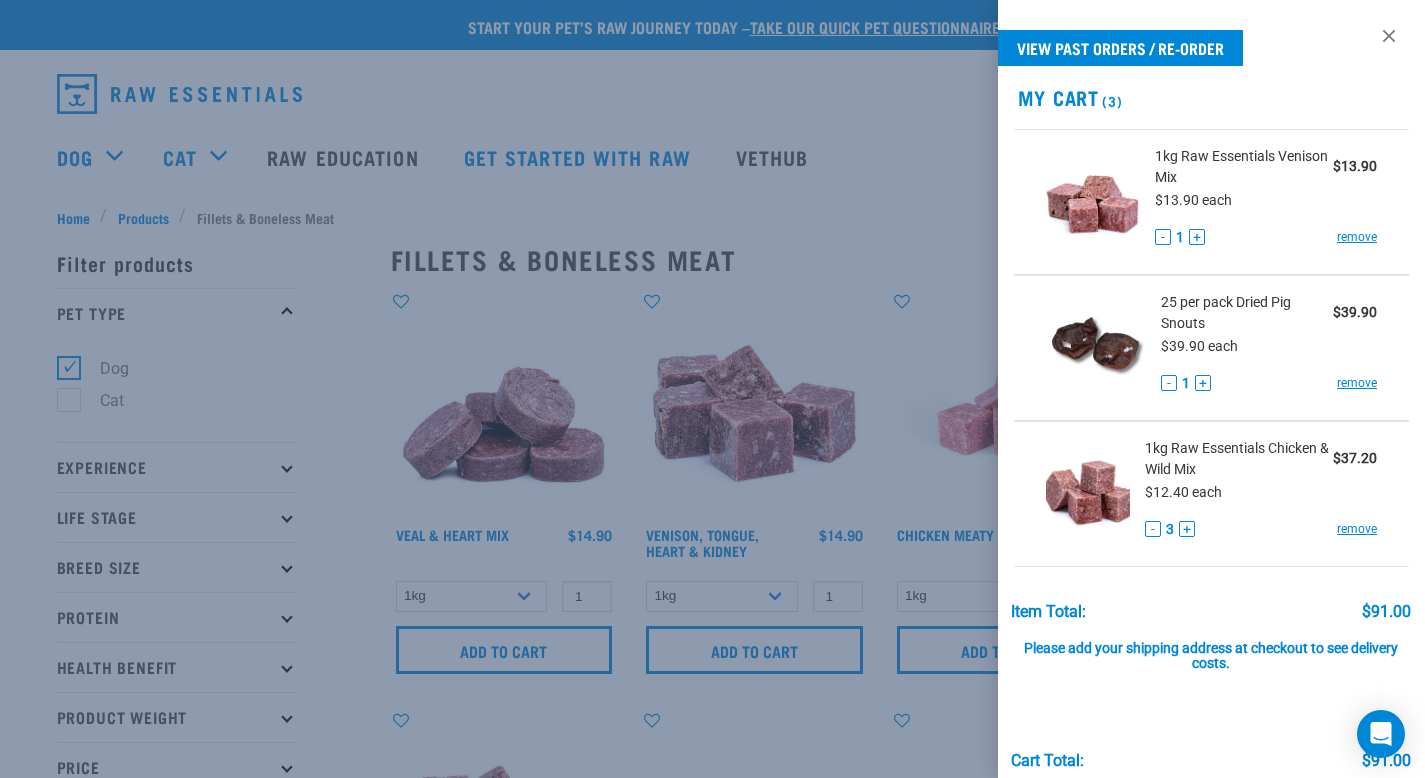 scroll, scrollTop: 92, scrollLeft: 0, axis: vertical 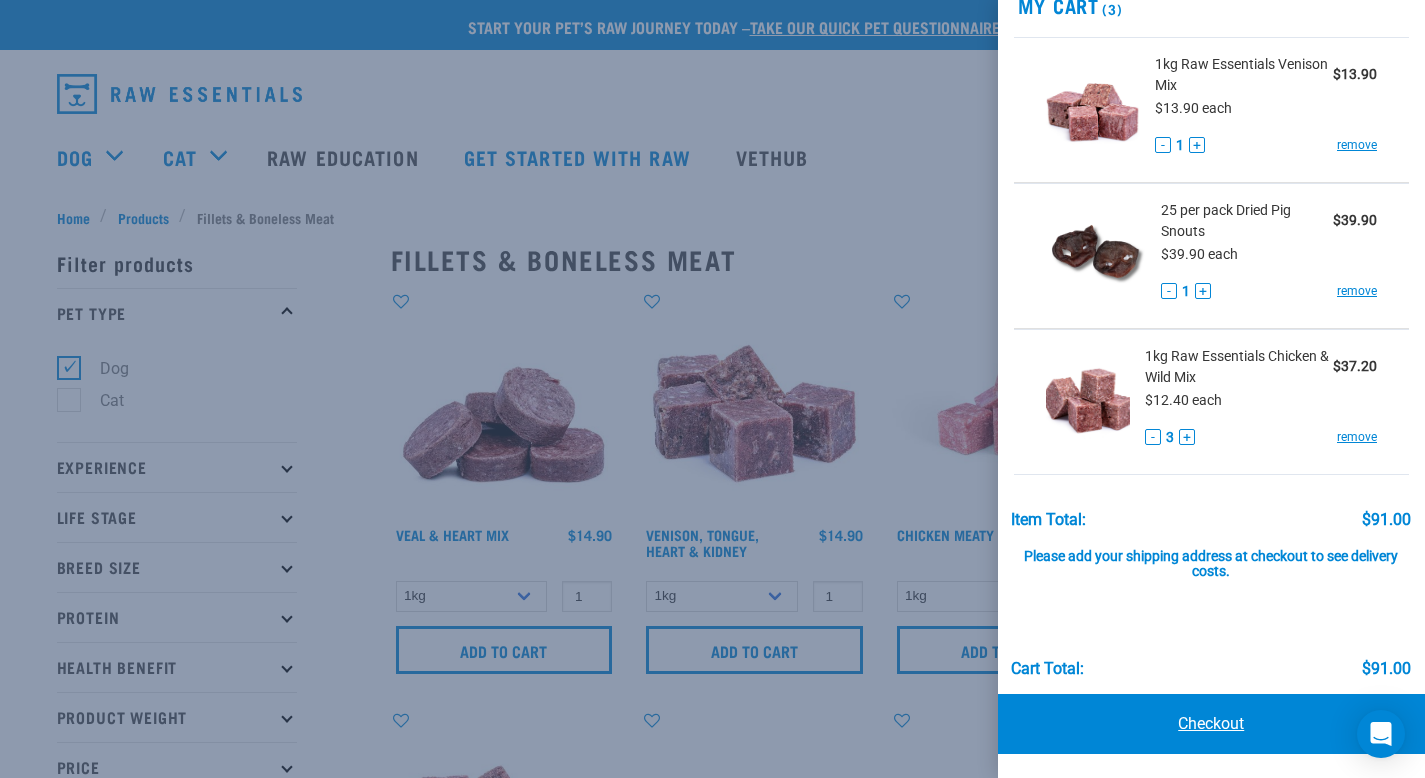 click on "Checkout" at bounding box center (1212, 724) 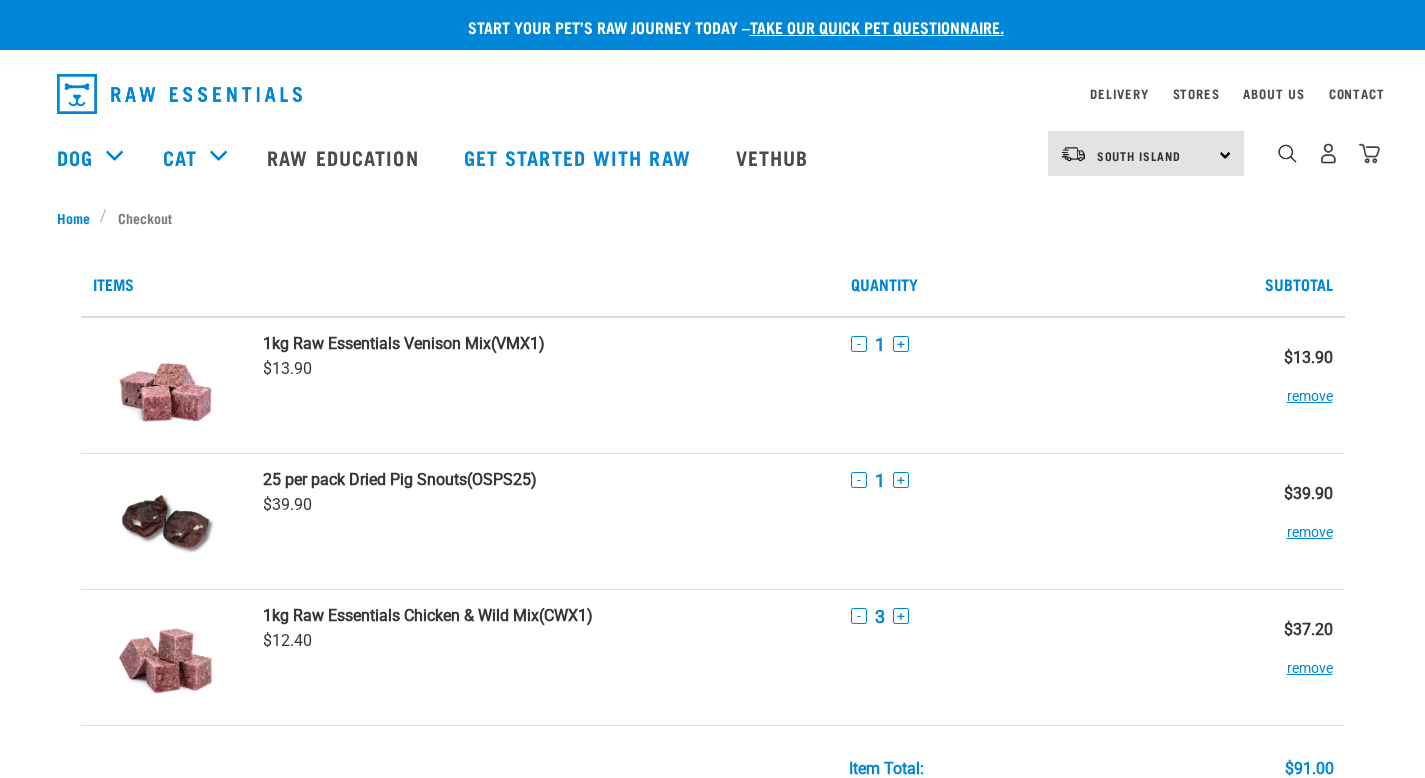 scroll, scrollTop: 0, scrollLeft: 0, axis: both 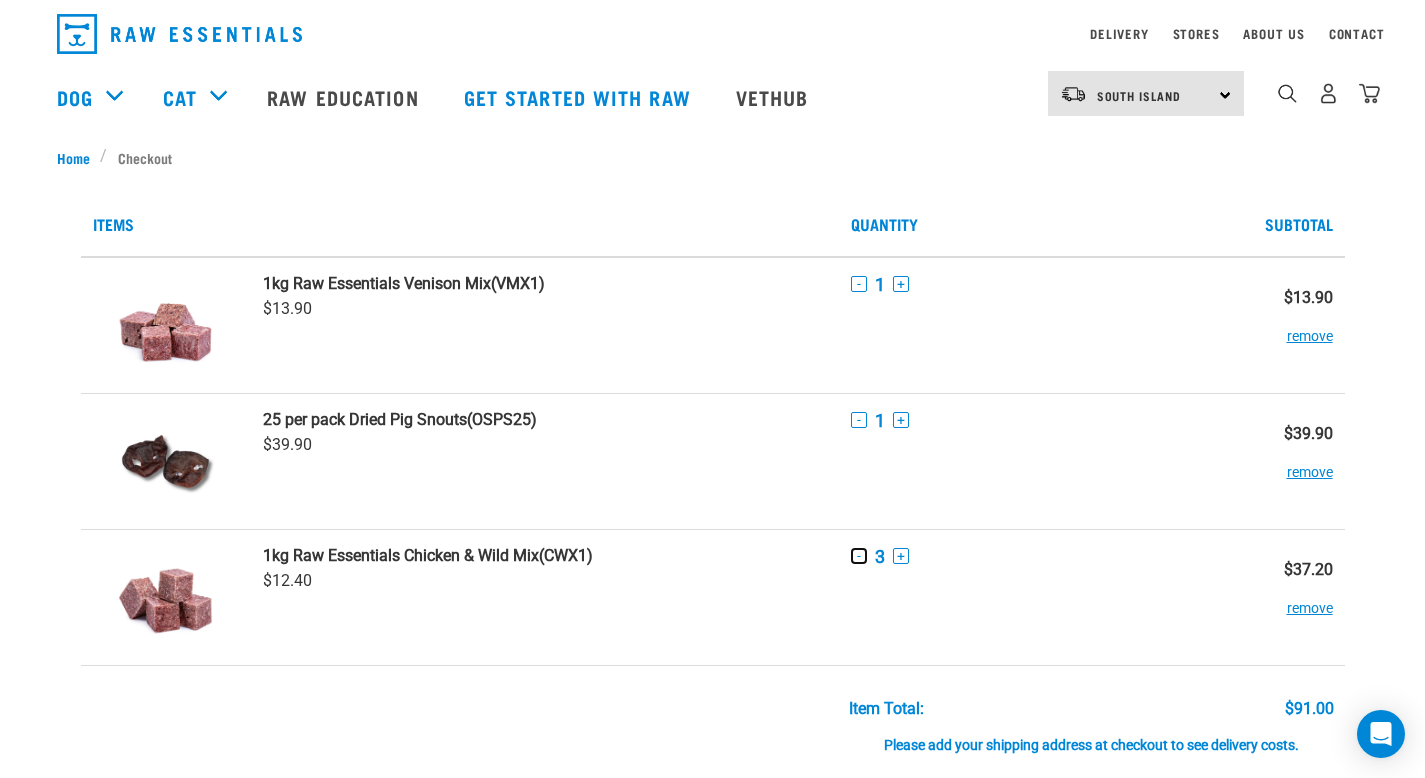 click on "-" at bounding box center (859, 556) 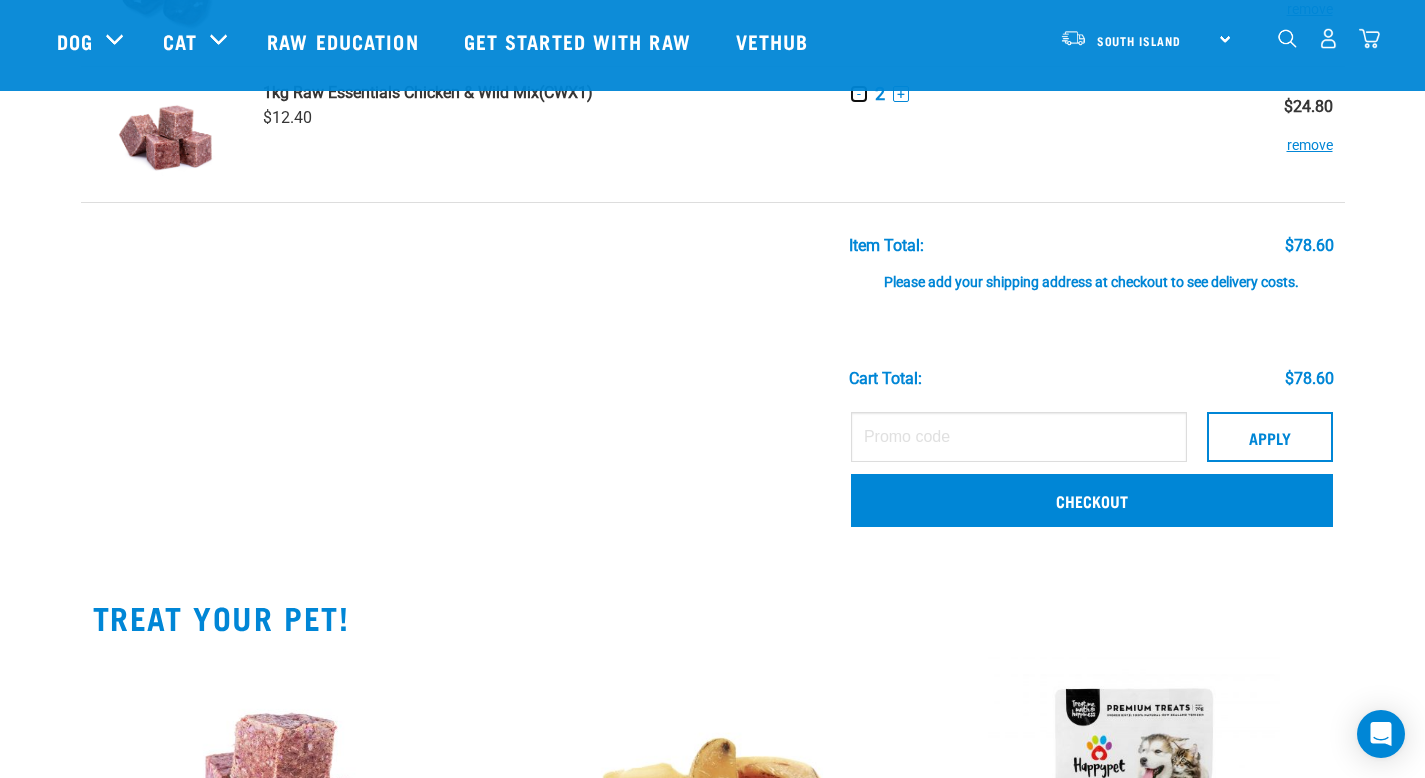 scroll, scrollTop: 372, scrollLeft: 0, axis: vertical 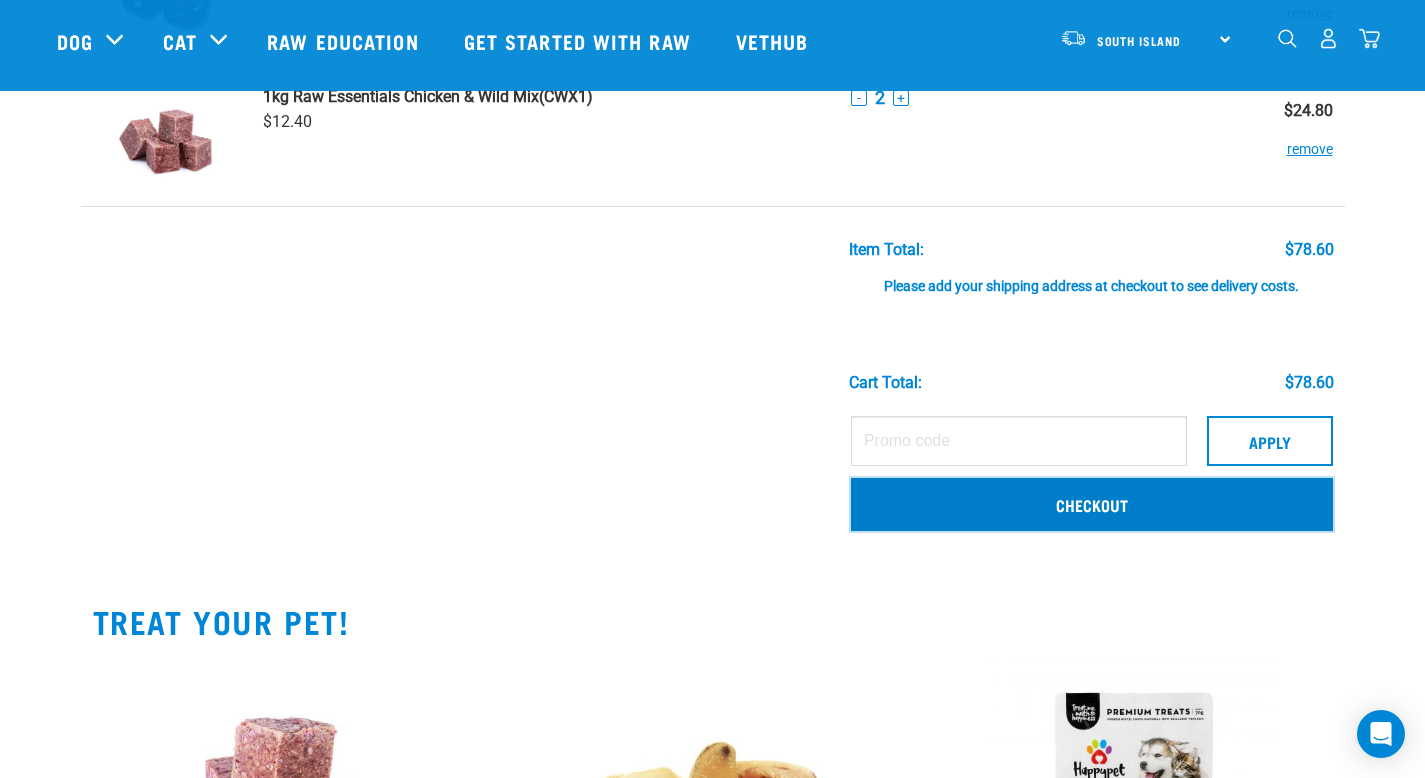 click on "Checkout" at bounding box center [1092, 504] 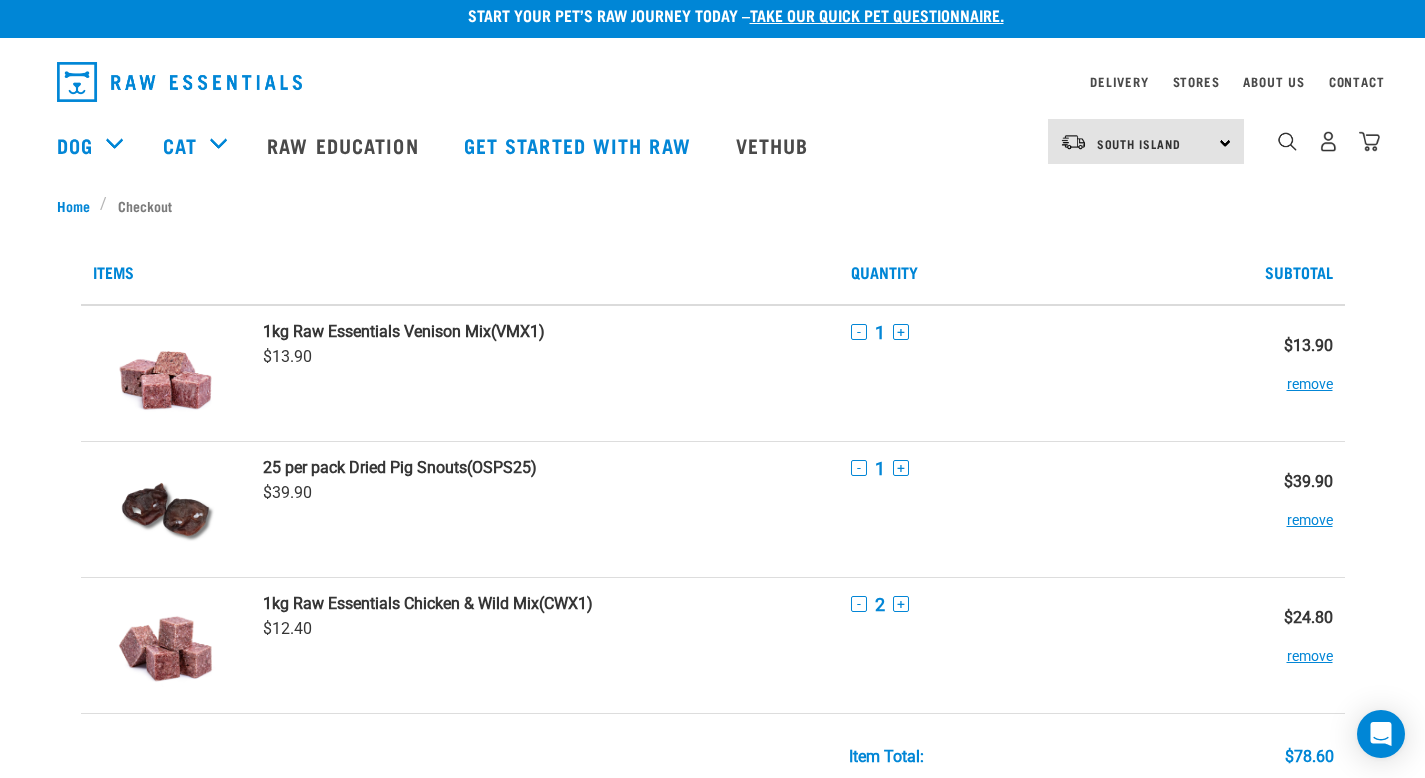scroll, scrollTop: 21, scrollLeft: 0, axis: vertical 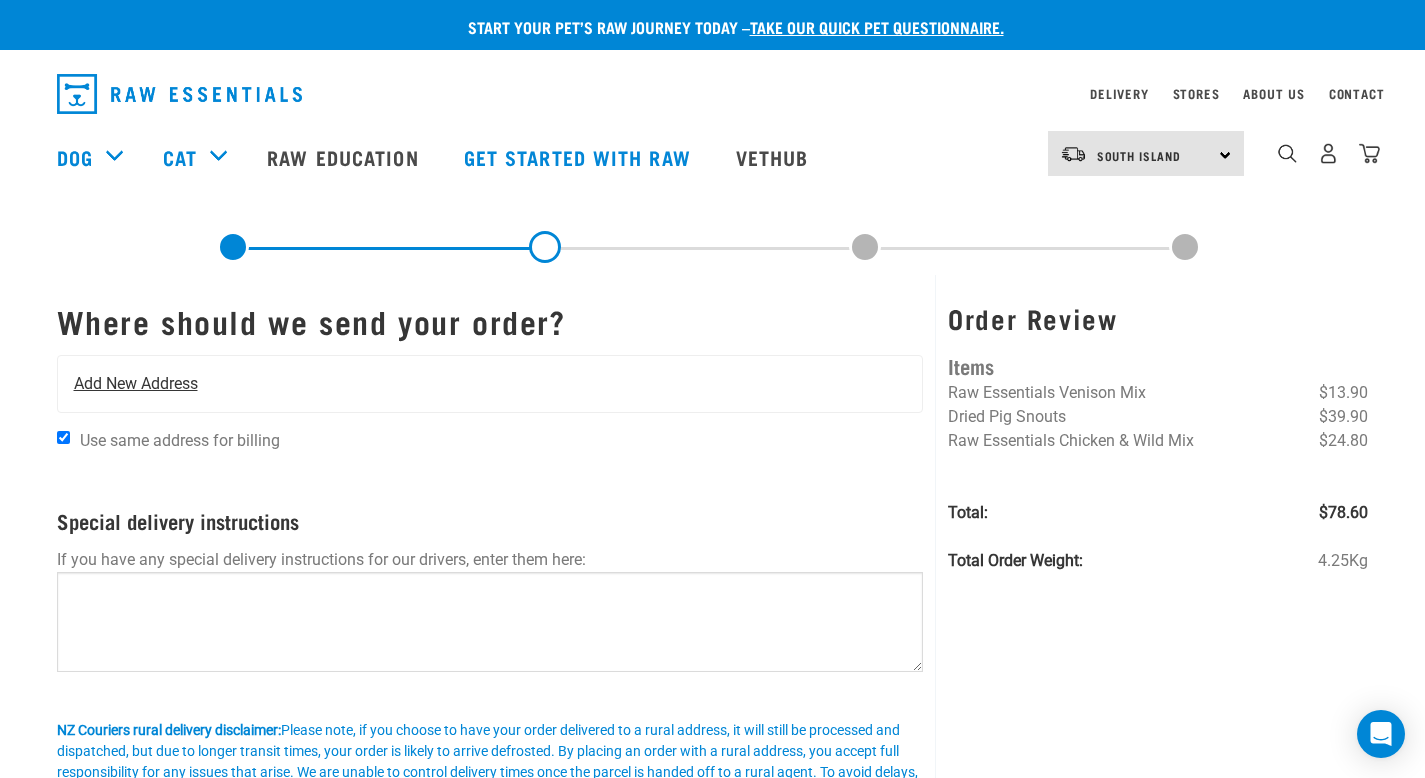 click on "Add New Address" at bounding box center [490, 384] 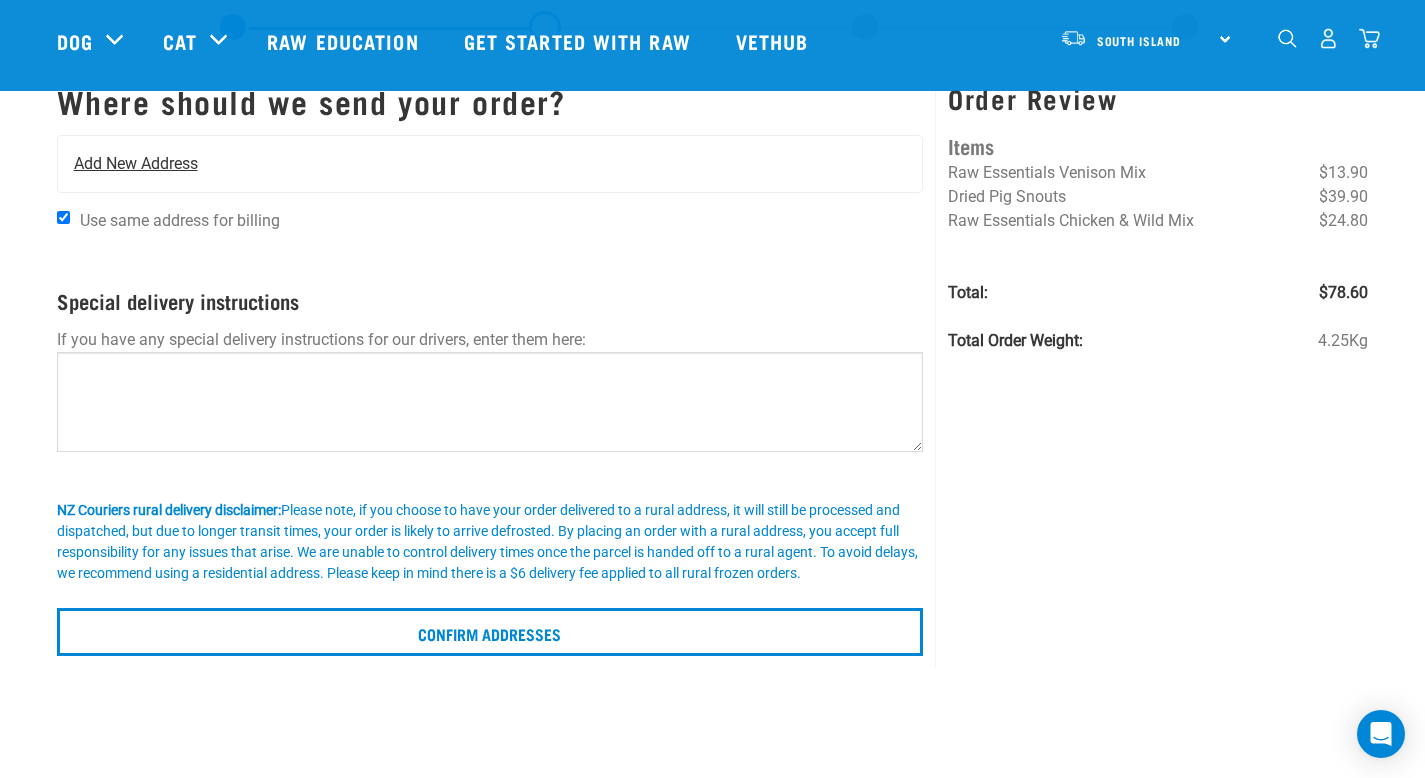 scroll, scrollTop: 75, scrollLeft: 0, axis: vertical 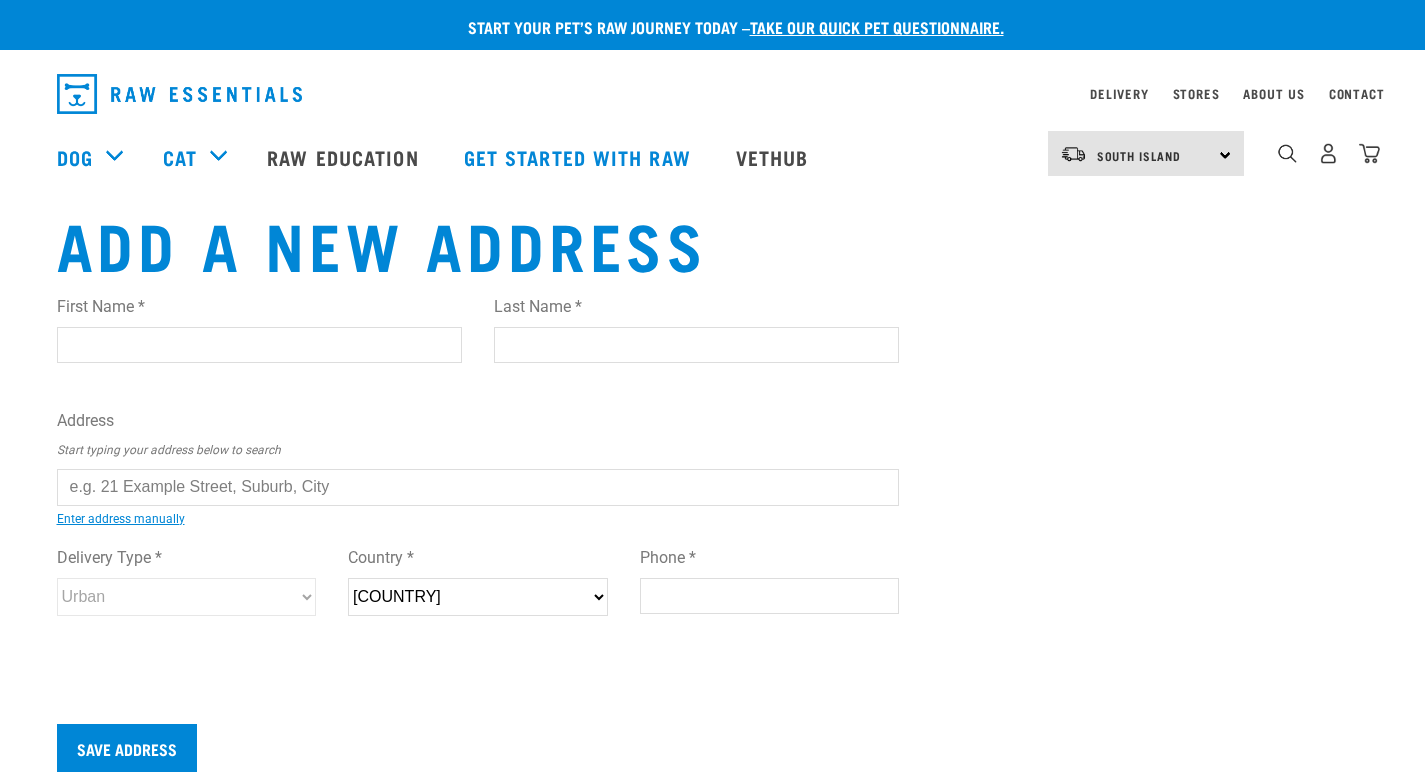 click on "First Name *" at bounding box center (259, 345) 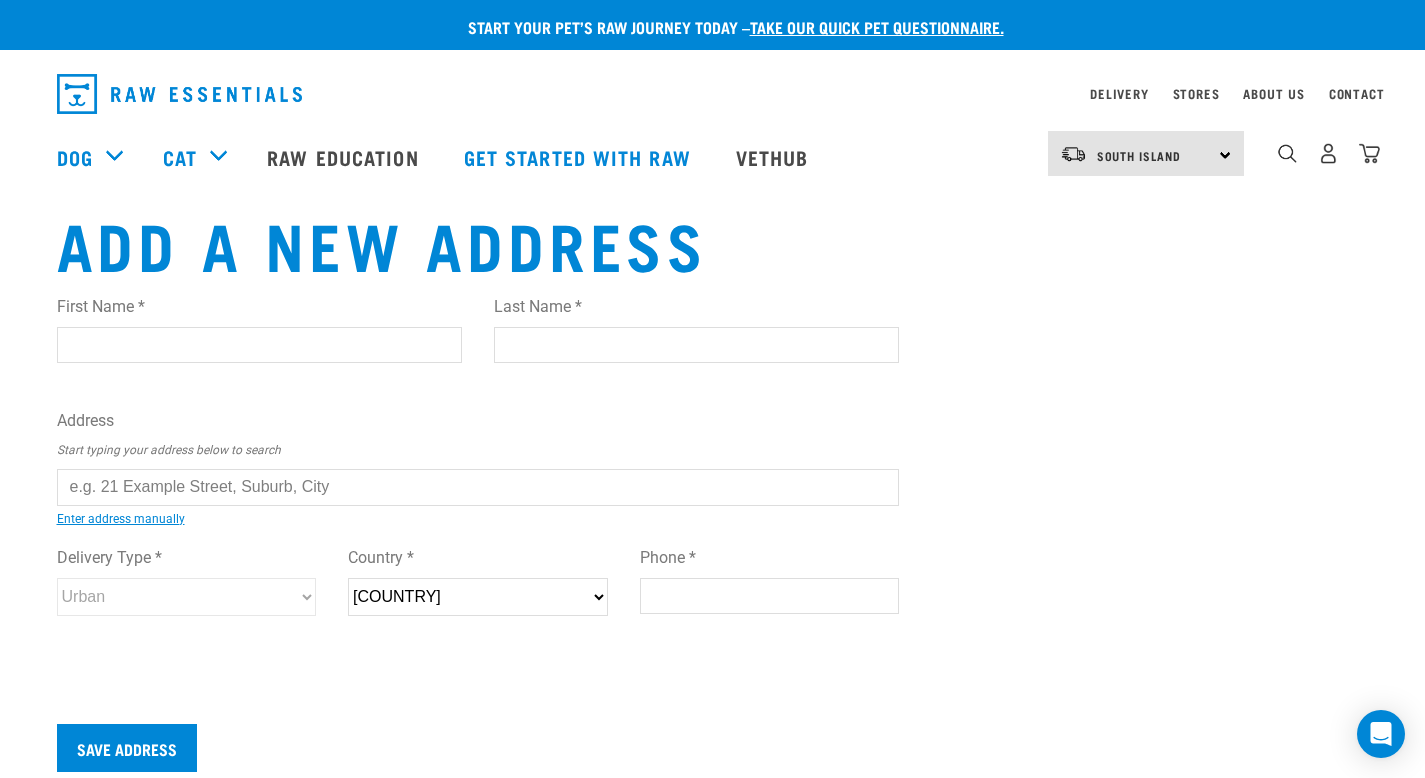 type on "[FIRST]" 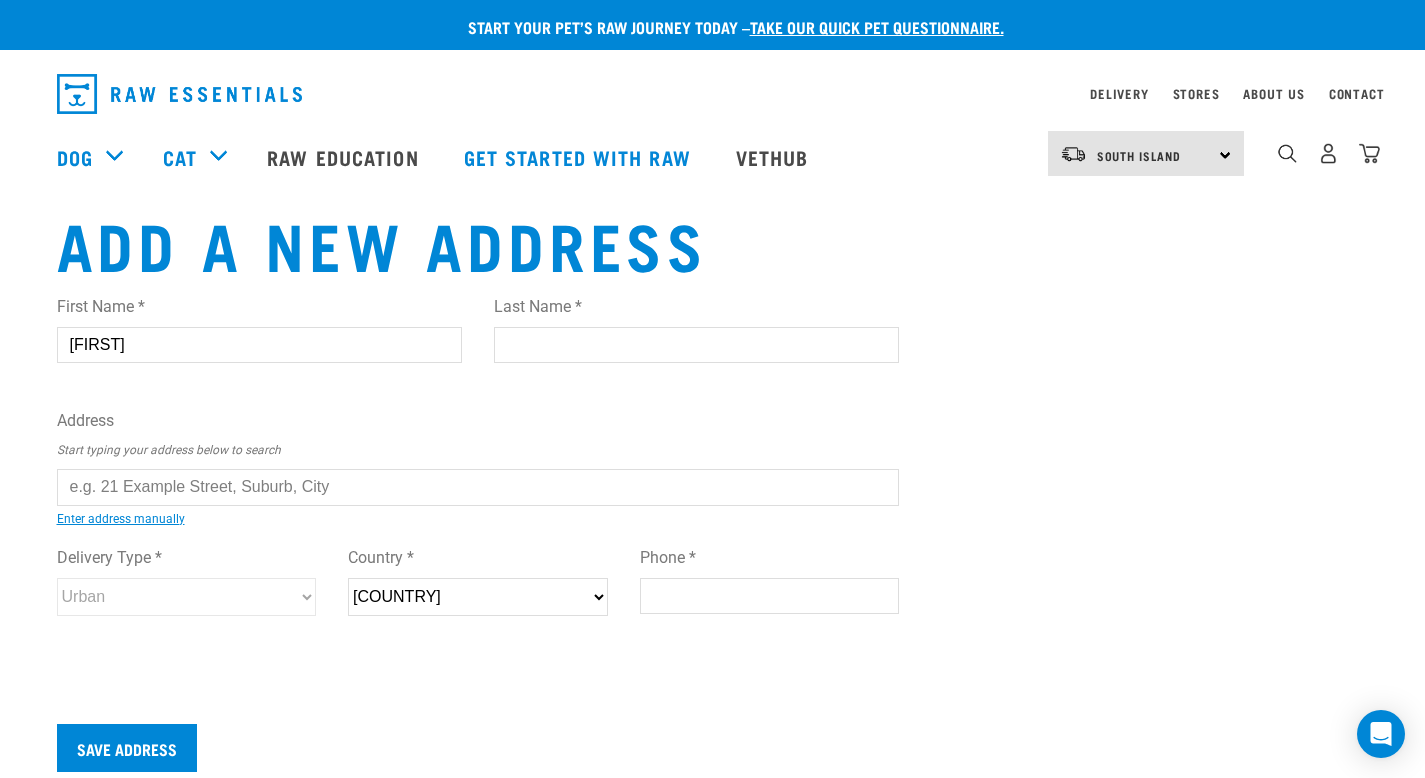 type on "[FIRST]" 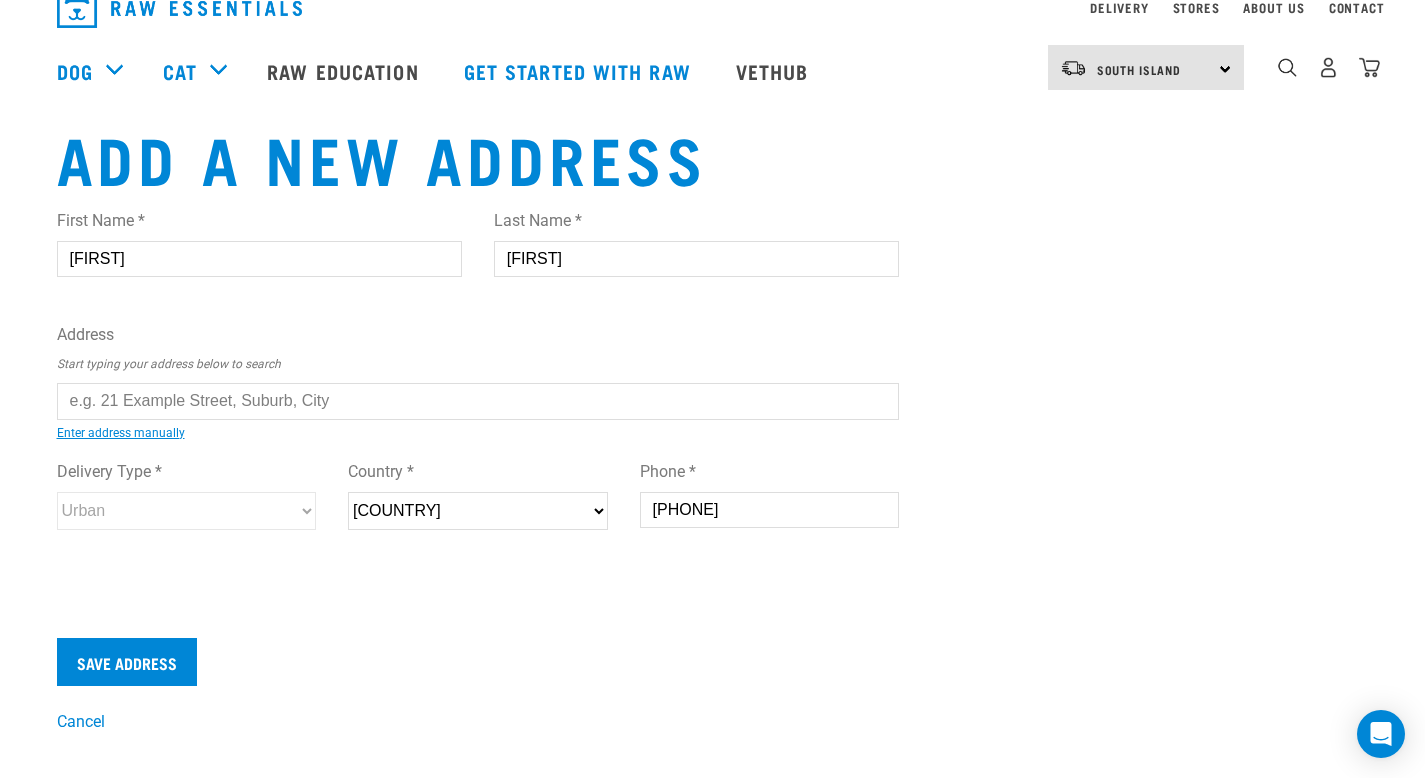 scroll, scrollTop: 87, scrollLeft: 0, axis: vertical 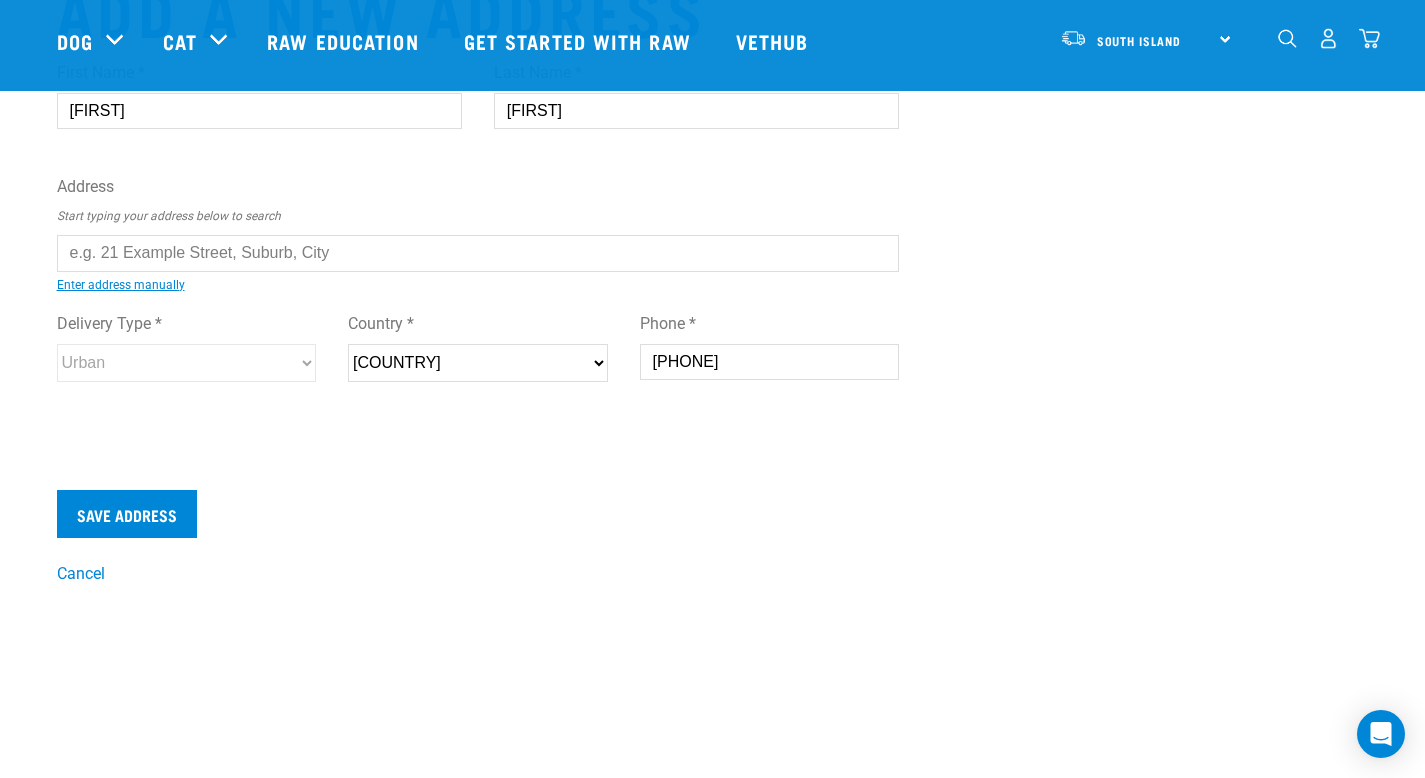 click at bounding box center (478, 253) 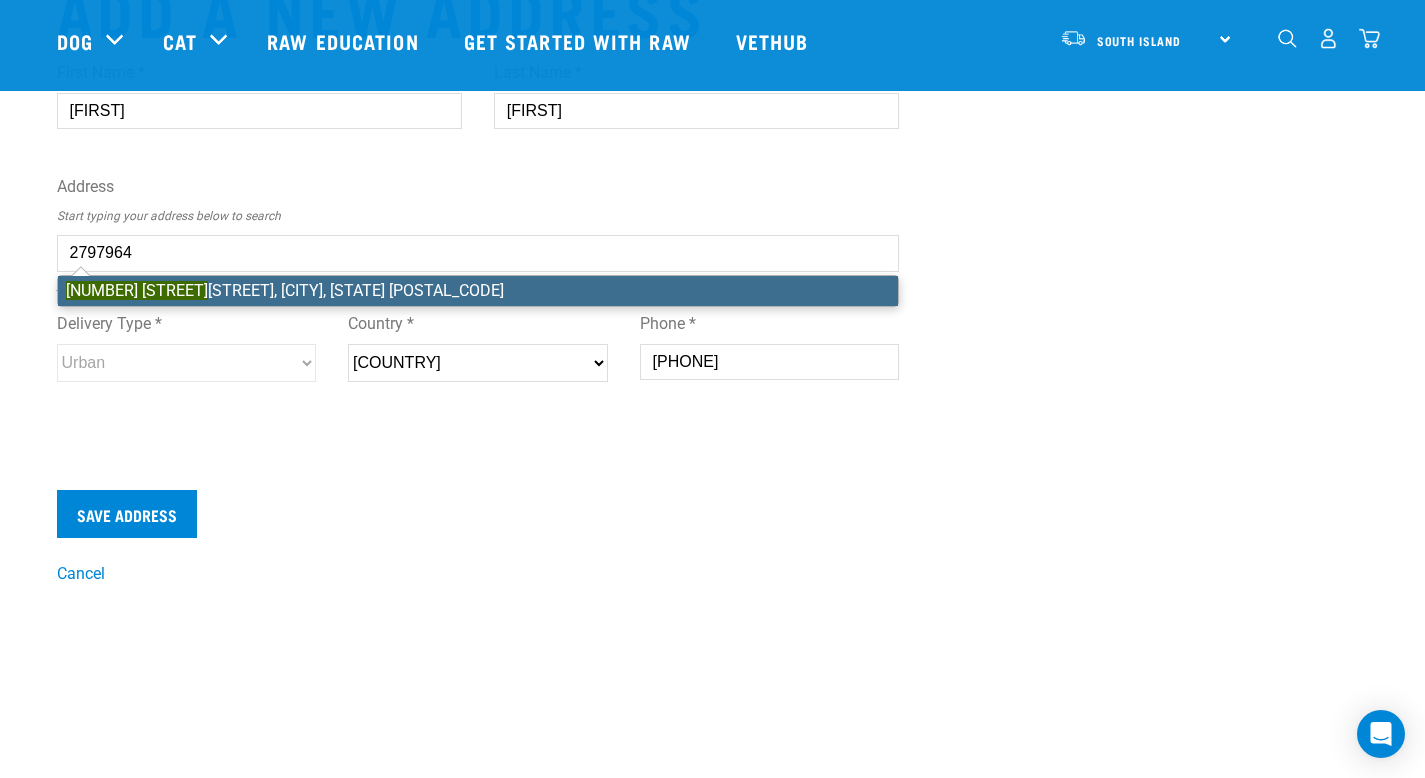 click on "[NUMBER] [STREET], [CITY], [STATE] [POSTAL_CODE]" at bounding box center [478, 291] 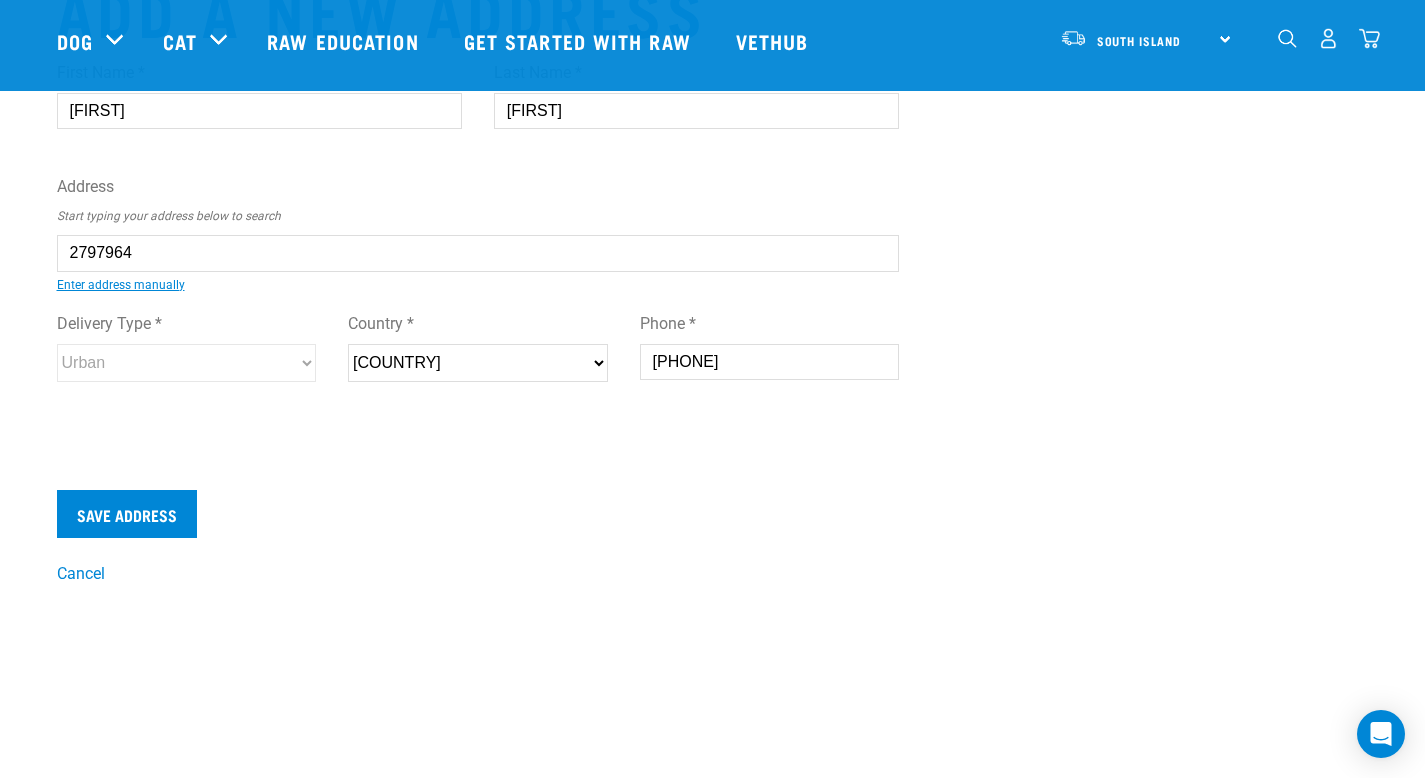 type on "[NUMBER] [STREET], [CITY], [STATE] [POSTAL_CODE]" 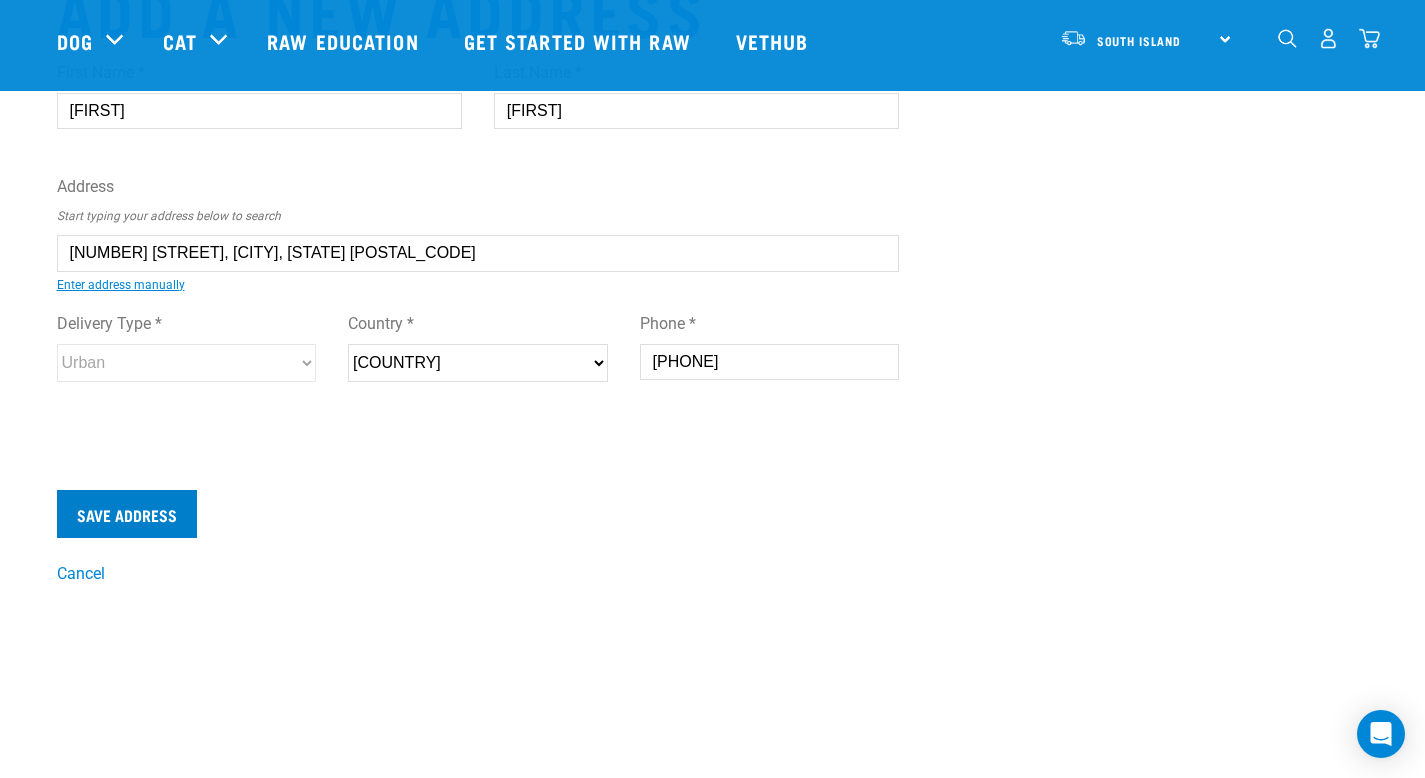 type on "[NUMBER] [STREET], [CITY], [STATE] [POSTAL_CODE]" 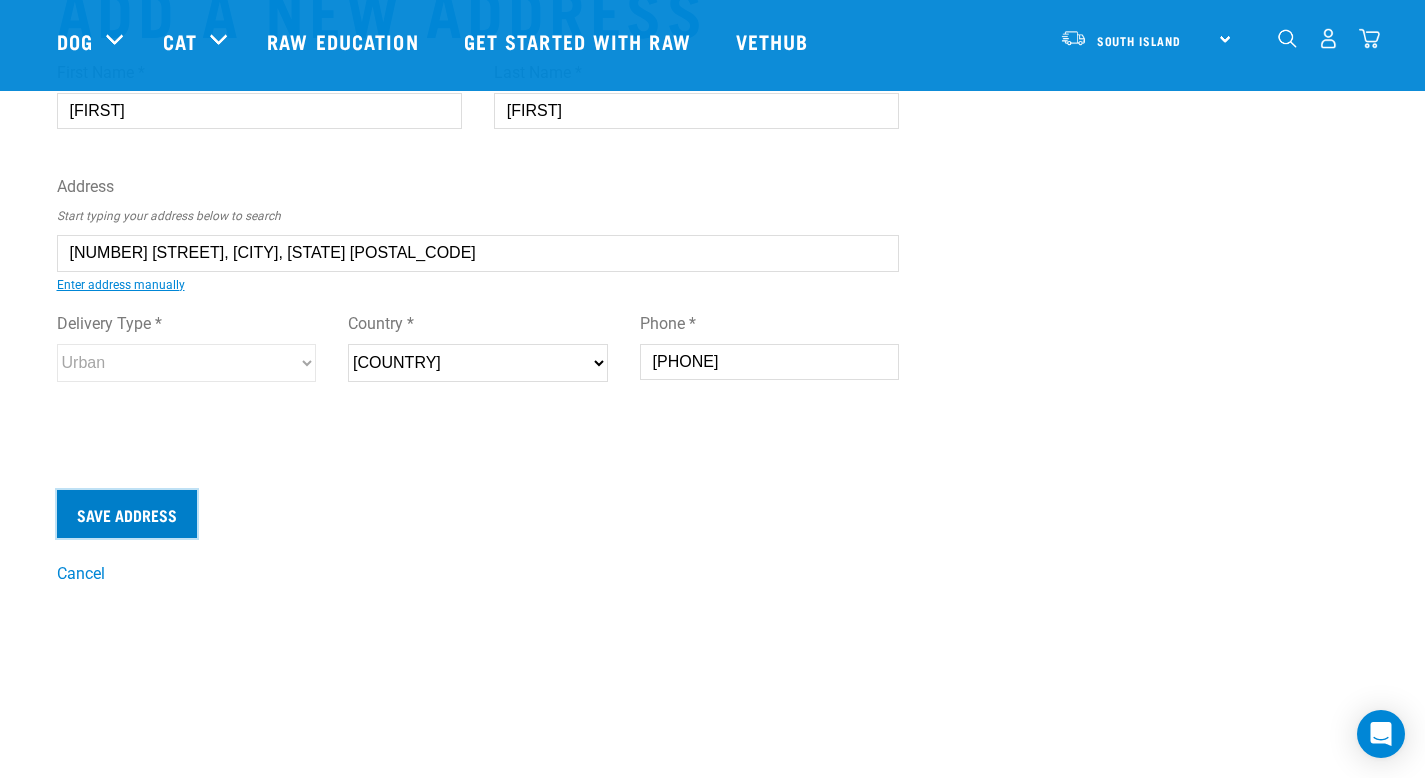 click on "Save Address" at bounding box center (127, 514) 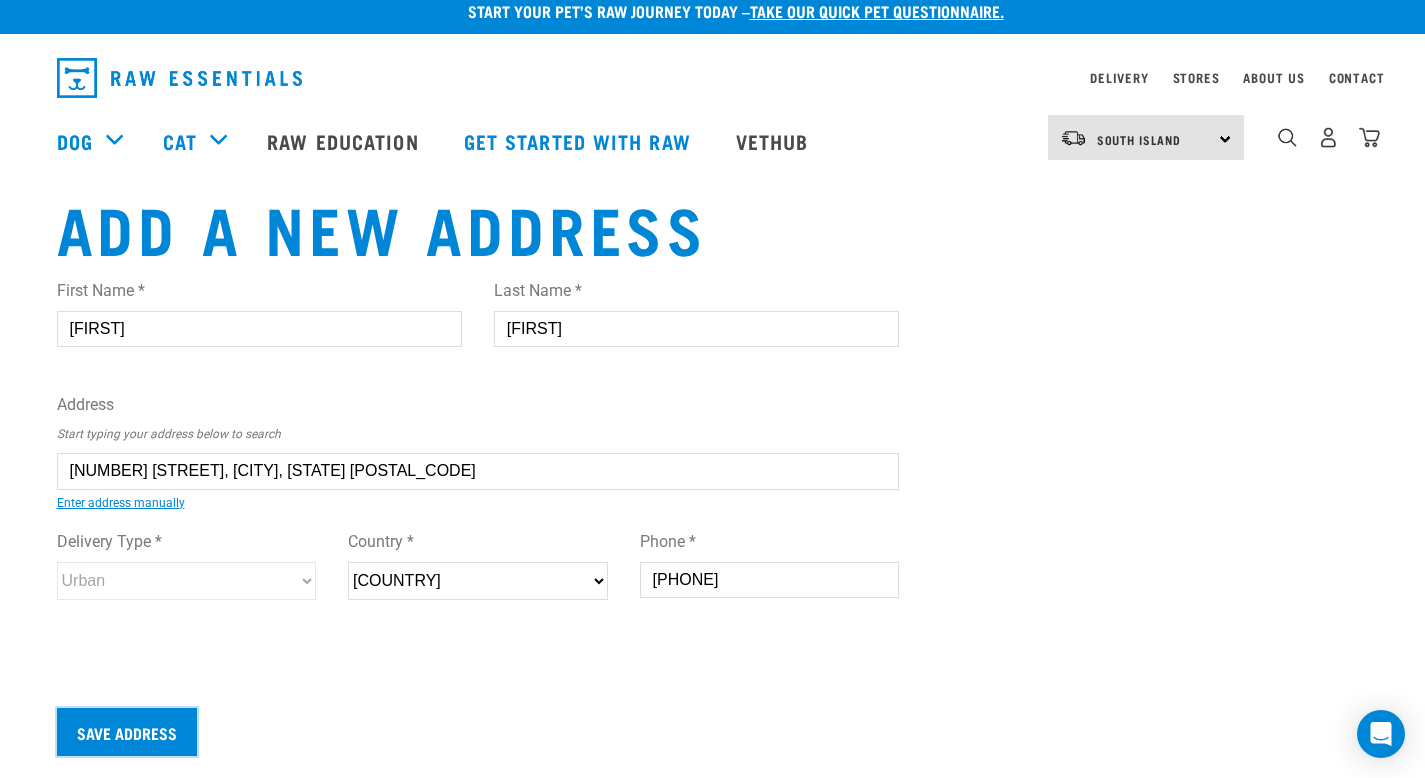 scroll, scrollTop: 0, scrollLeft: 0, axis: both 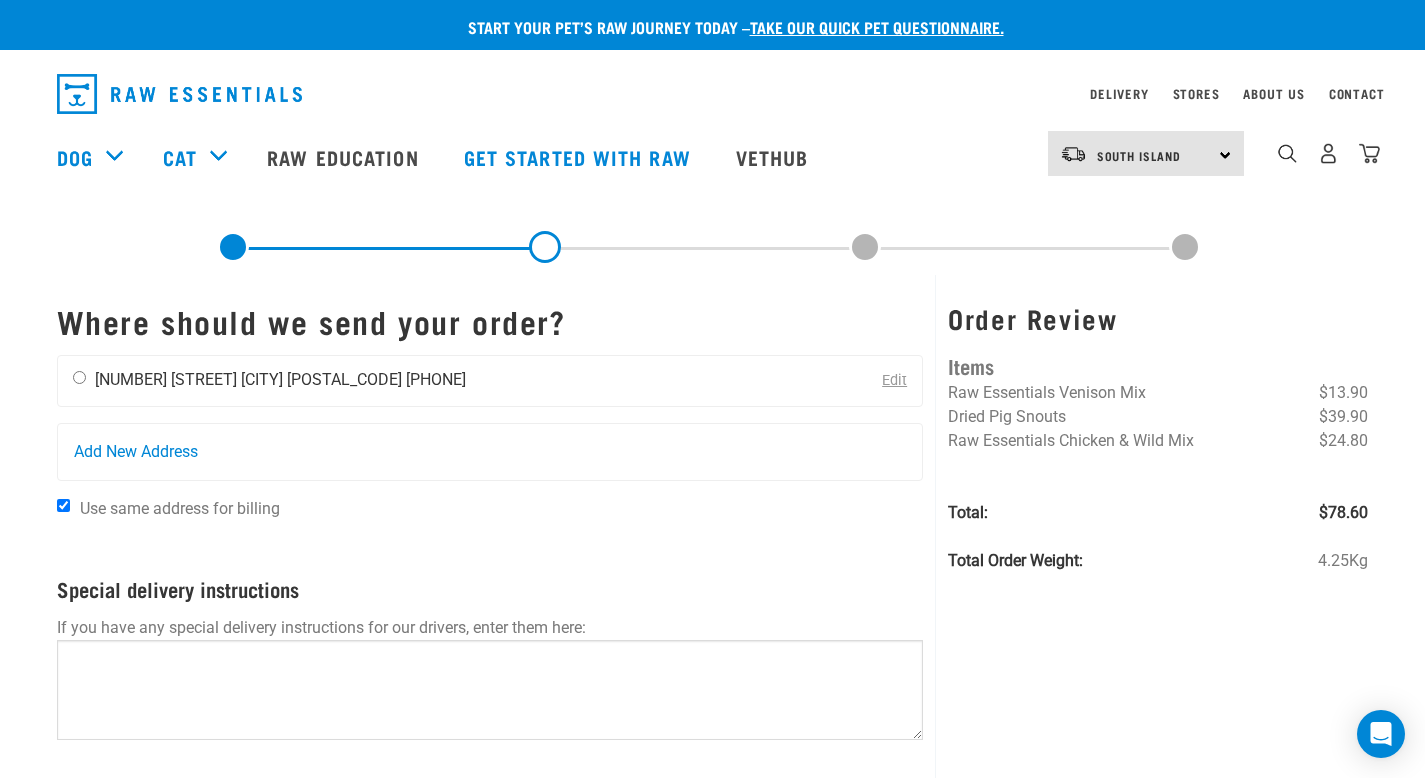 click on "[FIRST] [LAST]
[NUMBER] [STREET]
[CITY]
[POSTAL_CODE]
[PHONE]" at bounding box center [269, 381] 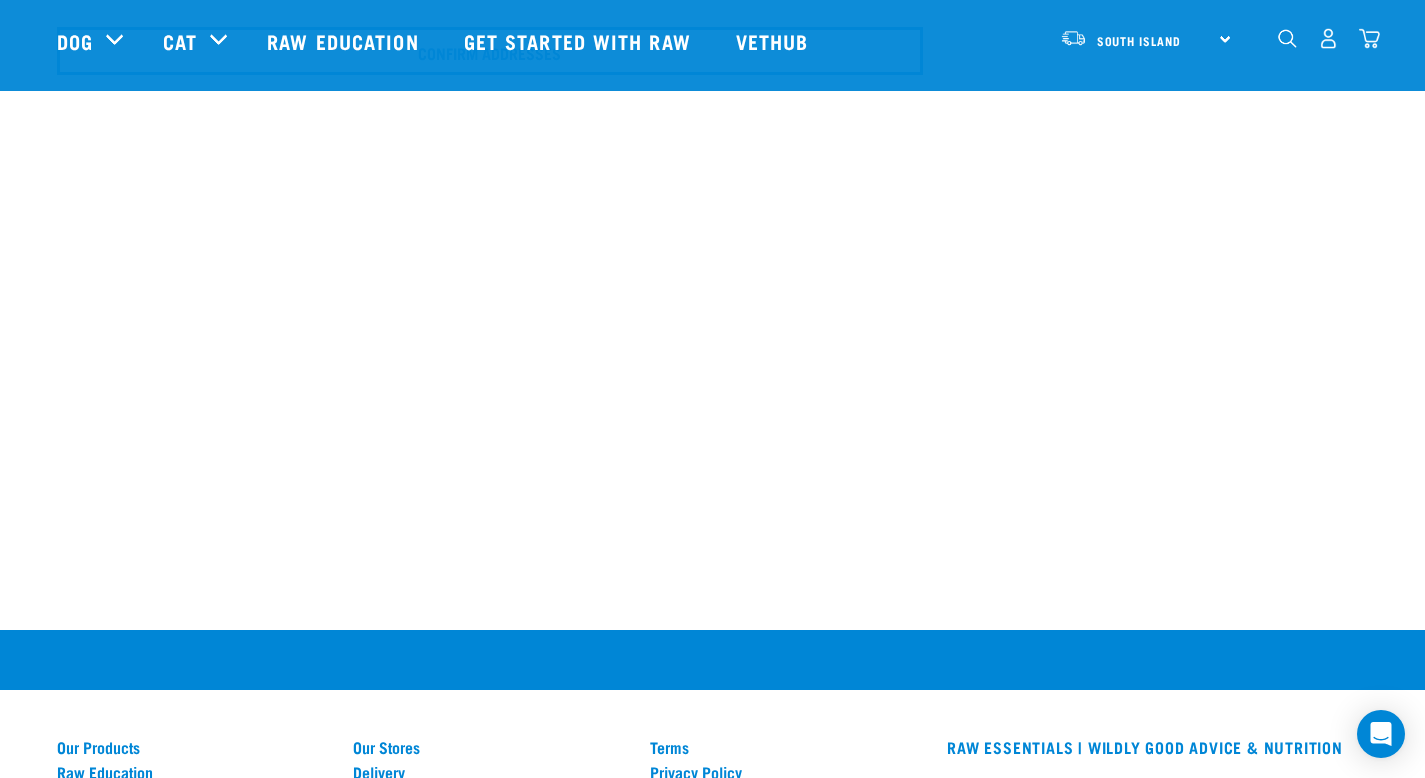 scroll, scrollTop: 727, scrollLeft: 0, axis: vertical 